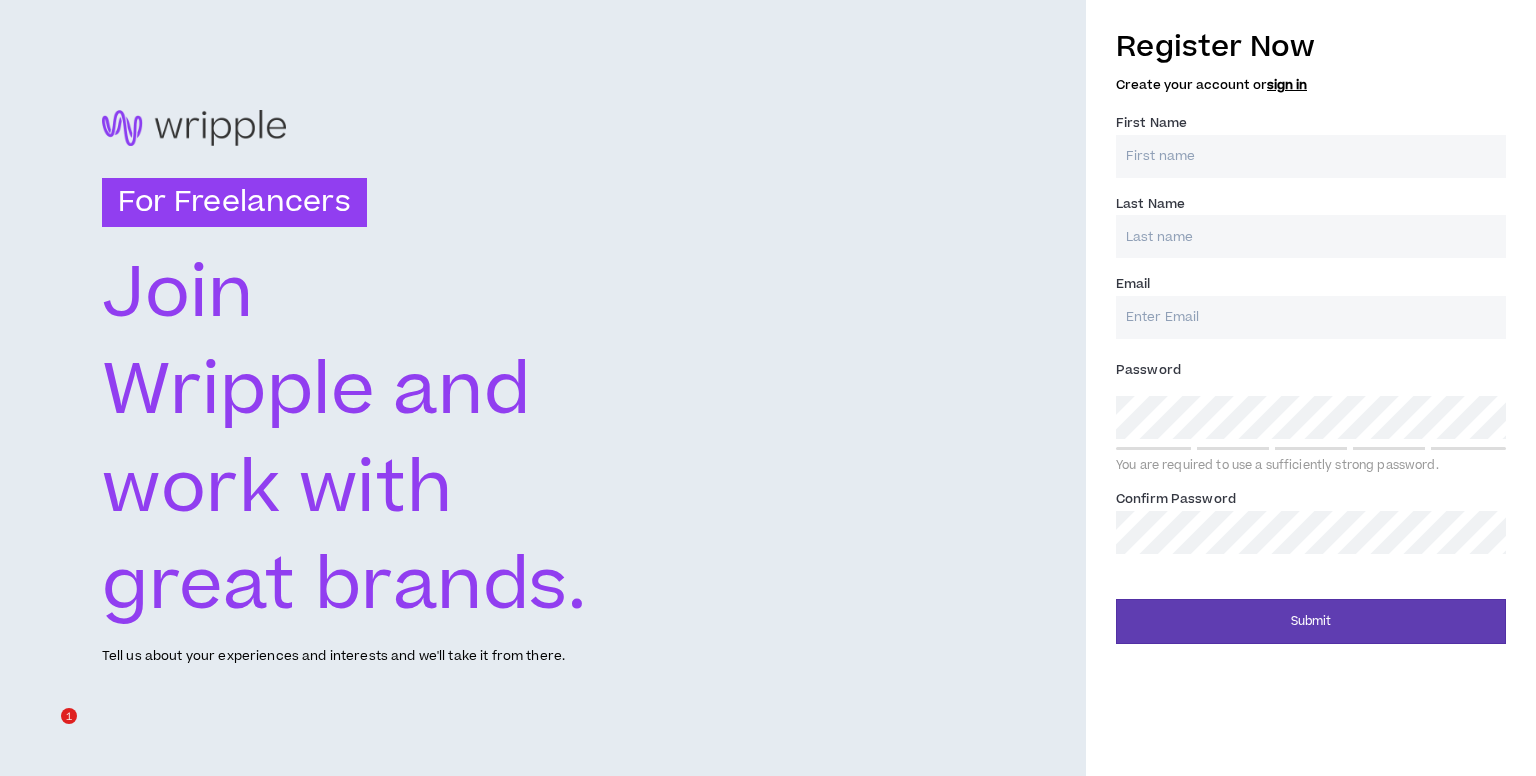 scroll, scrollTop: 0, scrollLeft: 0, axis: both 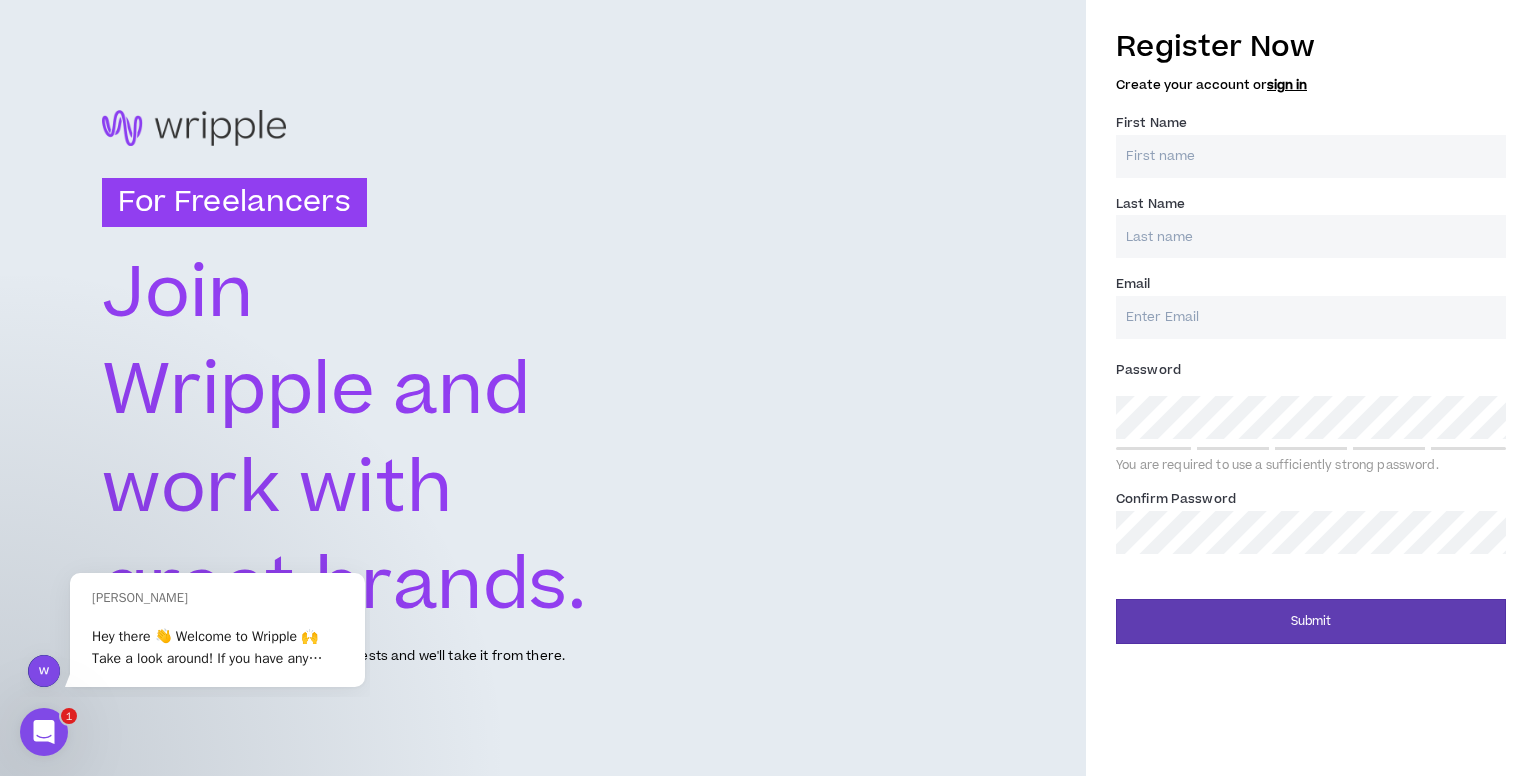click on "First Name  *" at bounding box center (1151, 123) 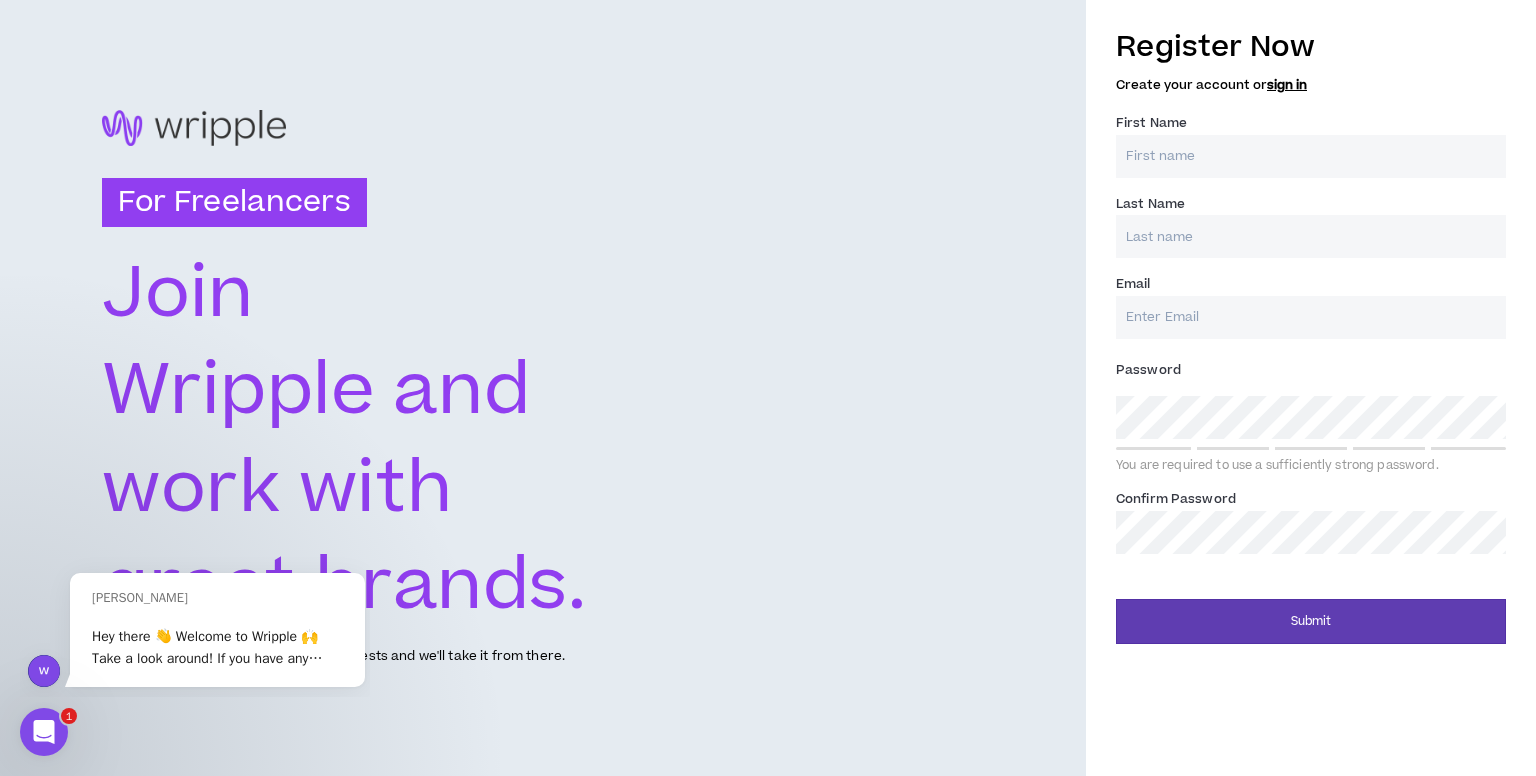 type on "Vikas" 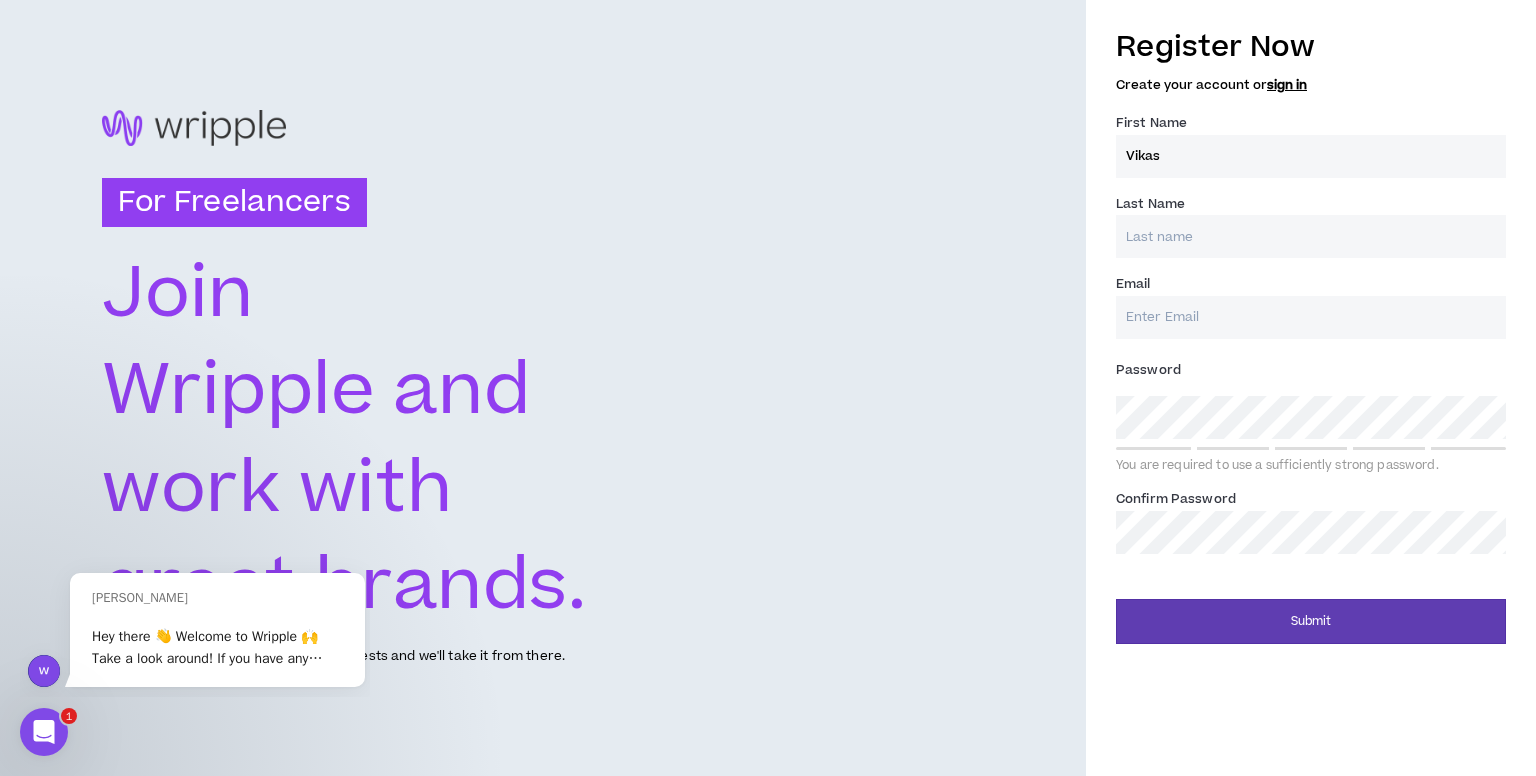 type on "Maur" 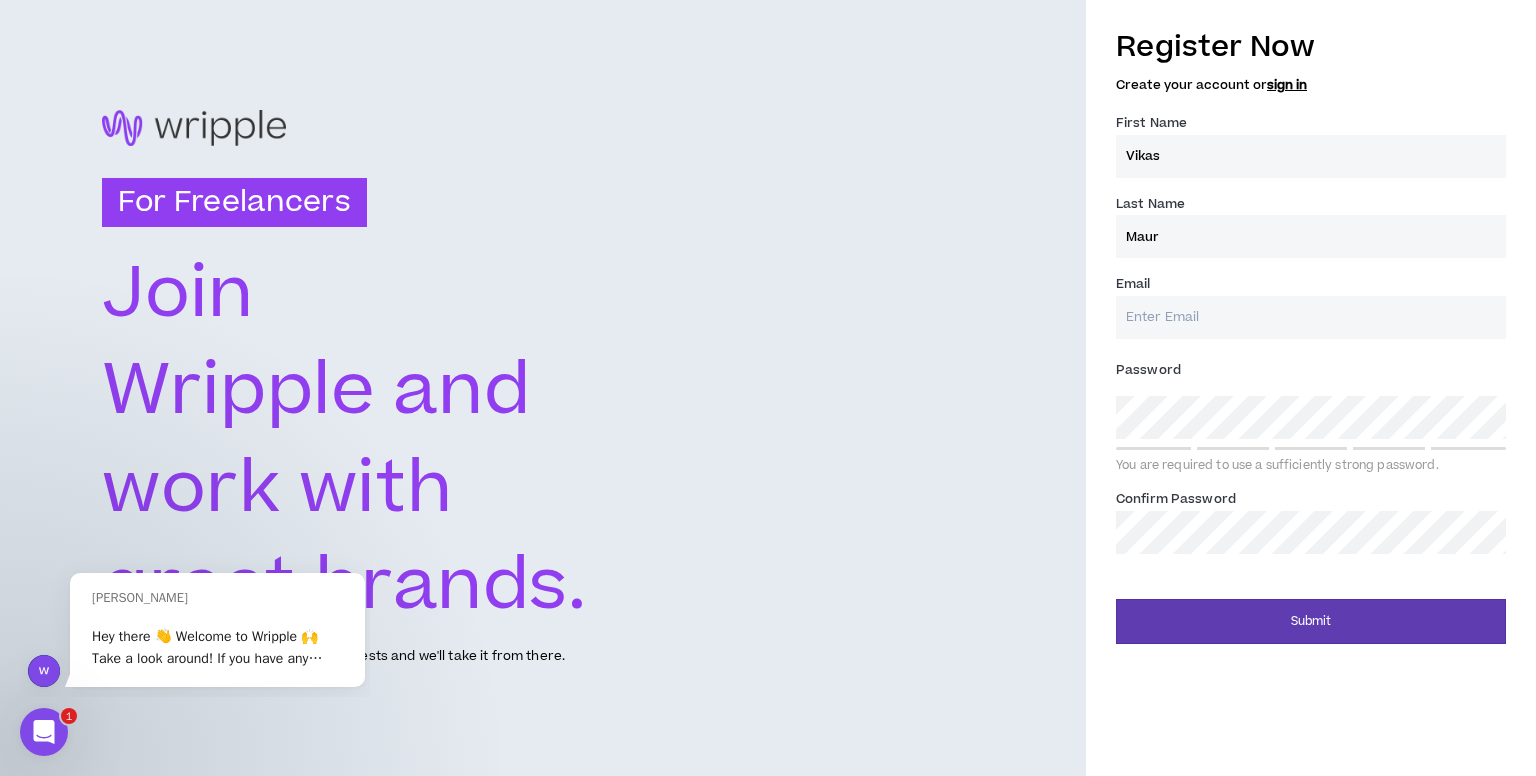 type on "[EMAIL_ADDRESS][DOMAIN_NAME]" 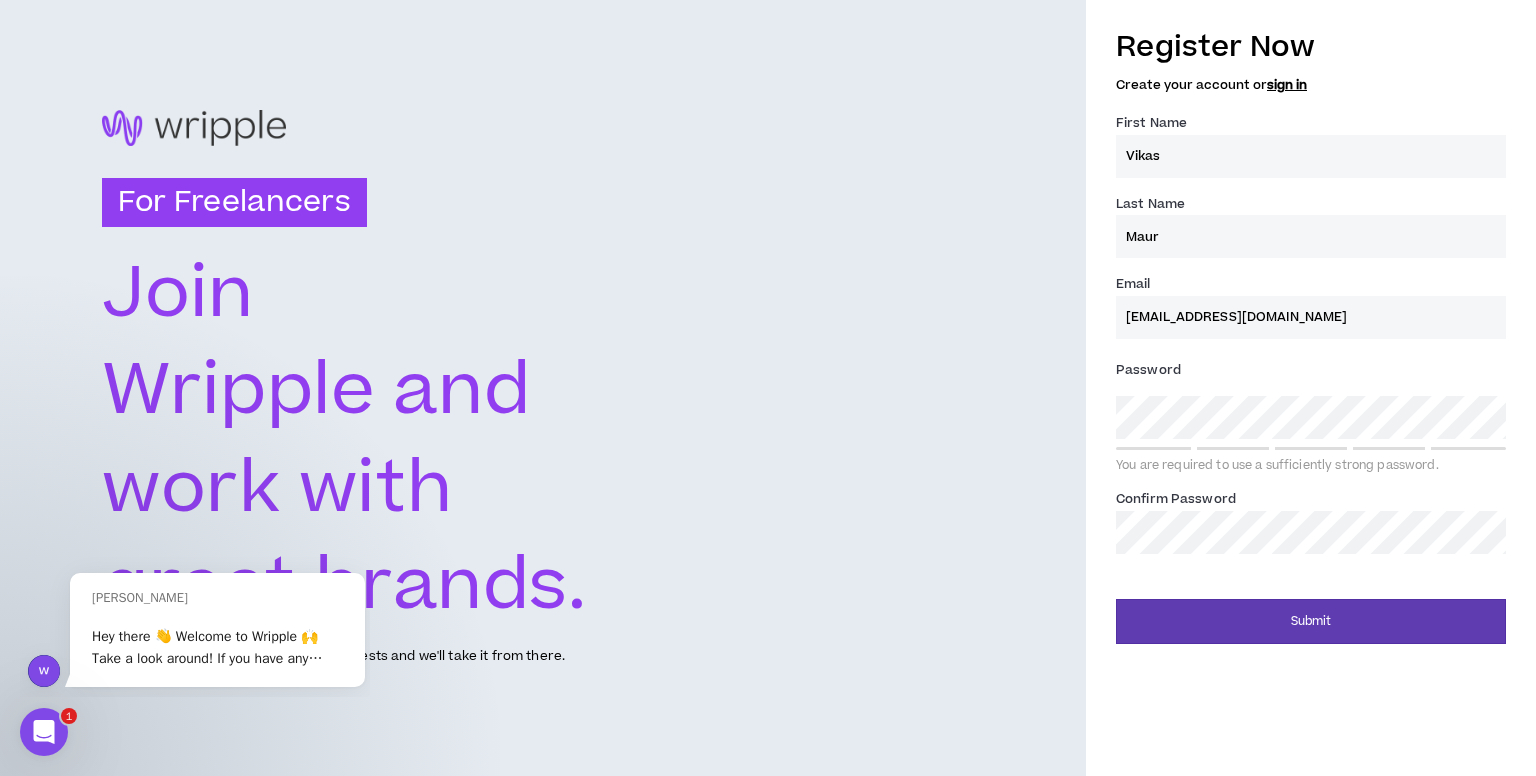 type on "Maur" 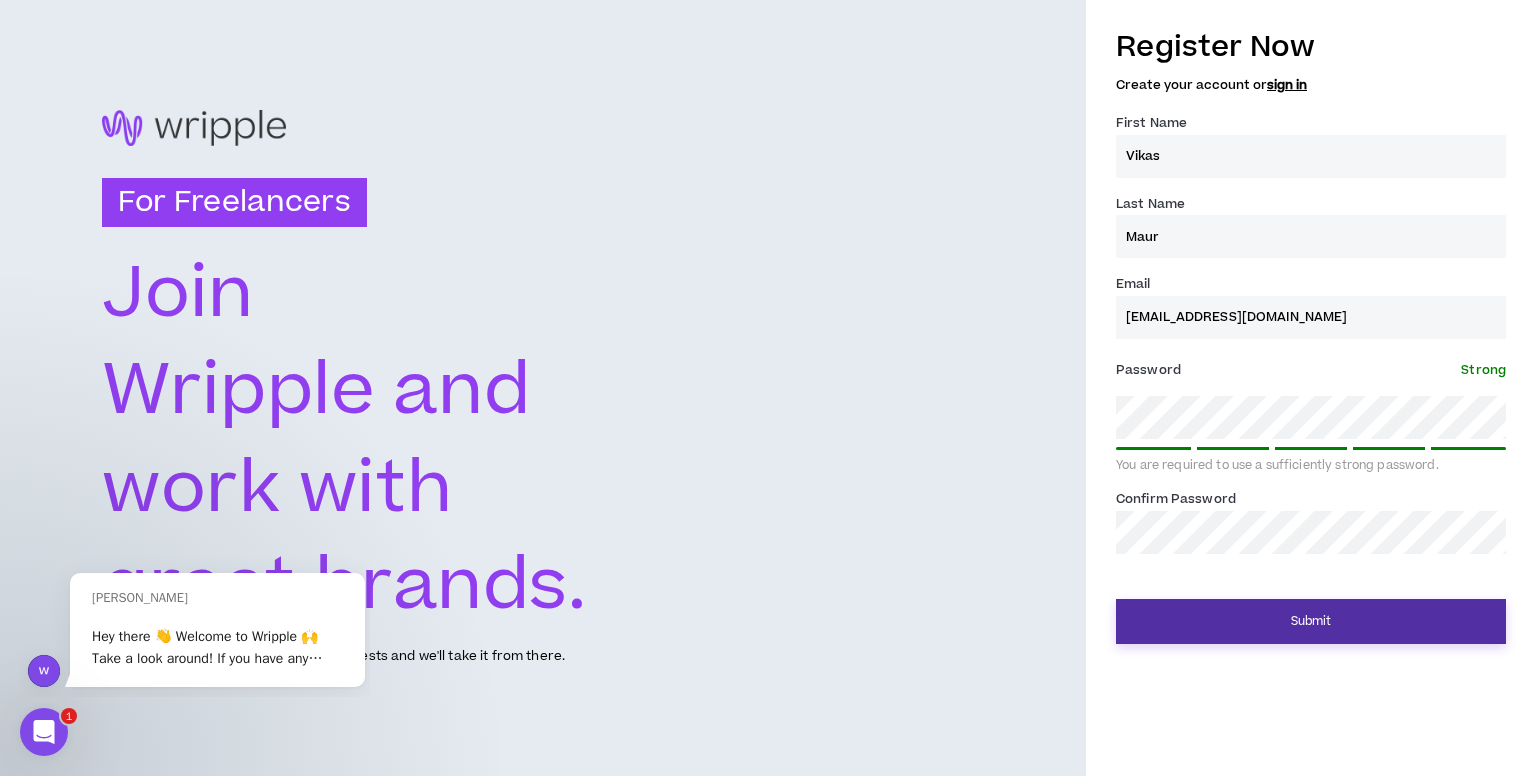 click on "Submit" at bounding box center [1311, 621] 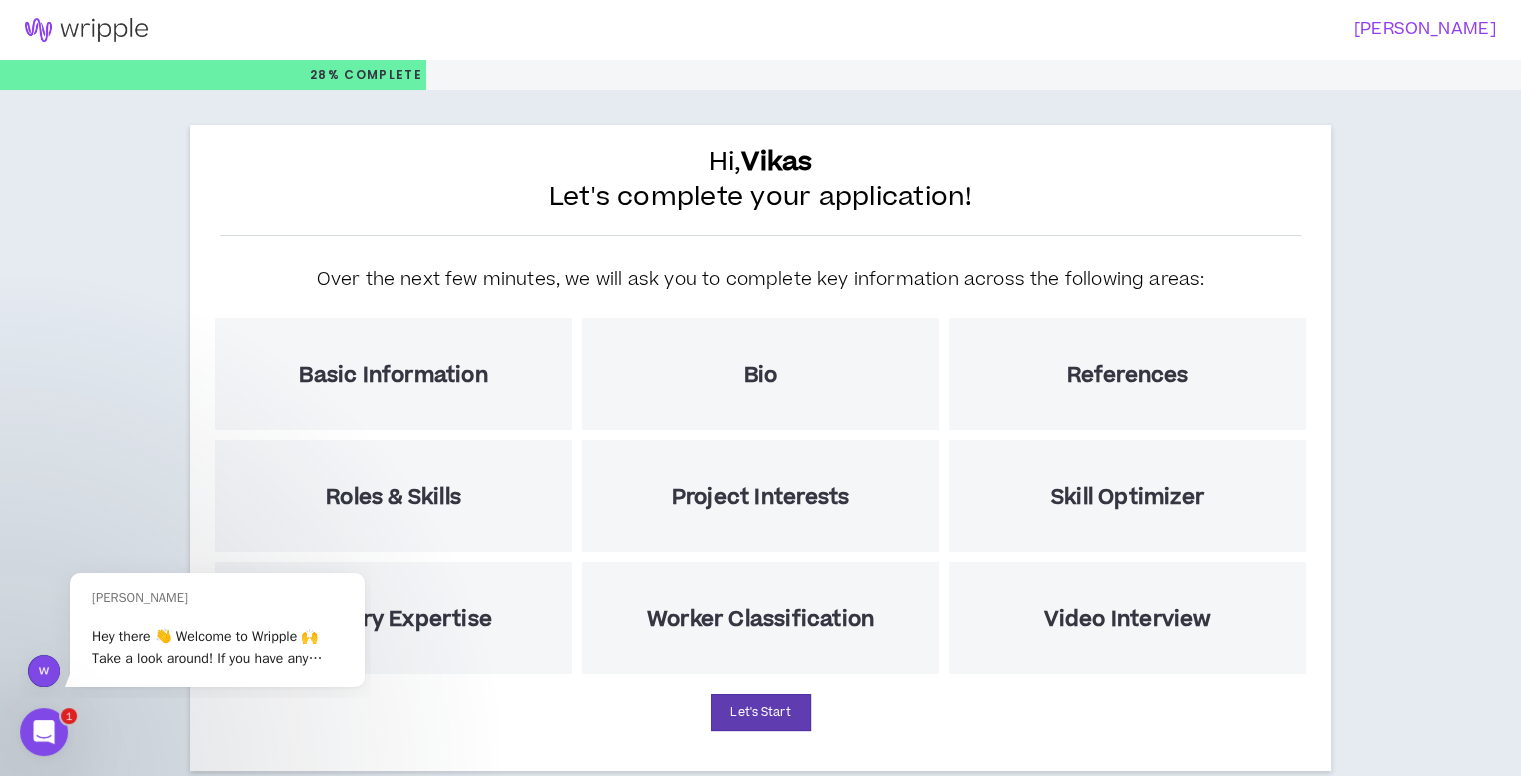 scroll, scrollTop: 40, scrollLeft: 0, axis: vertical 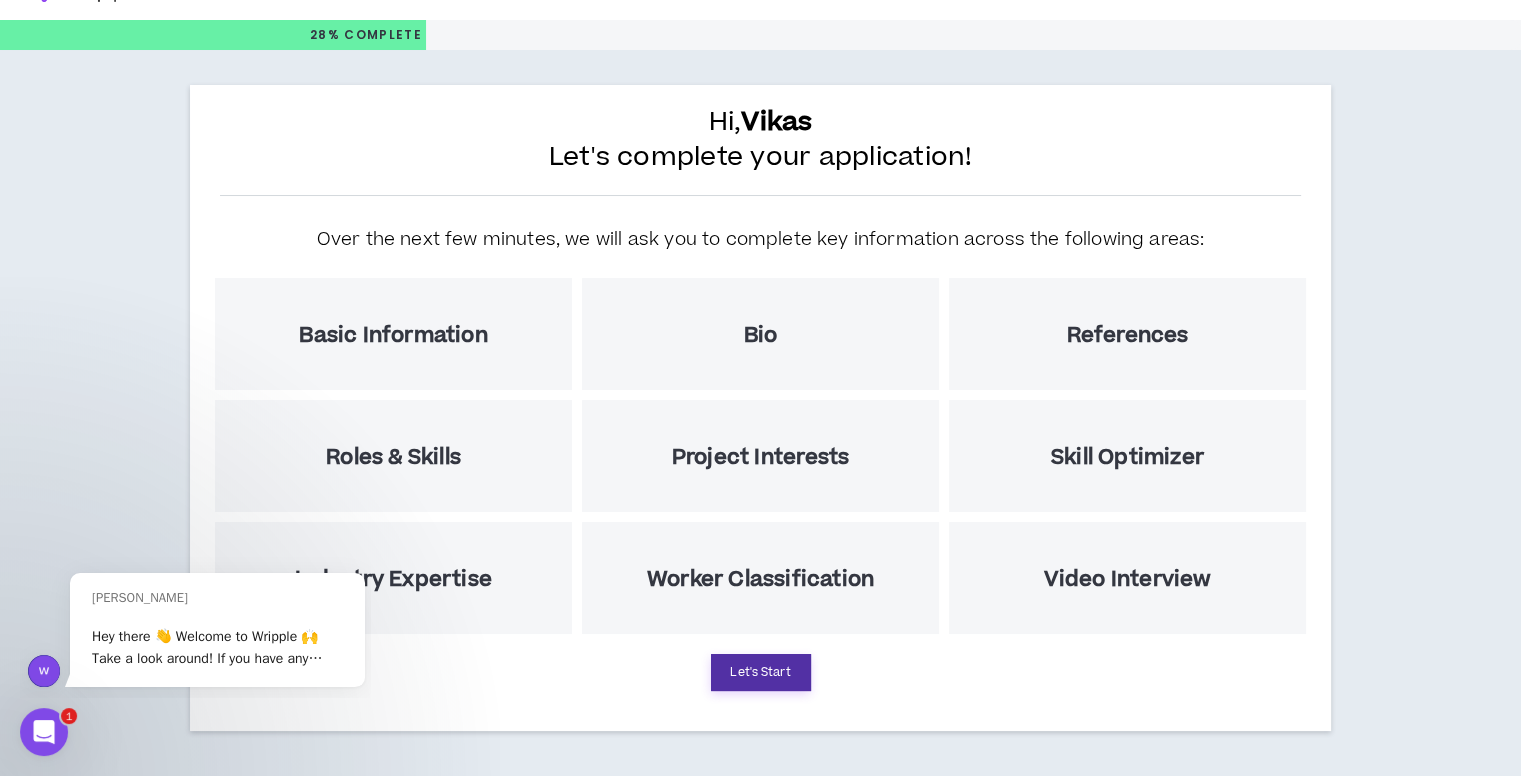 click on "Let's Start" at bounding box center (761, 672) 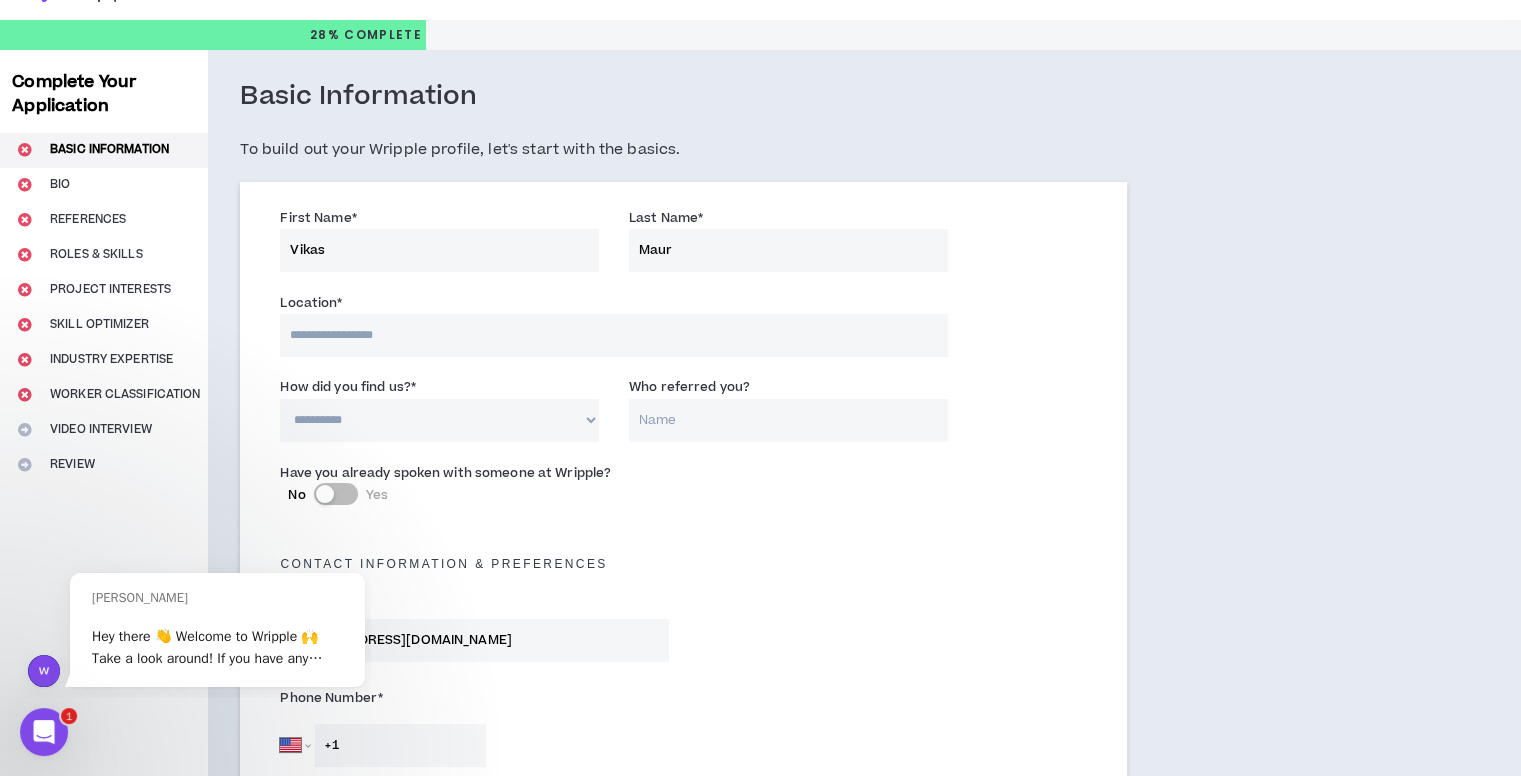 scroll, scrollTop: 0, scrollLeft: 0, axis: both 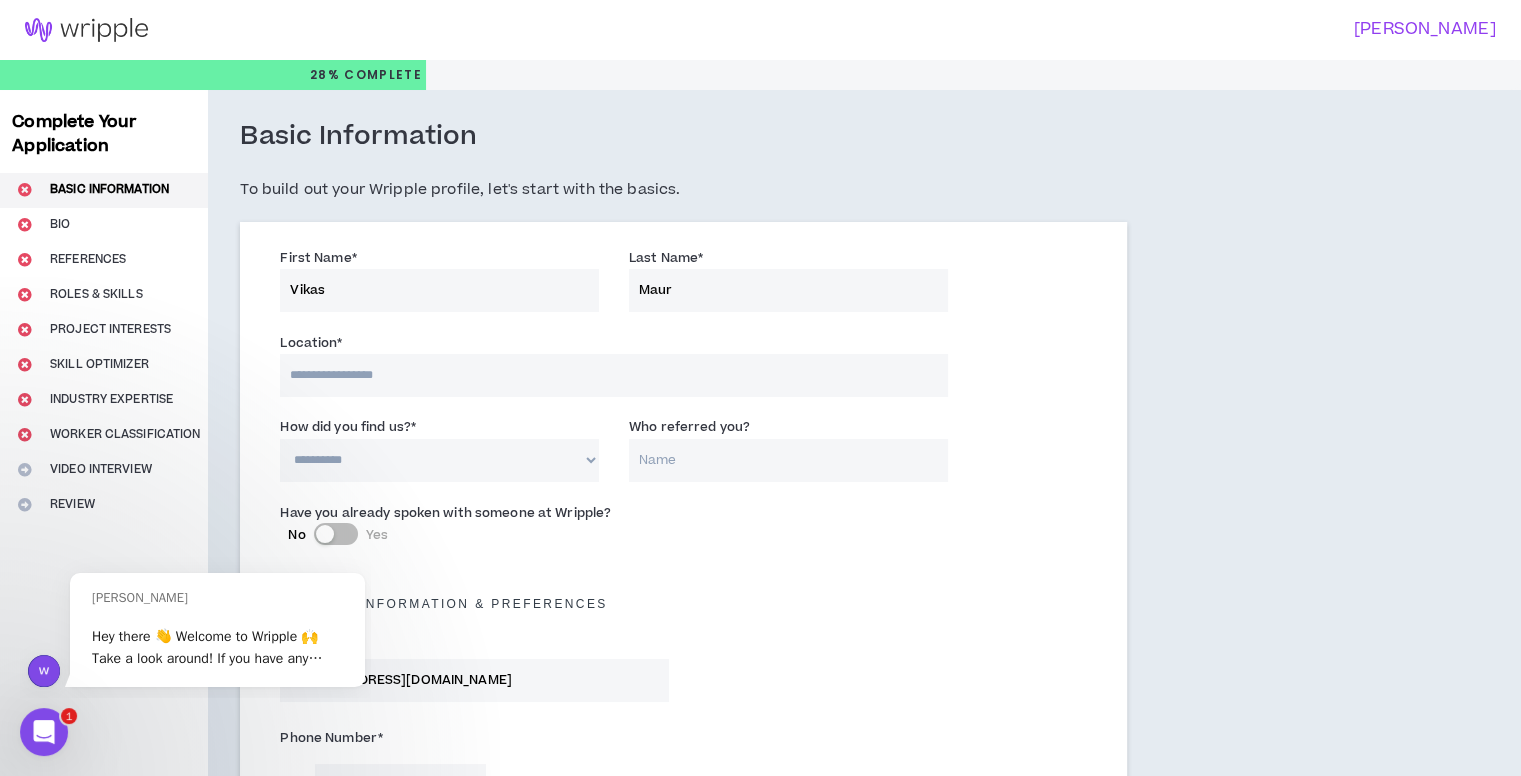 click at bounding box center (613, 375) 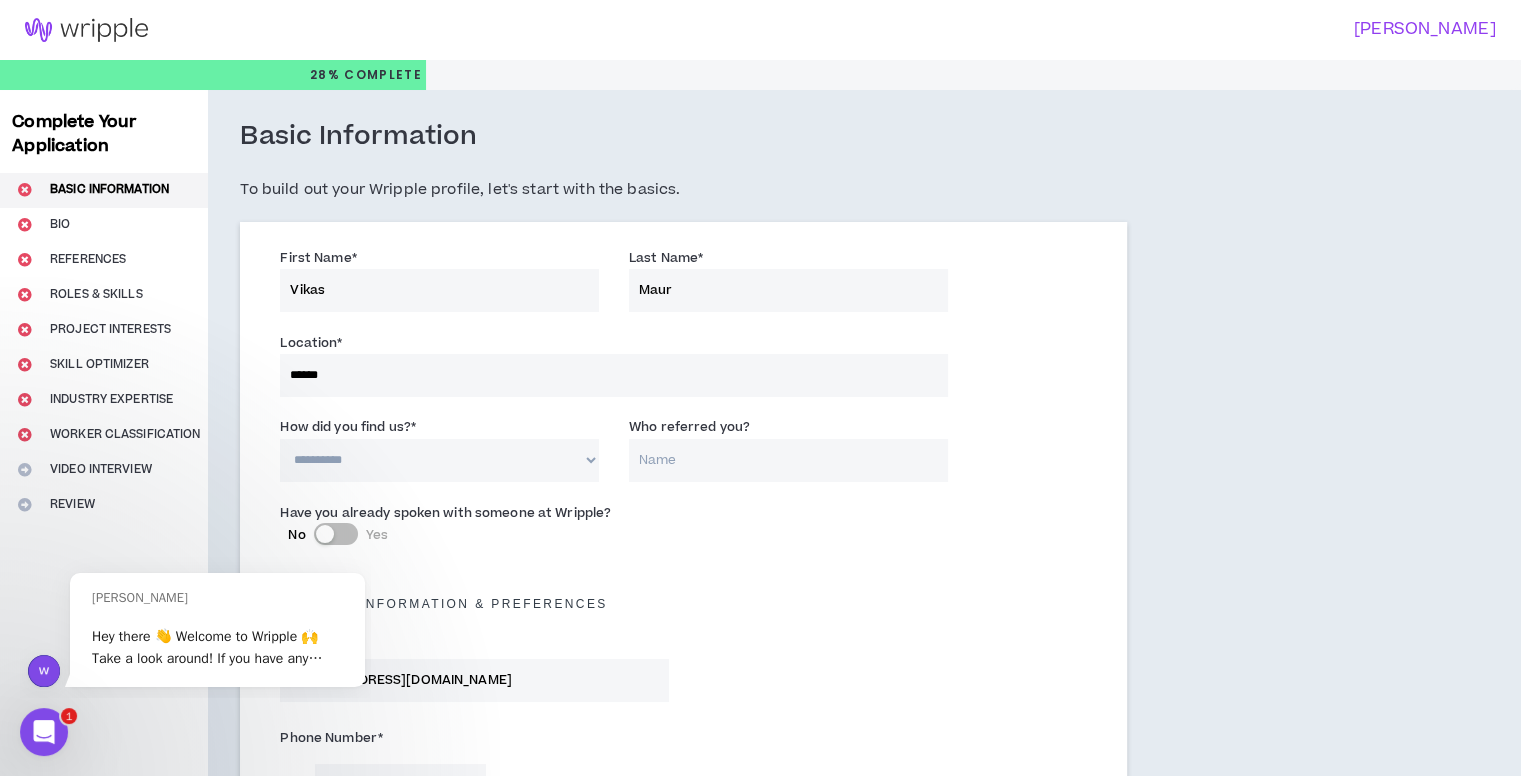 select on "IN" 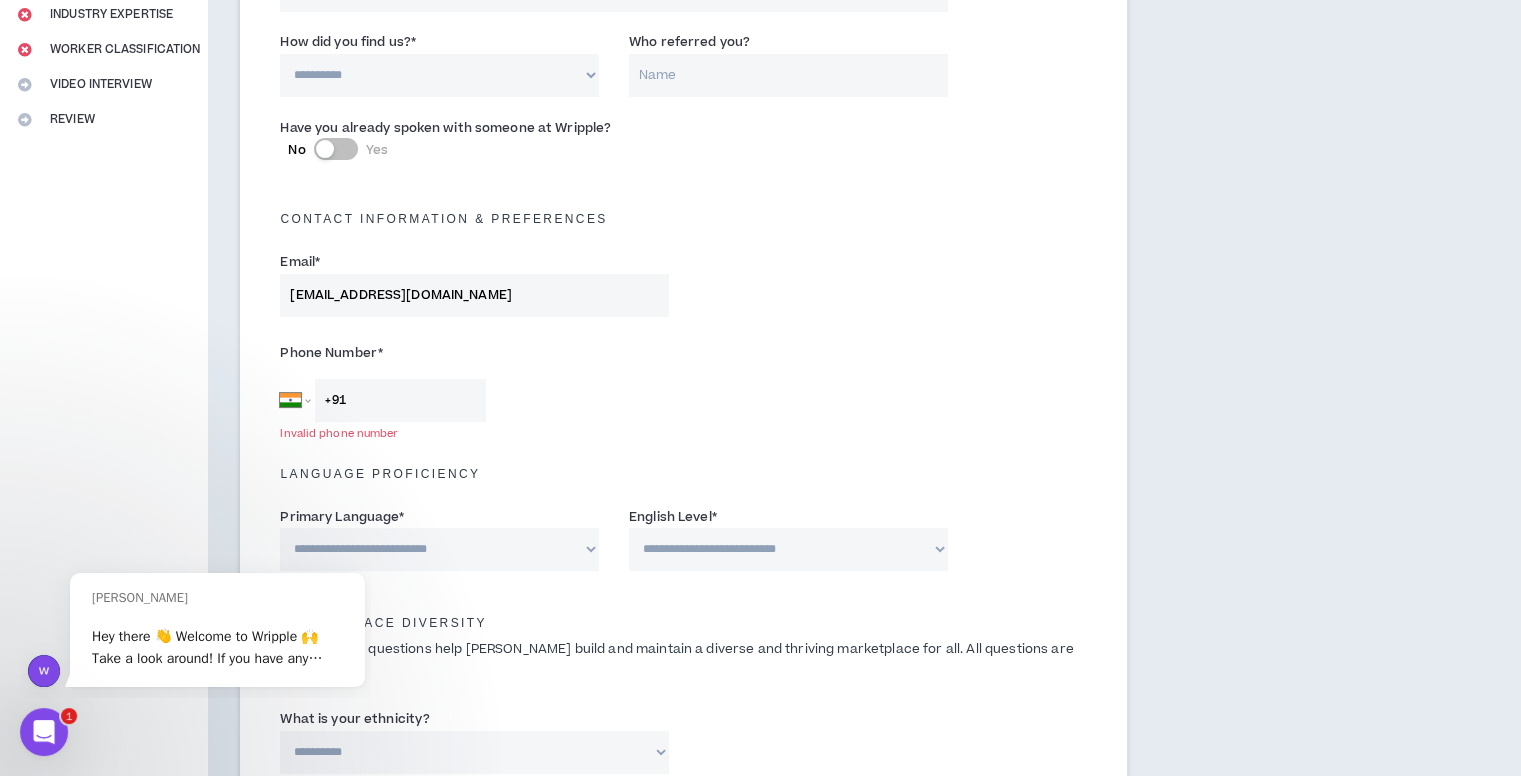 scroll, scrollTop: 396, scrollLeft: 0, axis: vertical 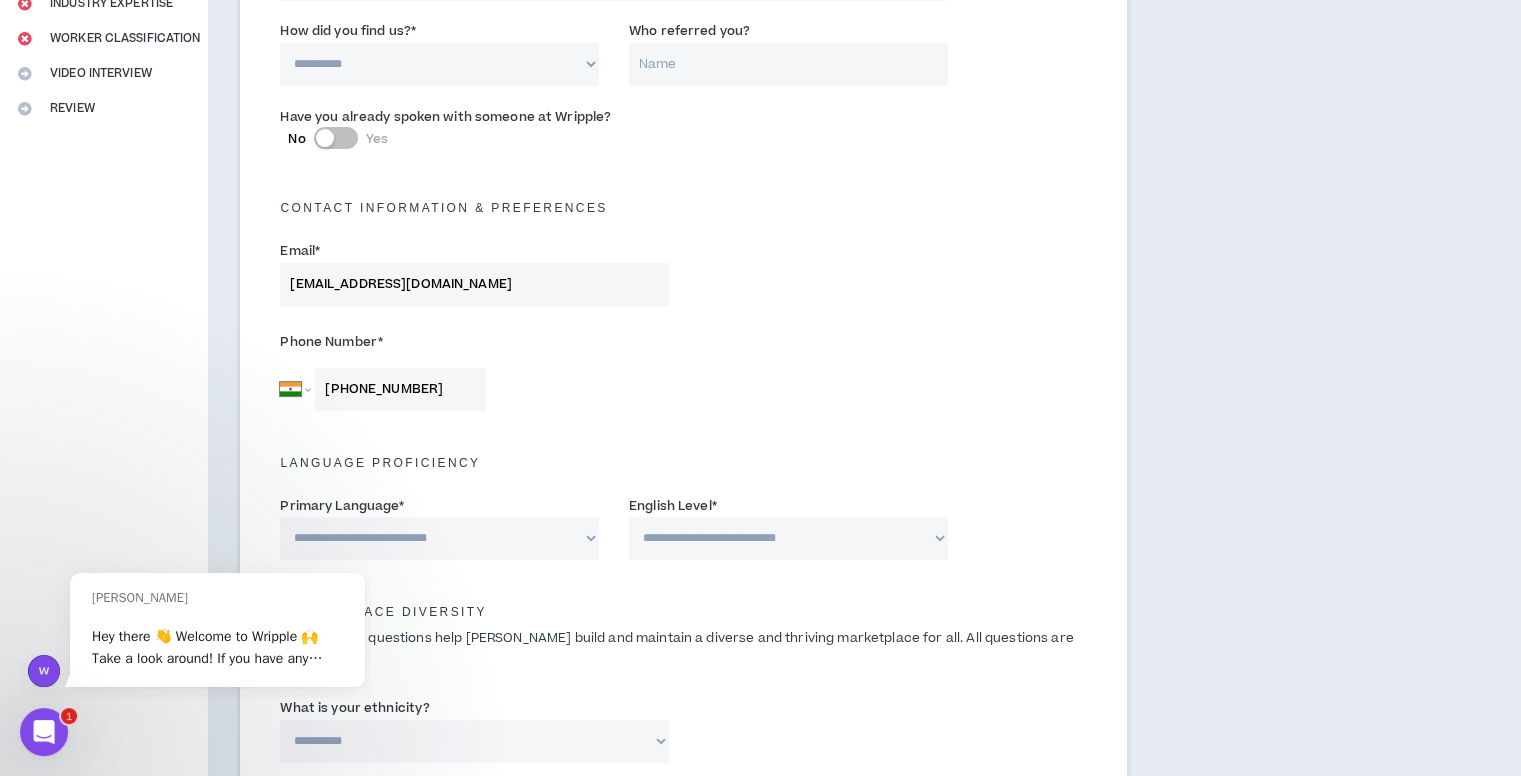 type on "[PHONE_NUMBER]" 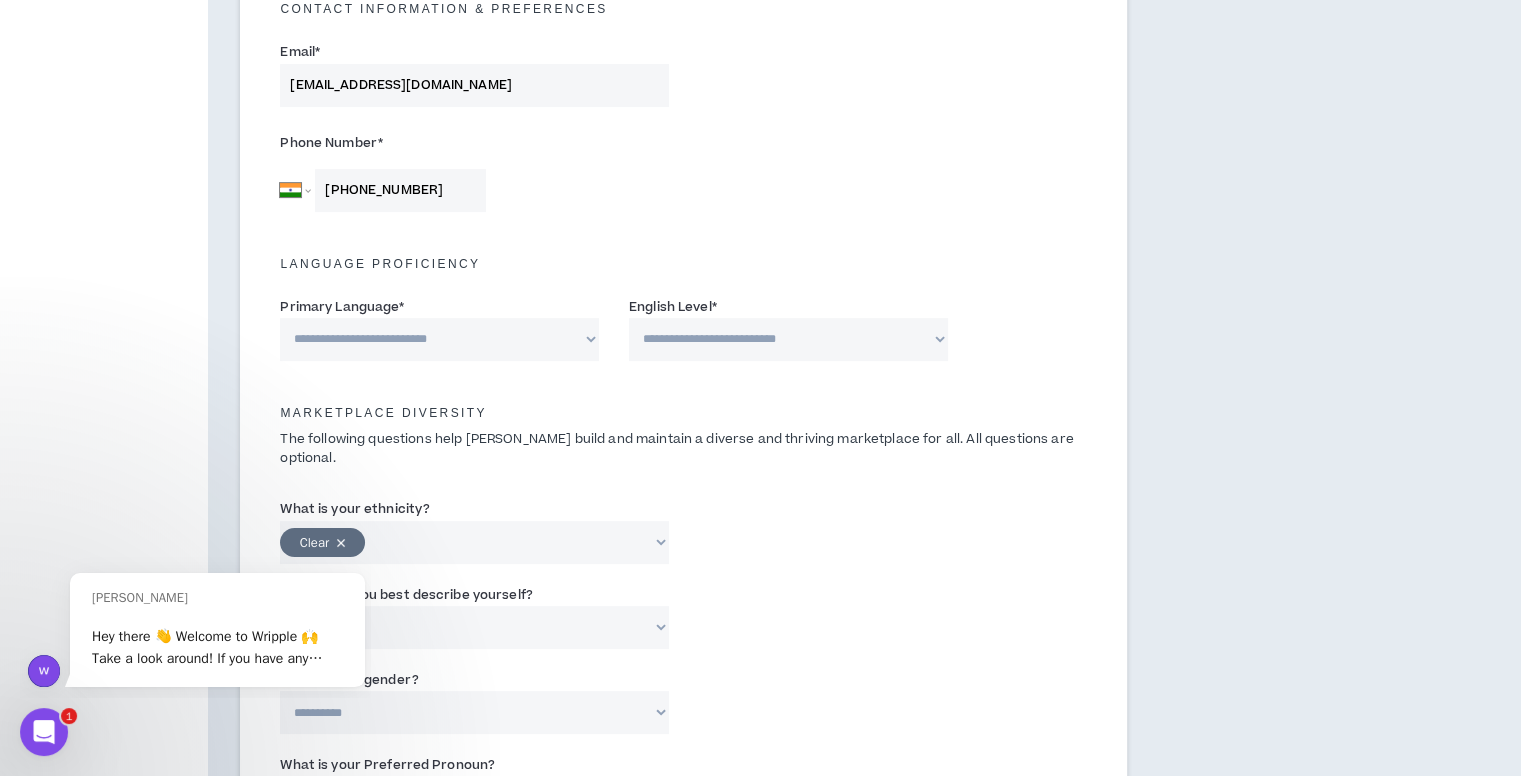 scroll, scrollTop: 603, scrollLeft: 0, axis: vertical 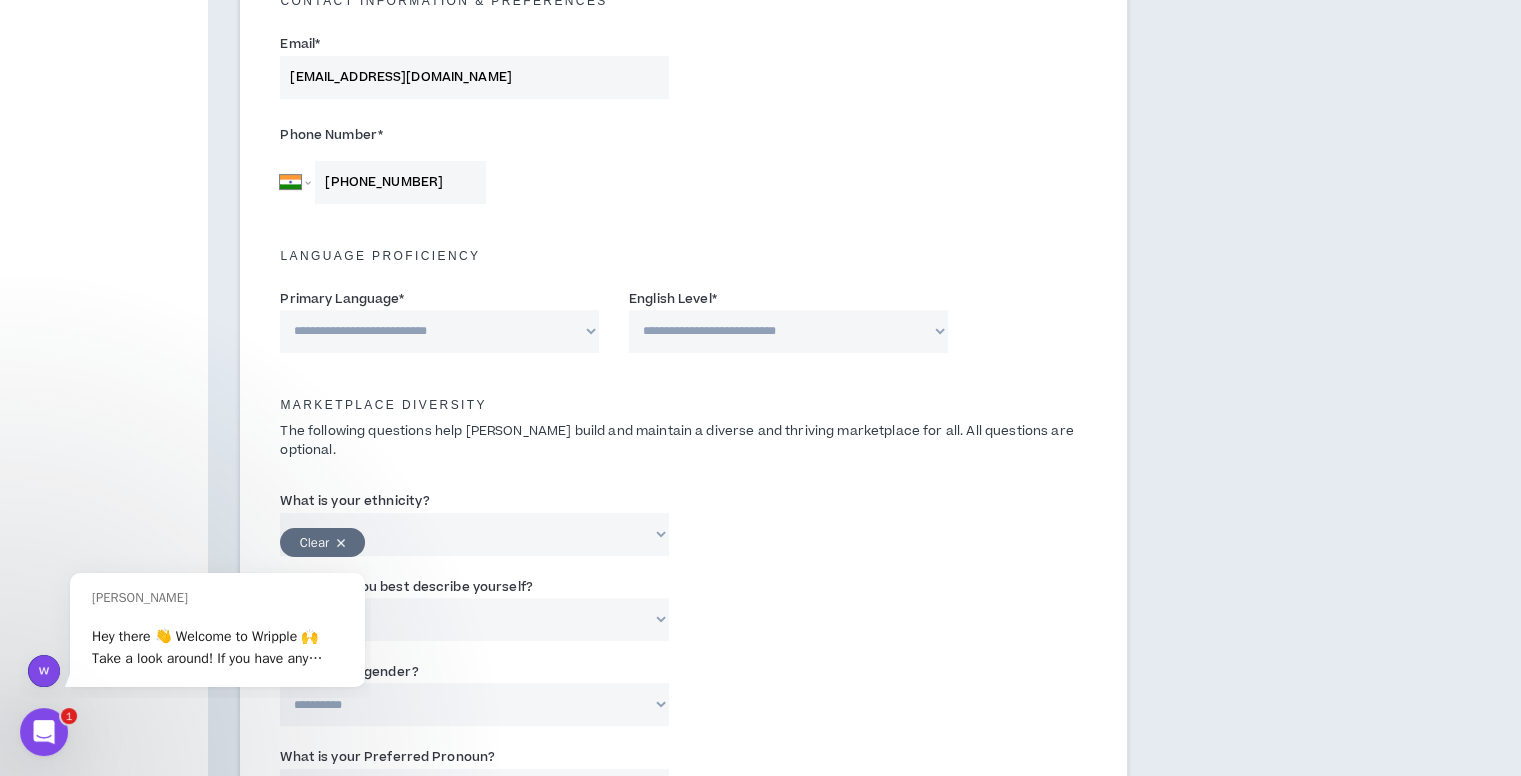 click on "**********" at bounding box center [439, 331] 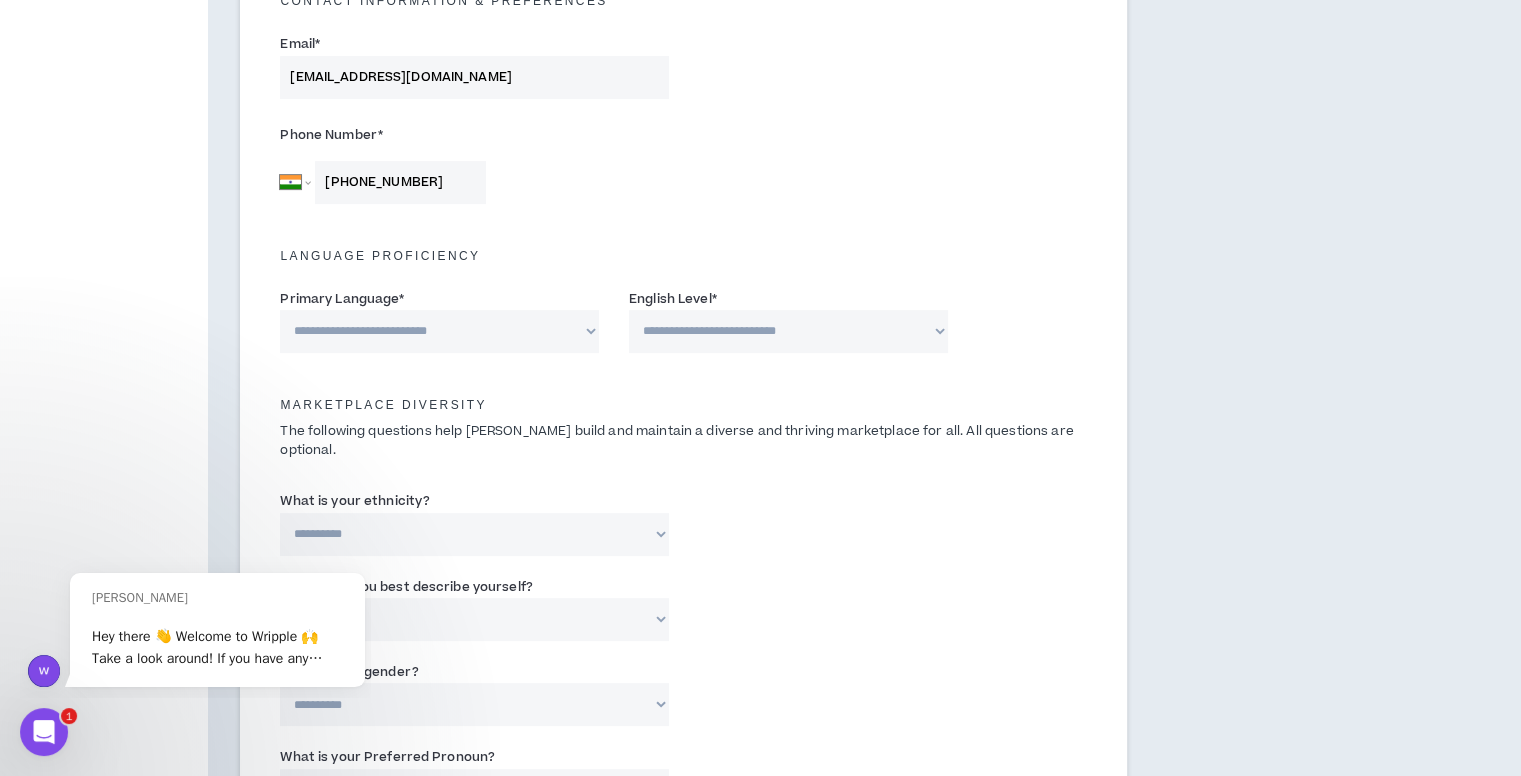 select on "*****" 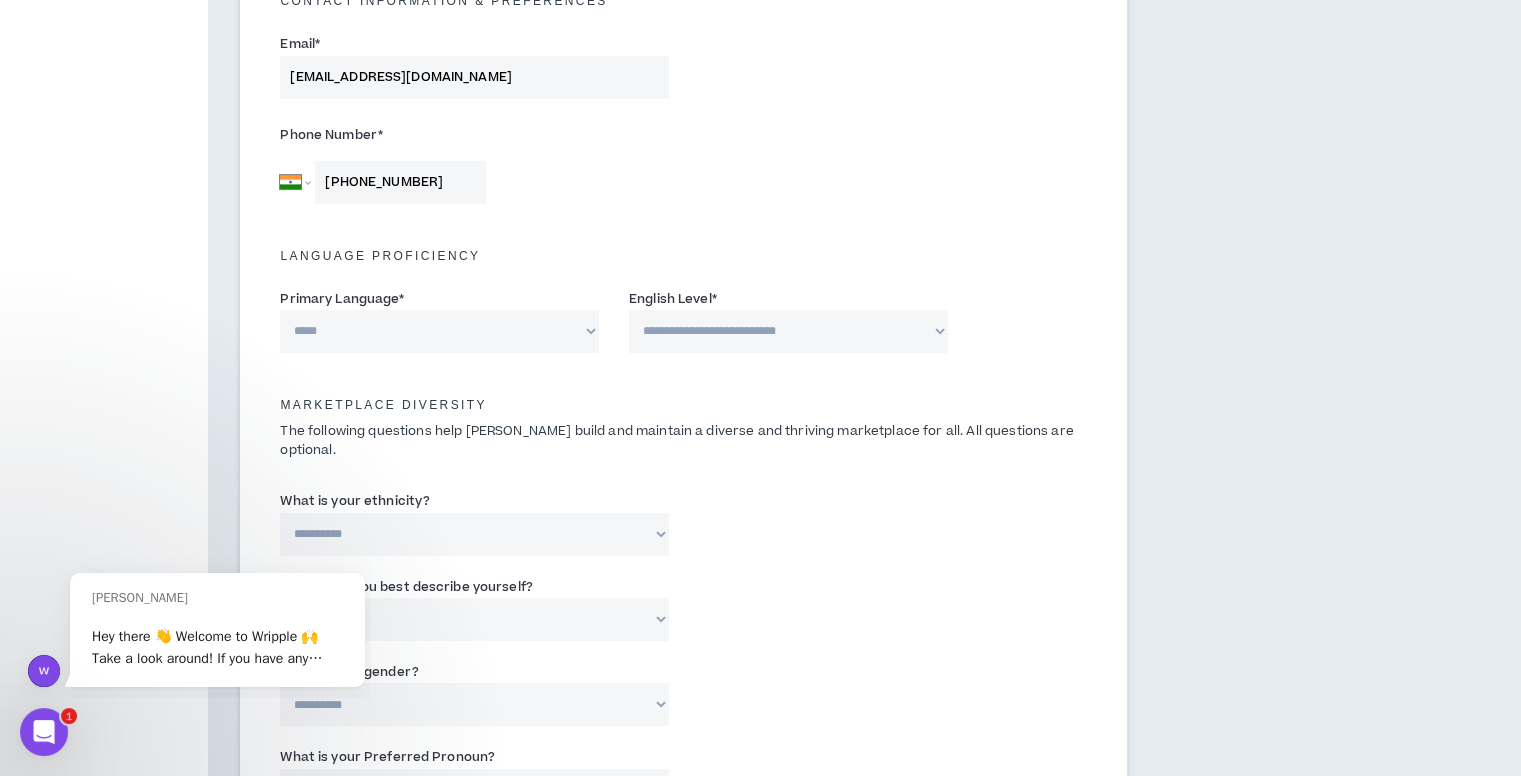 click on "**********" at bounding box center [439, 331] 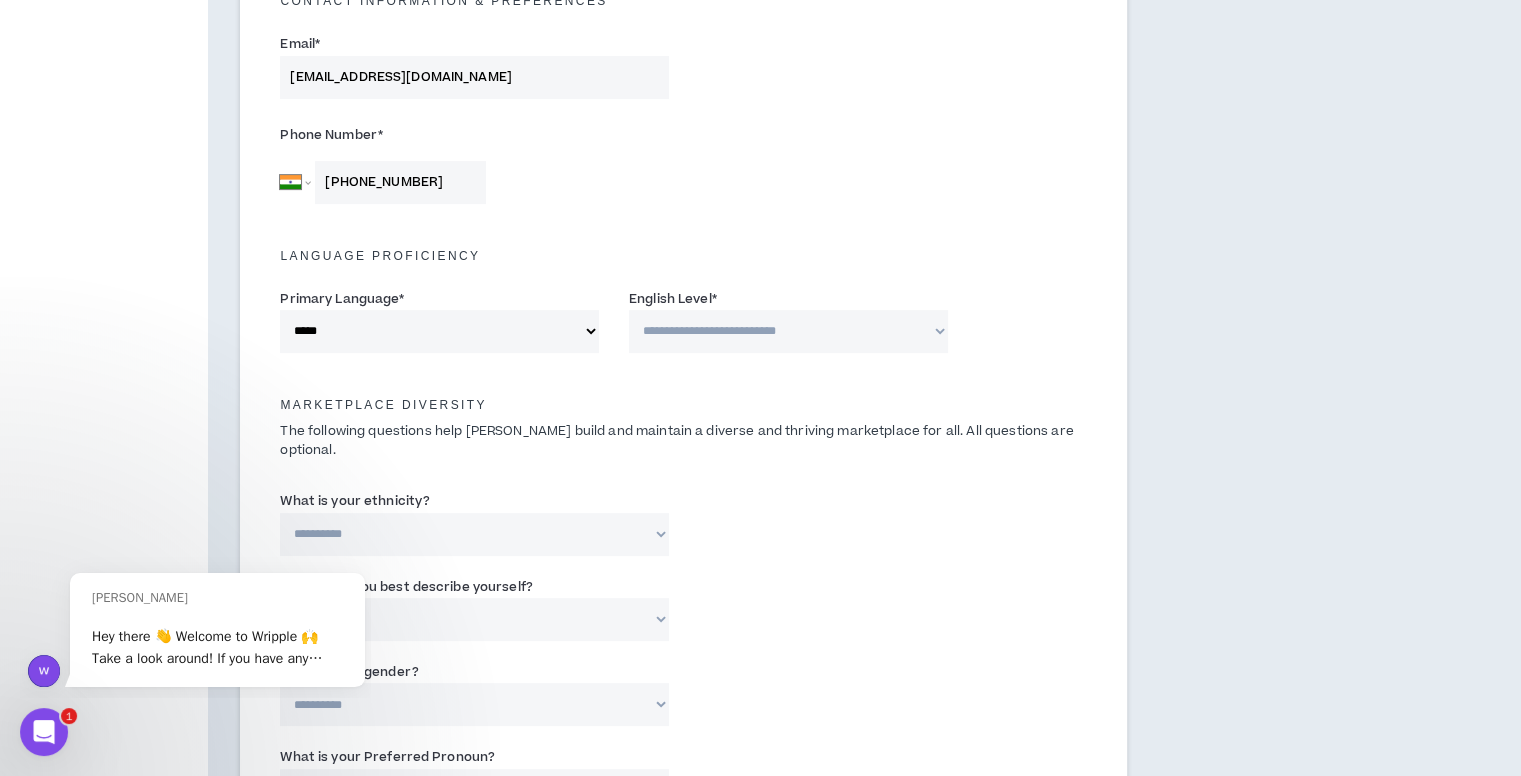 drag, startPoint x: 763, startPoint y: 357, endPoint x: 748, endPoint y: 333, distance: 28.301943 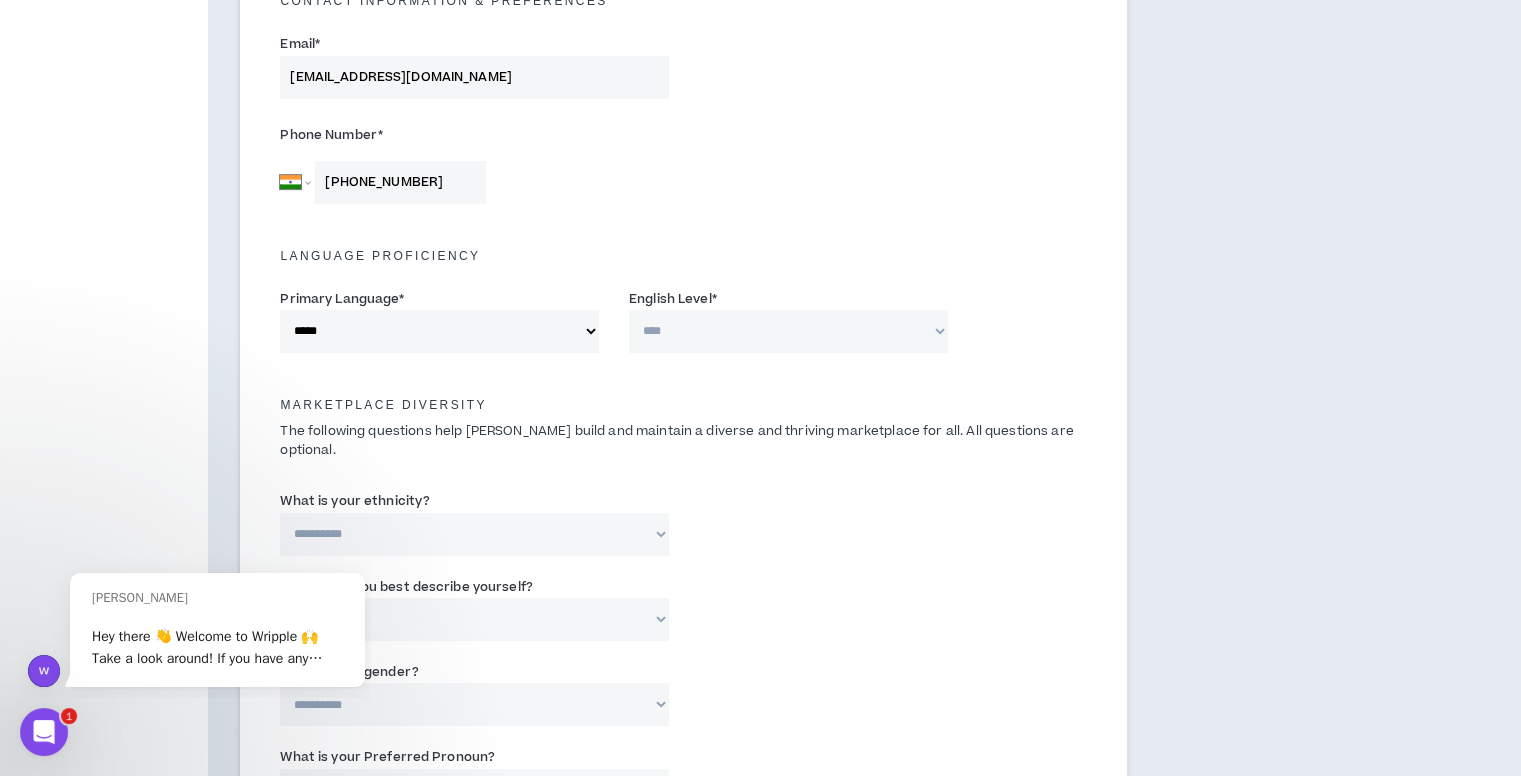click on "**********" at bounding box center [788, 331] 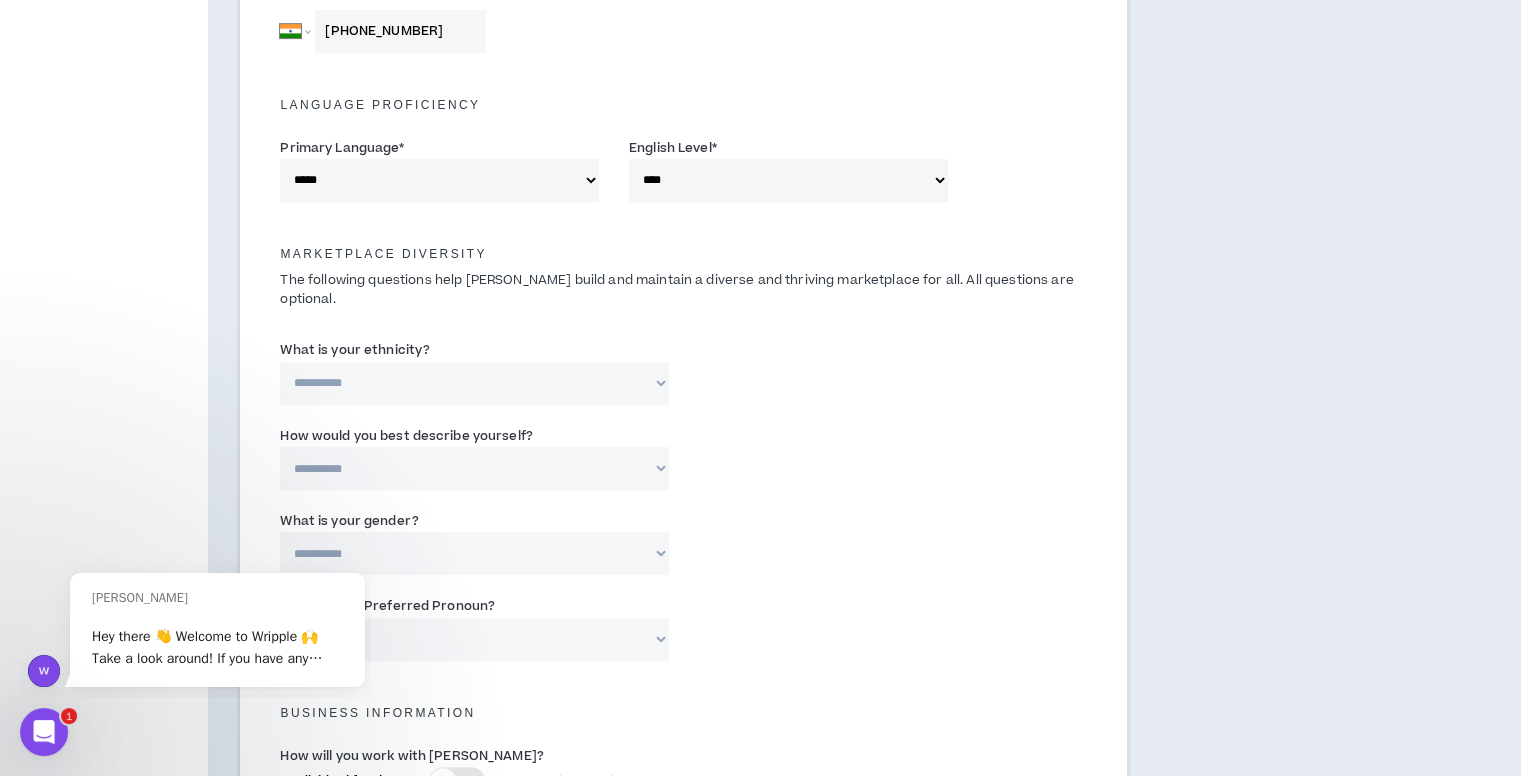 scroll, scrollTop: 755, scrollLeft: 0, axis: vertical 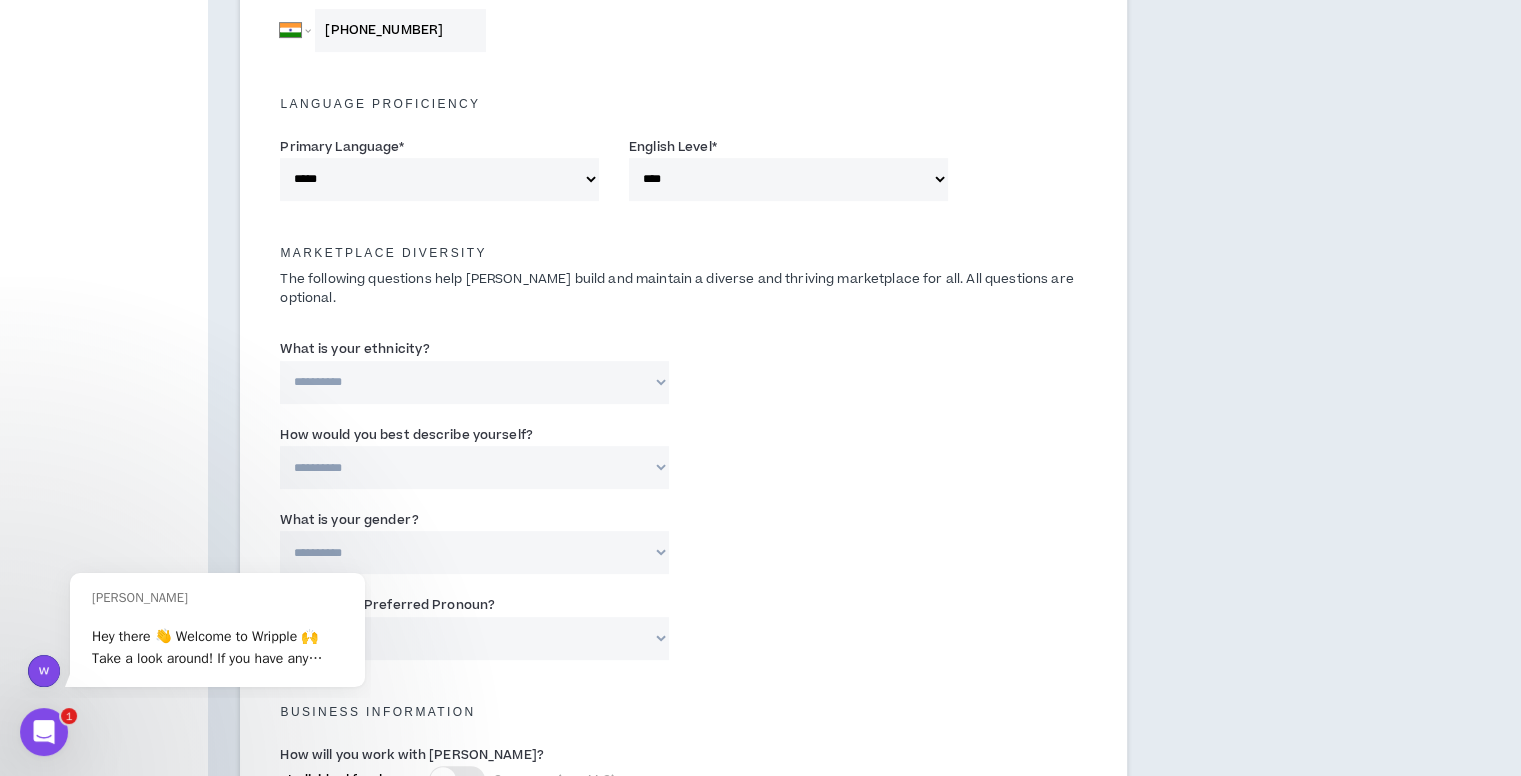 click on "**********" at bounding box center [474, 382] 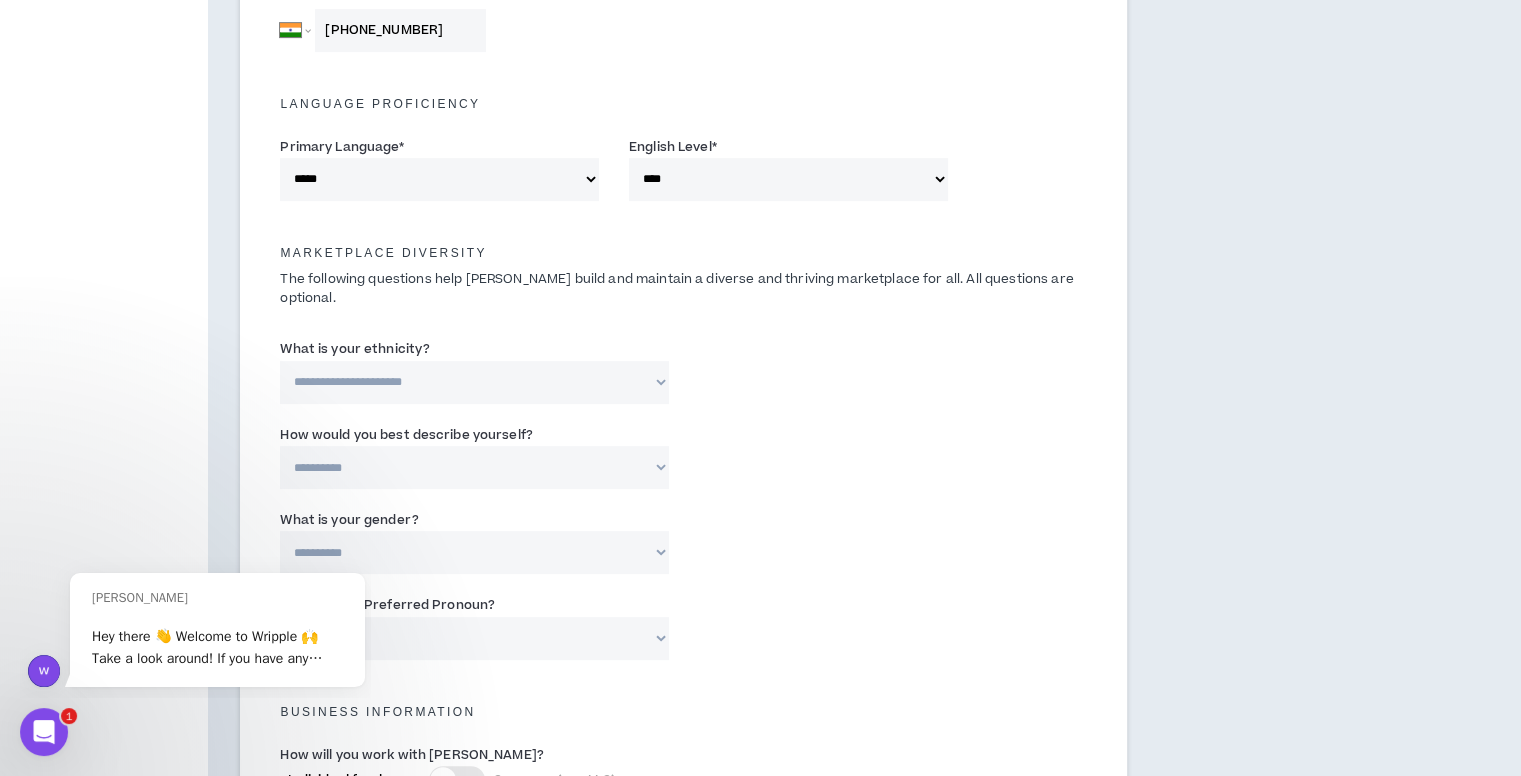 click on "**********" at bounding box center (474, 382) 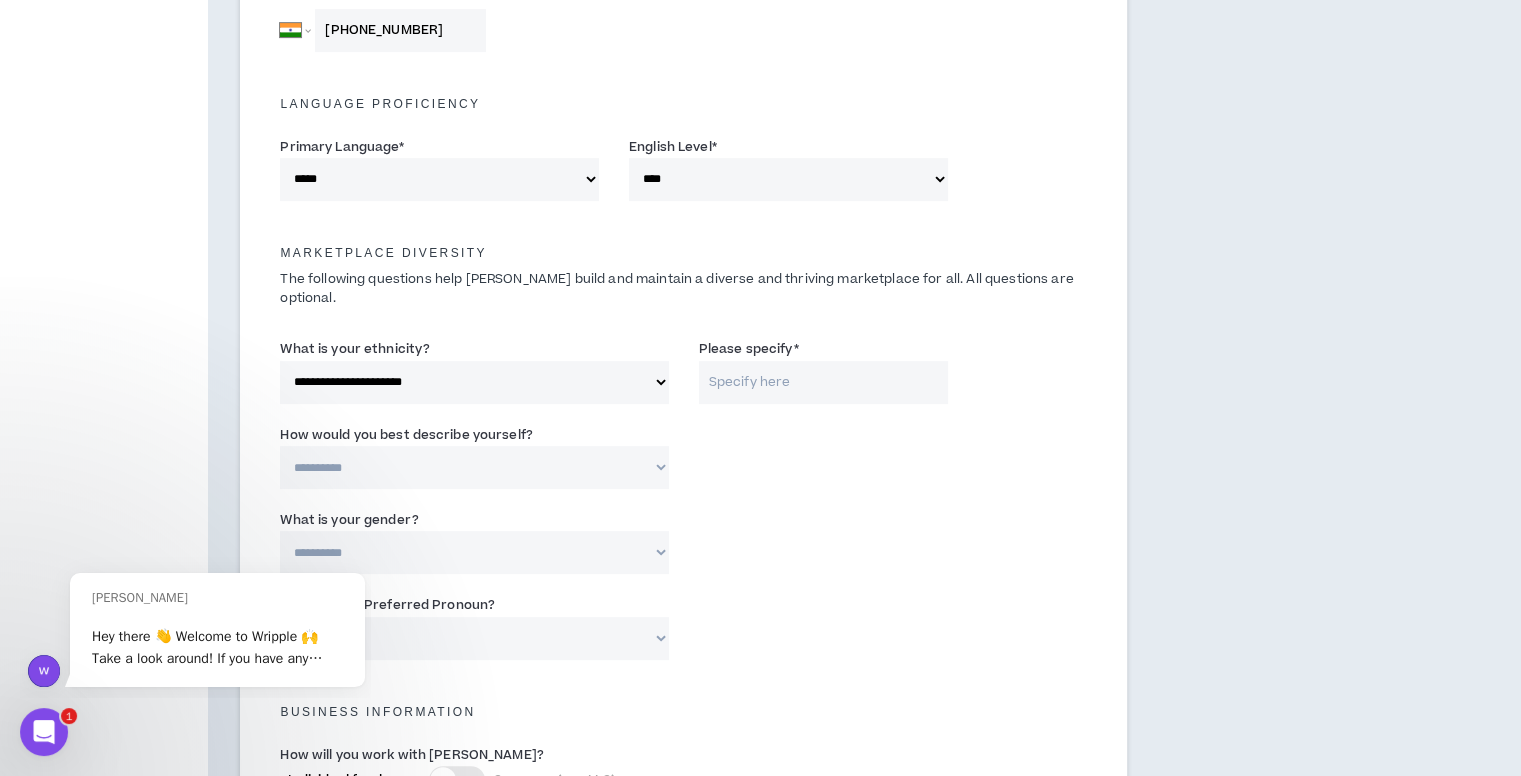 click on "Please specify  *" at bounding box center [823, 382] 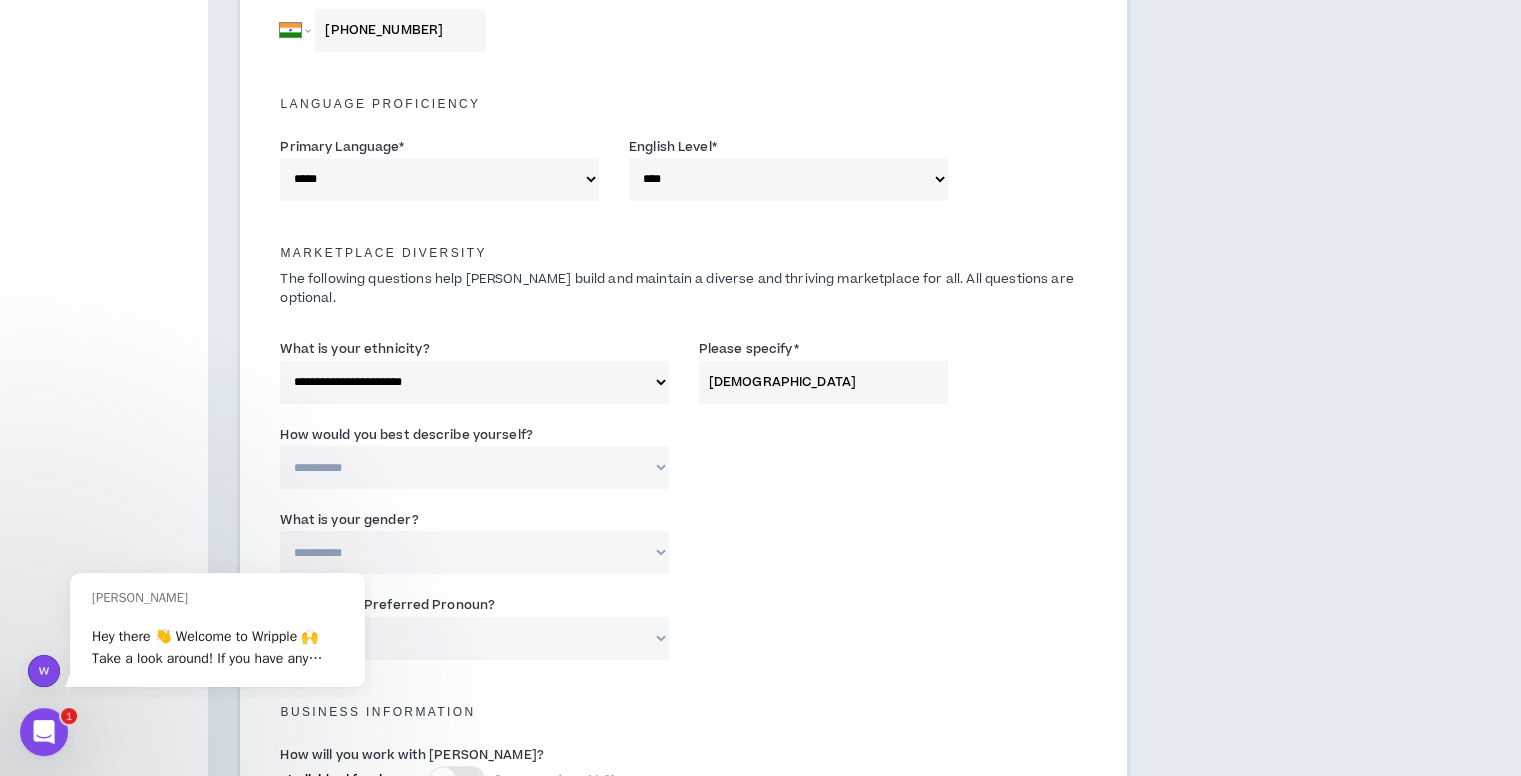 type on "[DEMOGRAPHIC_DATA]" 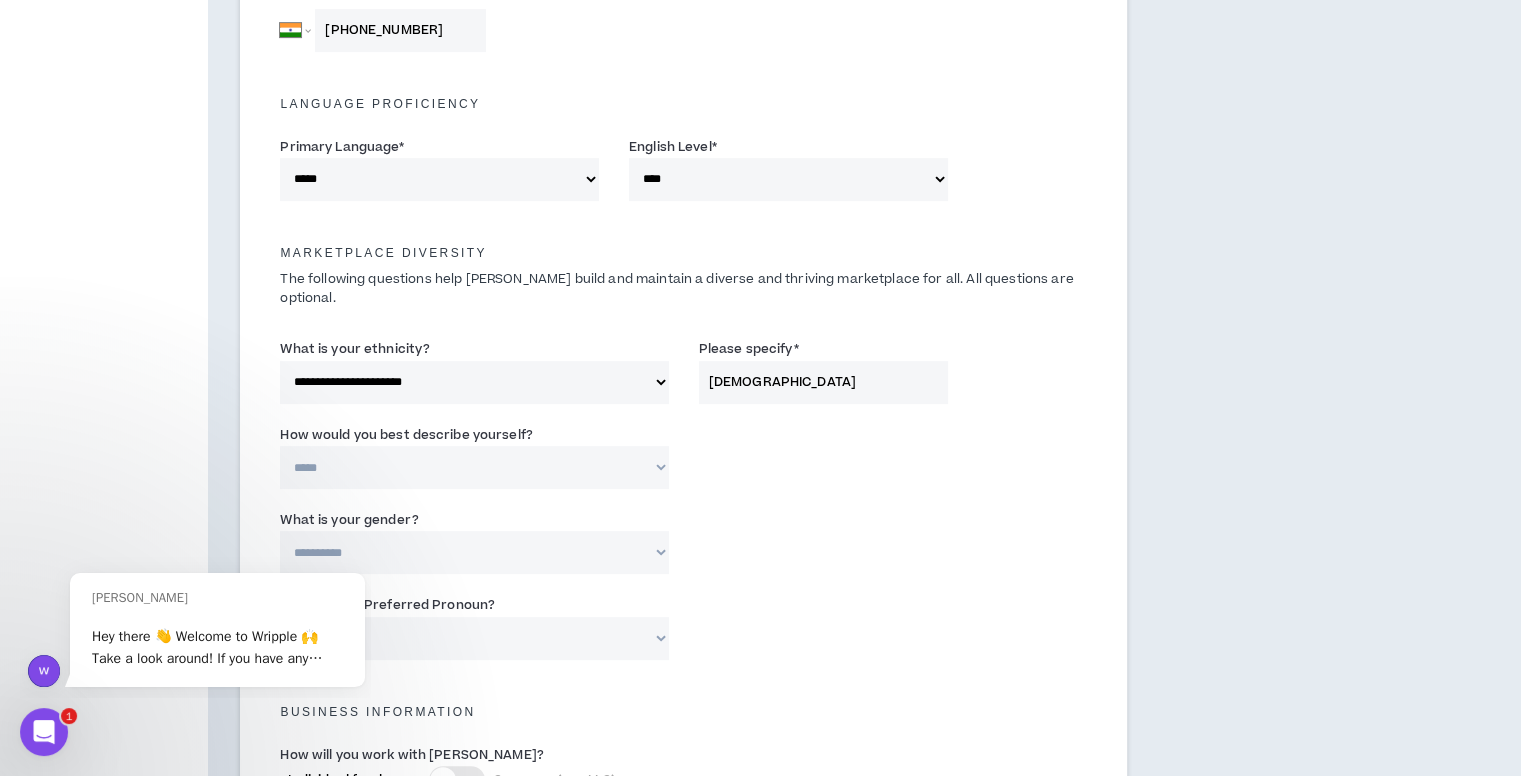 click on "**********" at bounding box center (474, 467) 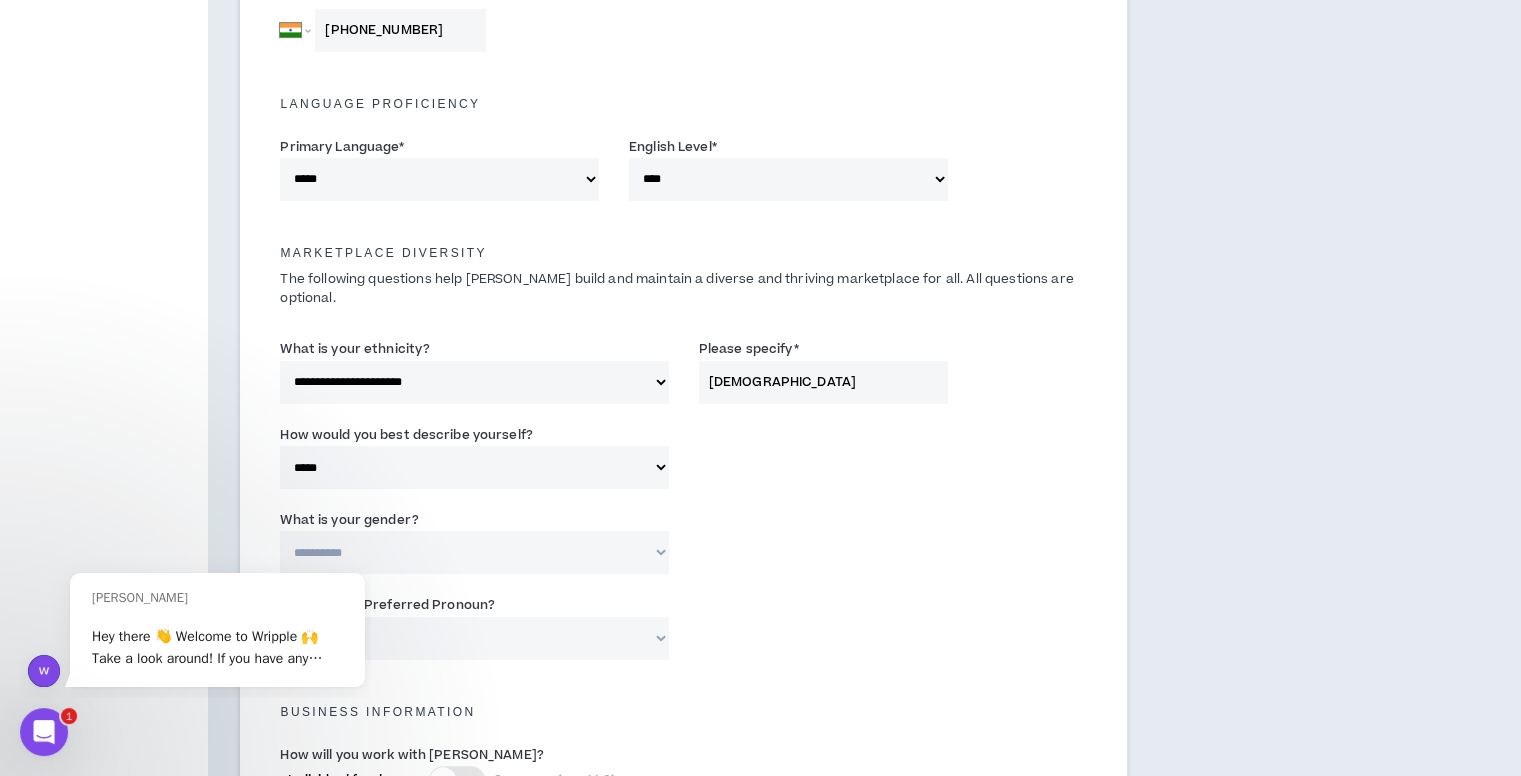 click on "**********" at bounding box center (474, 552) 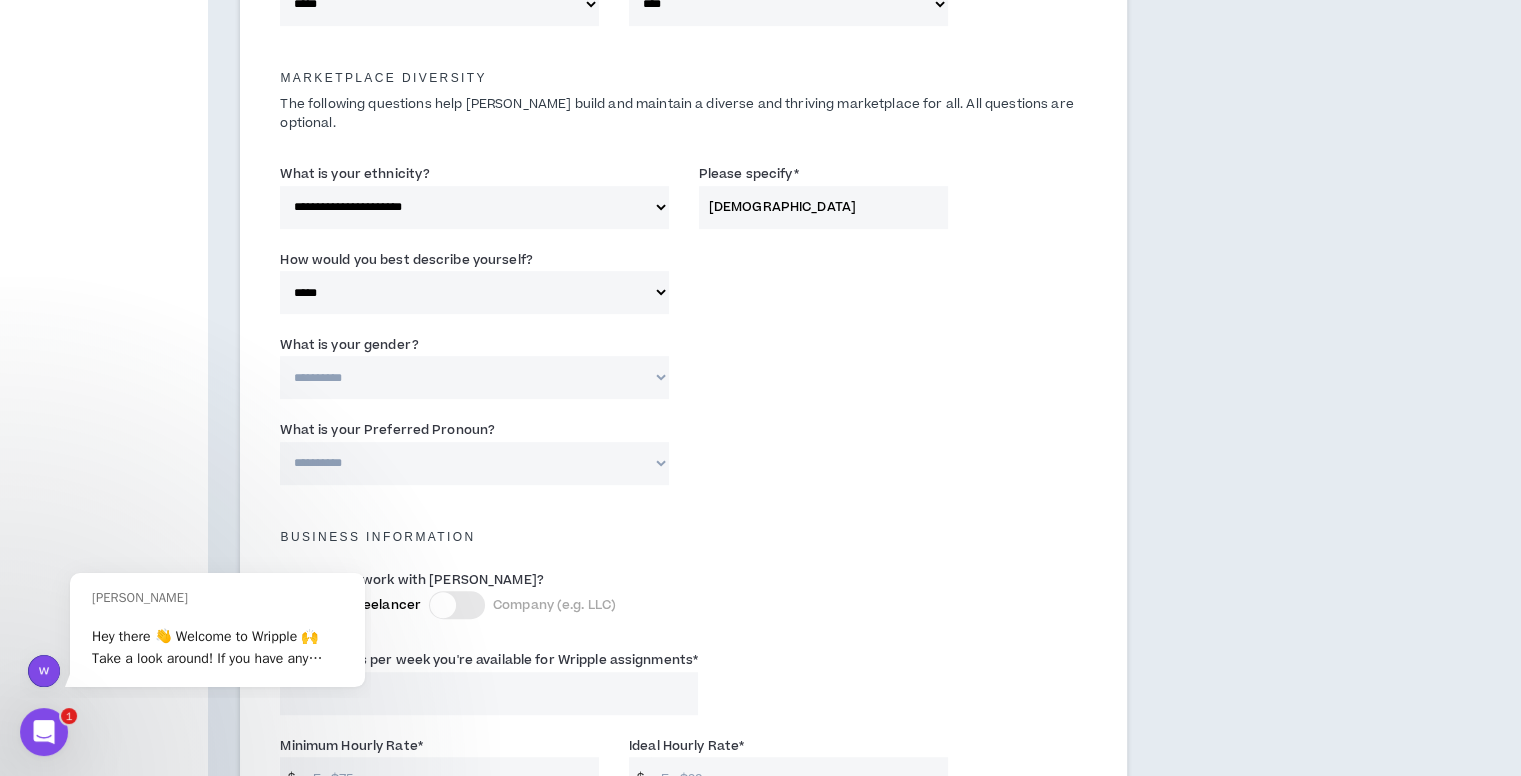 scroll, scrollTop: 931, scrollLeft: 0, axis: vertical 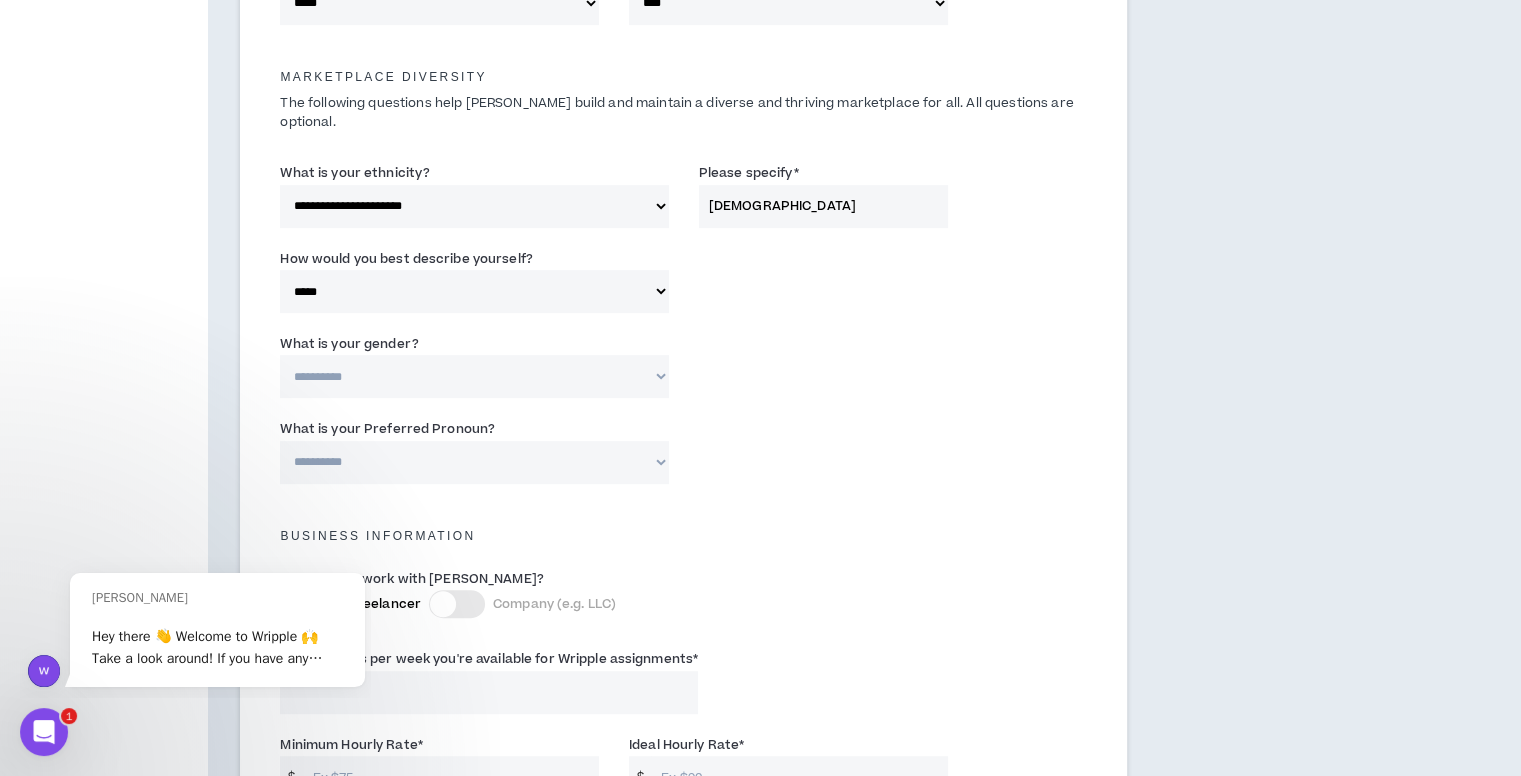 click on "What is your gender?" at bounding box center (349, 344) 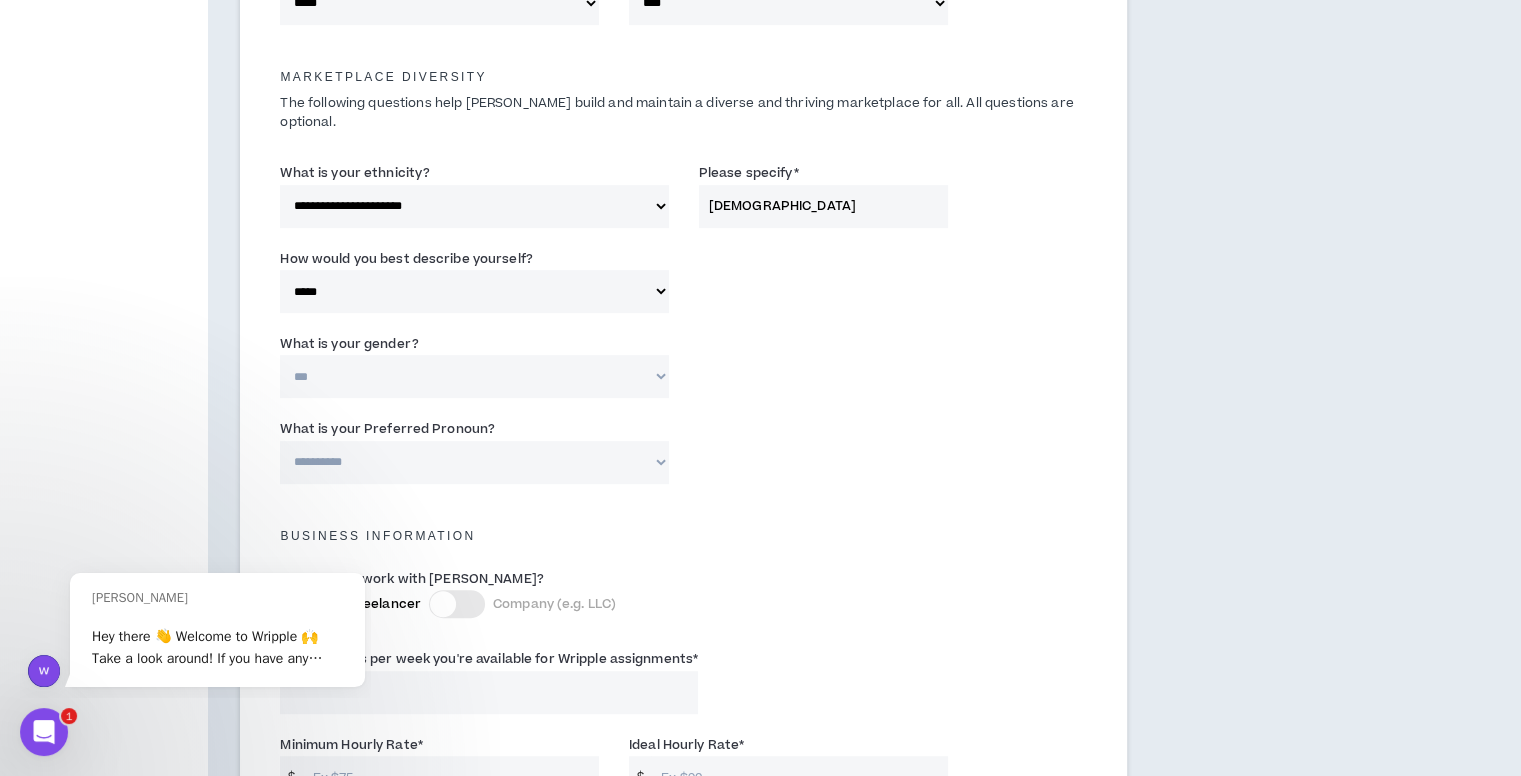 click on "**********" at bounding box center [474, 376] 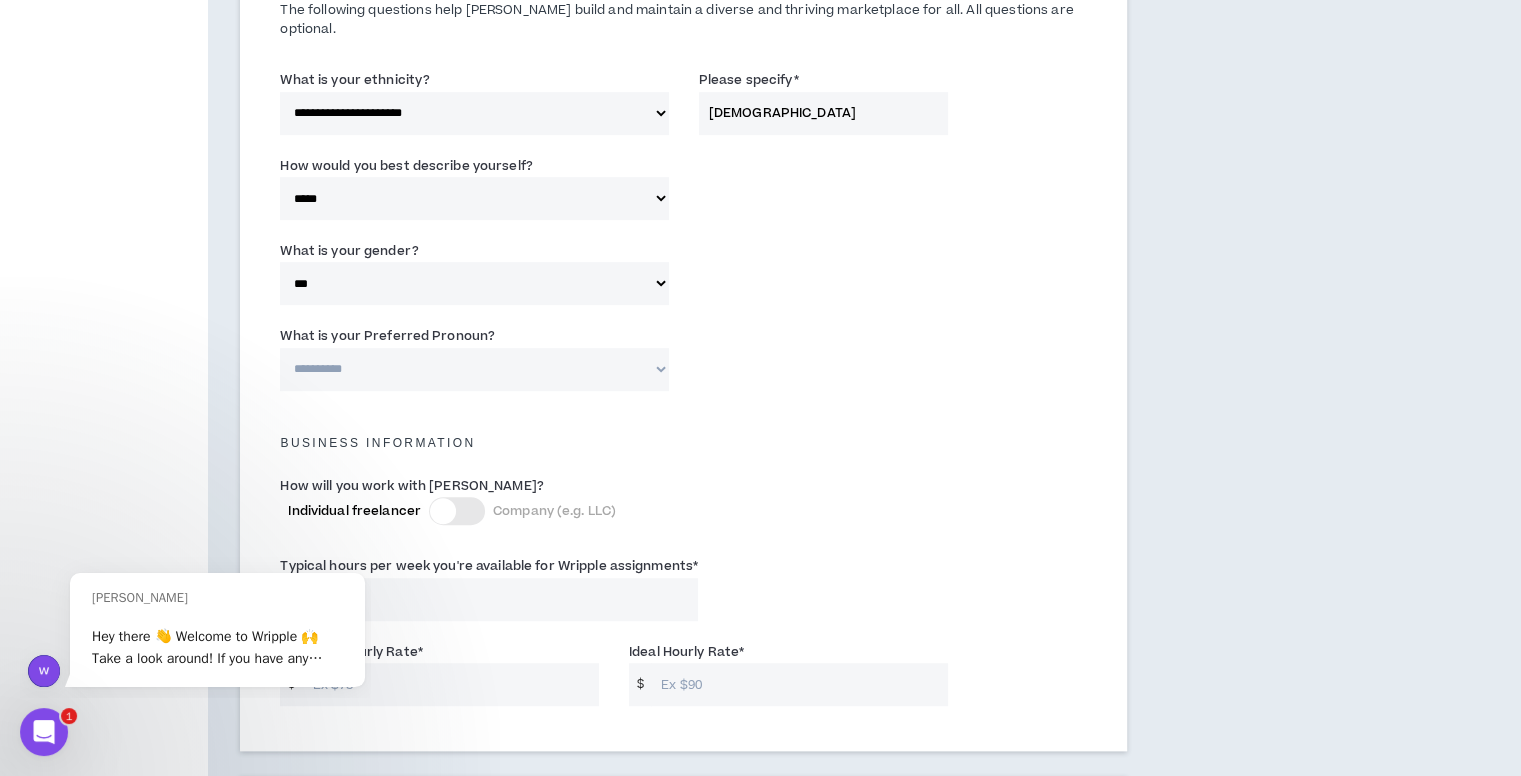 scroll, scrollTop: 1044, scrollLeft: 0, axis: vertical 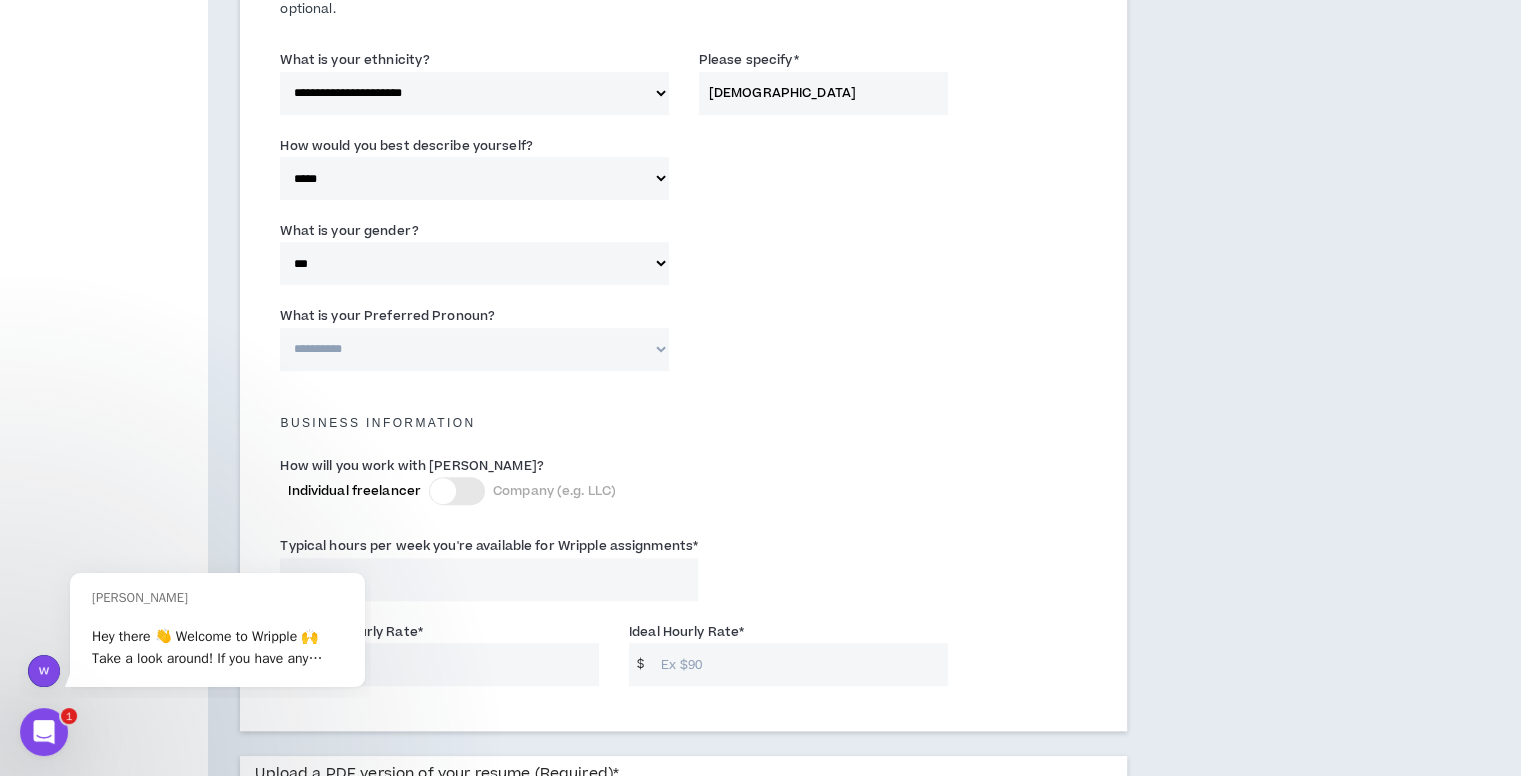 click on "**********" at bounding box center (474, 349) 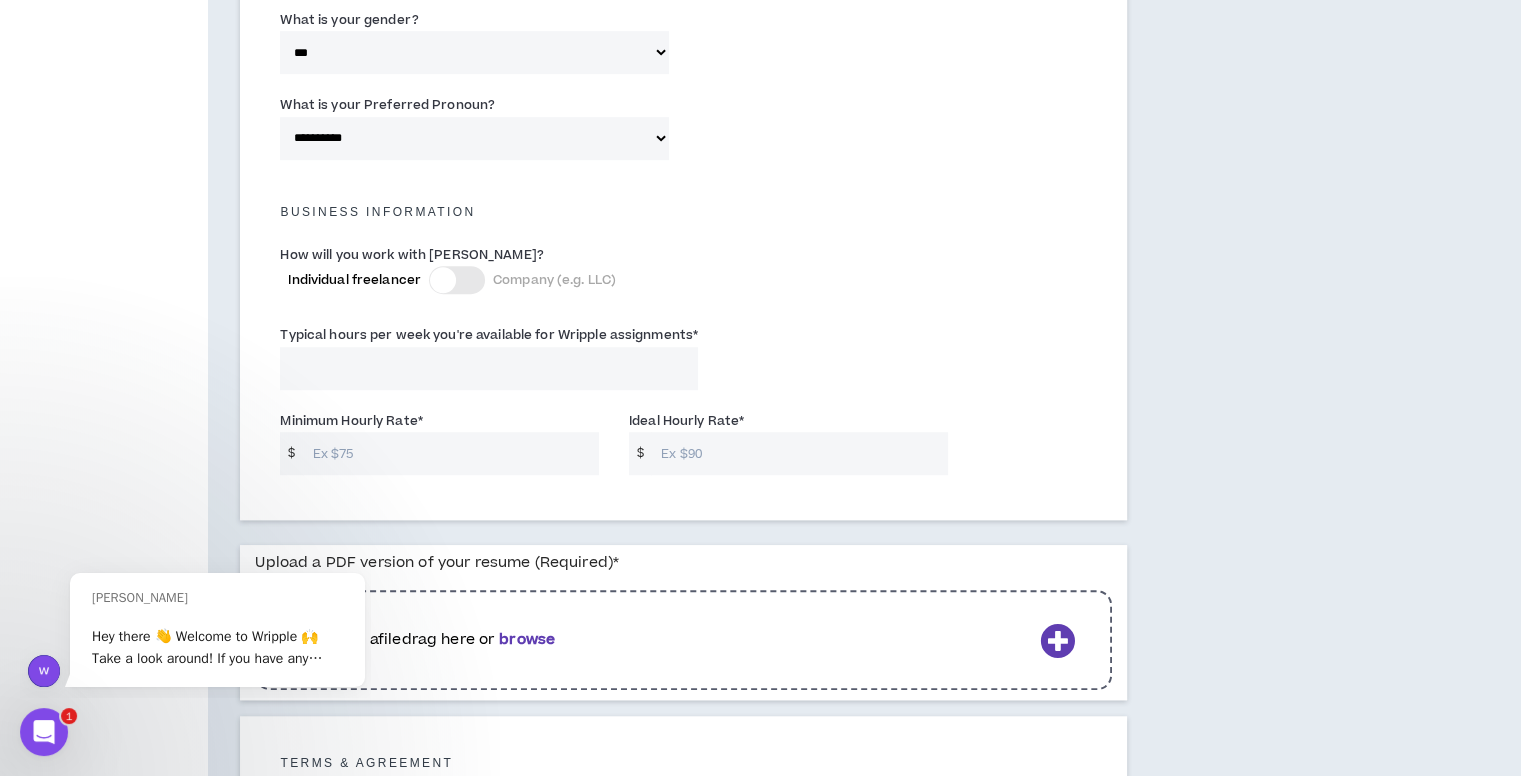 scroll, scrollTop: 1260, scrollLeft: 0, axis: vertical 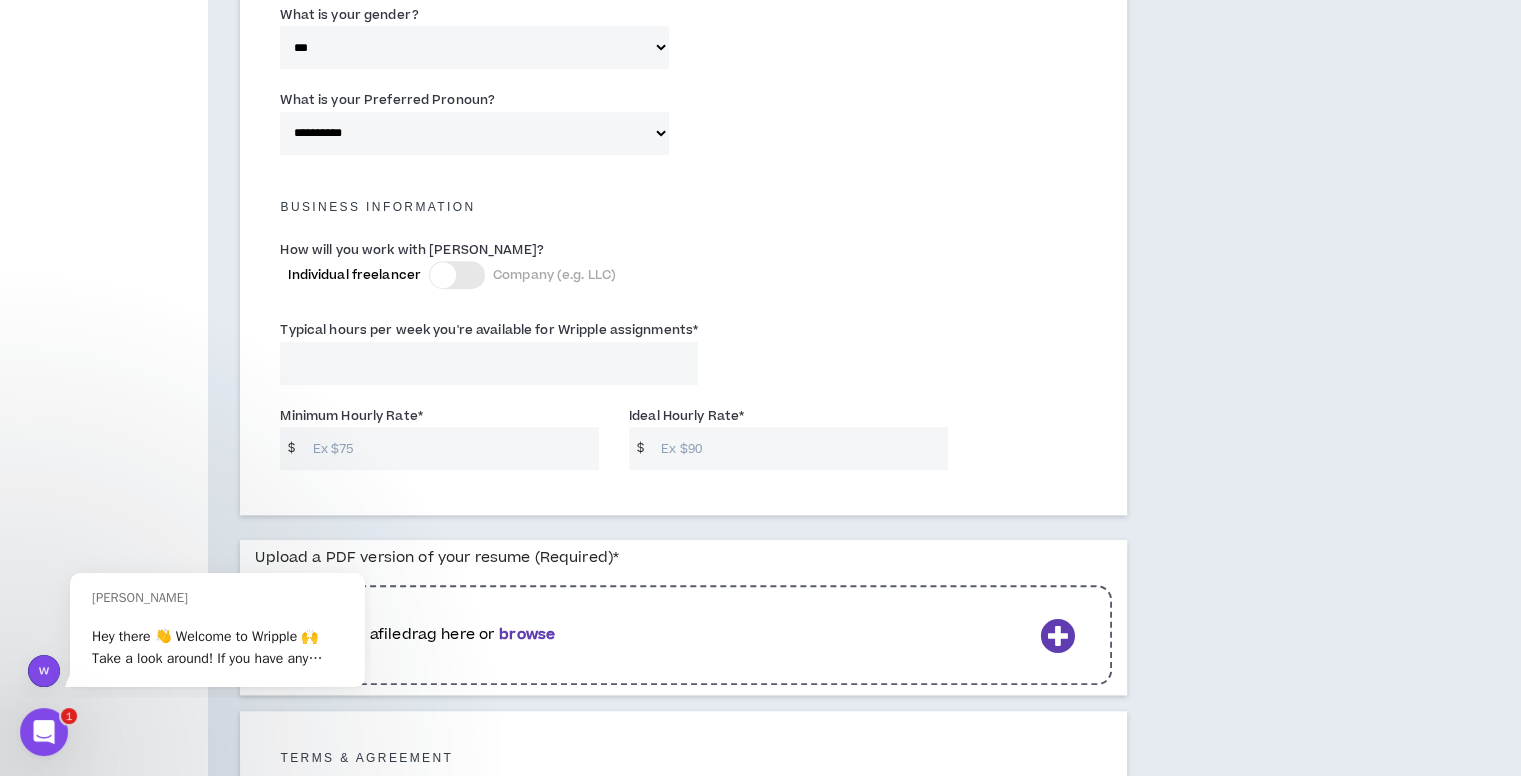 click on "Typical hours per week you're available for Wripple assignments  *" at bounding box center [489, 363] 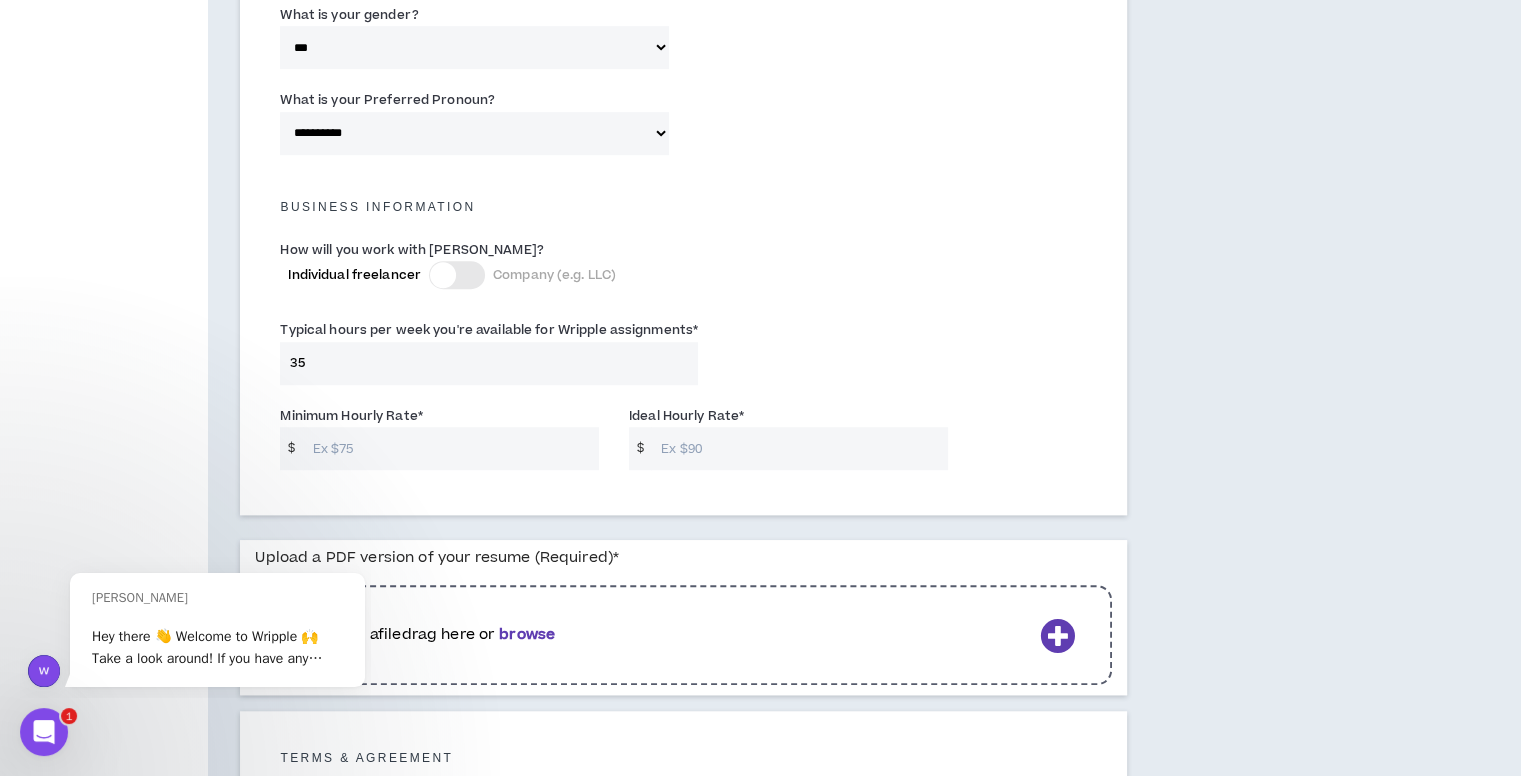 type on "35" 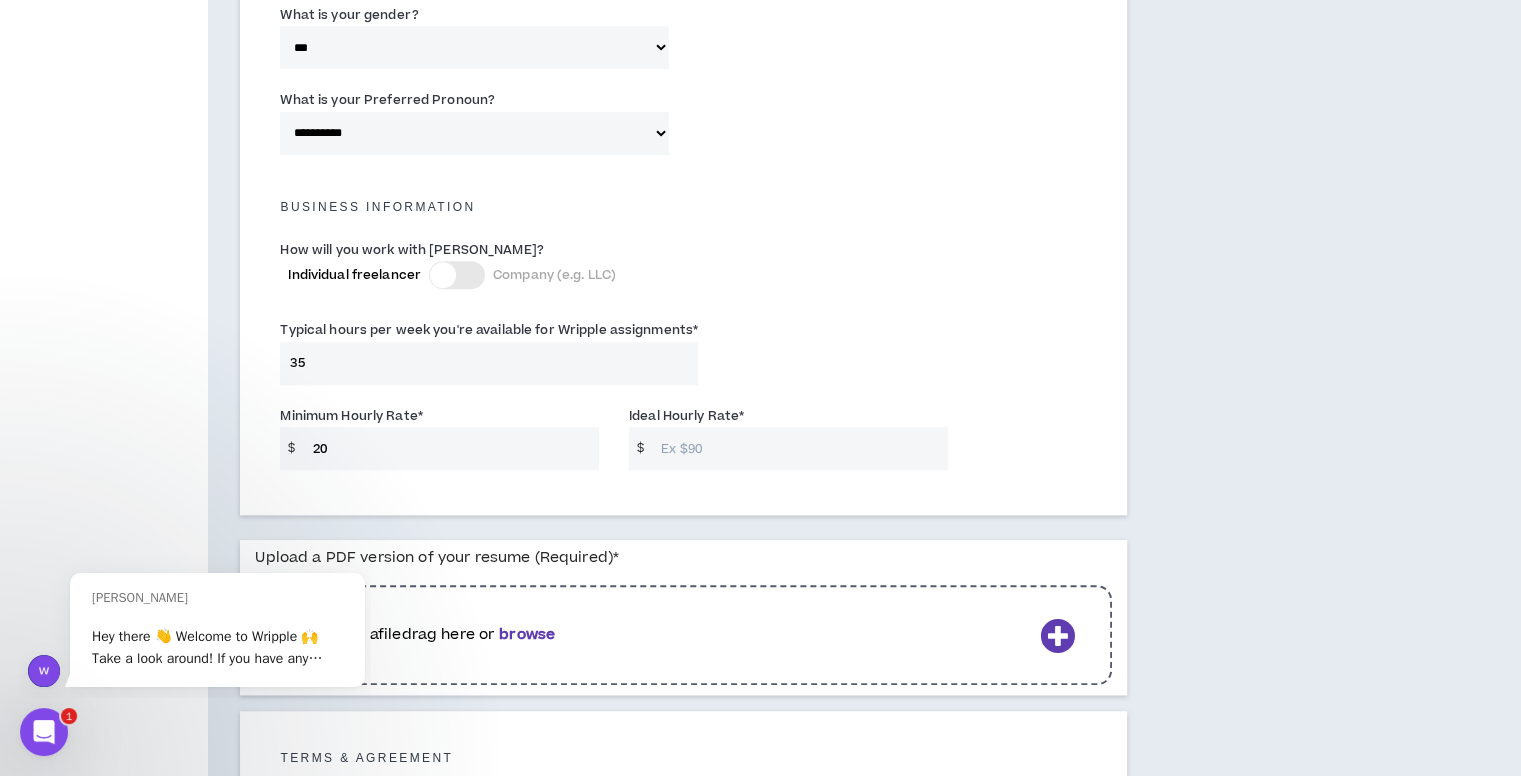 type on "20" 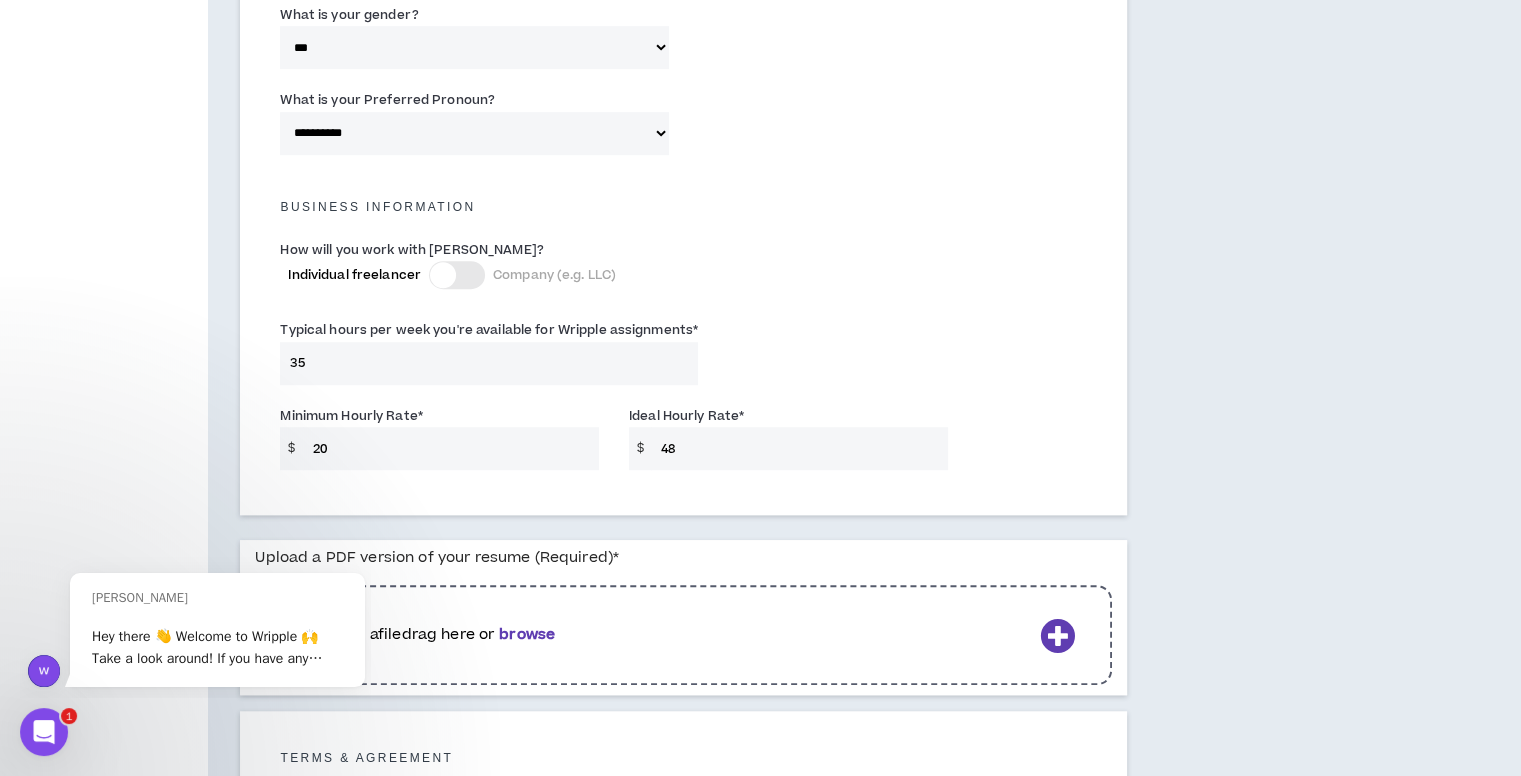 scroll, scrollTop: 1448, scrollLeft: 0, axis: vertical 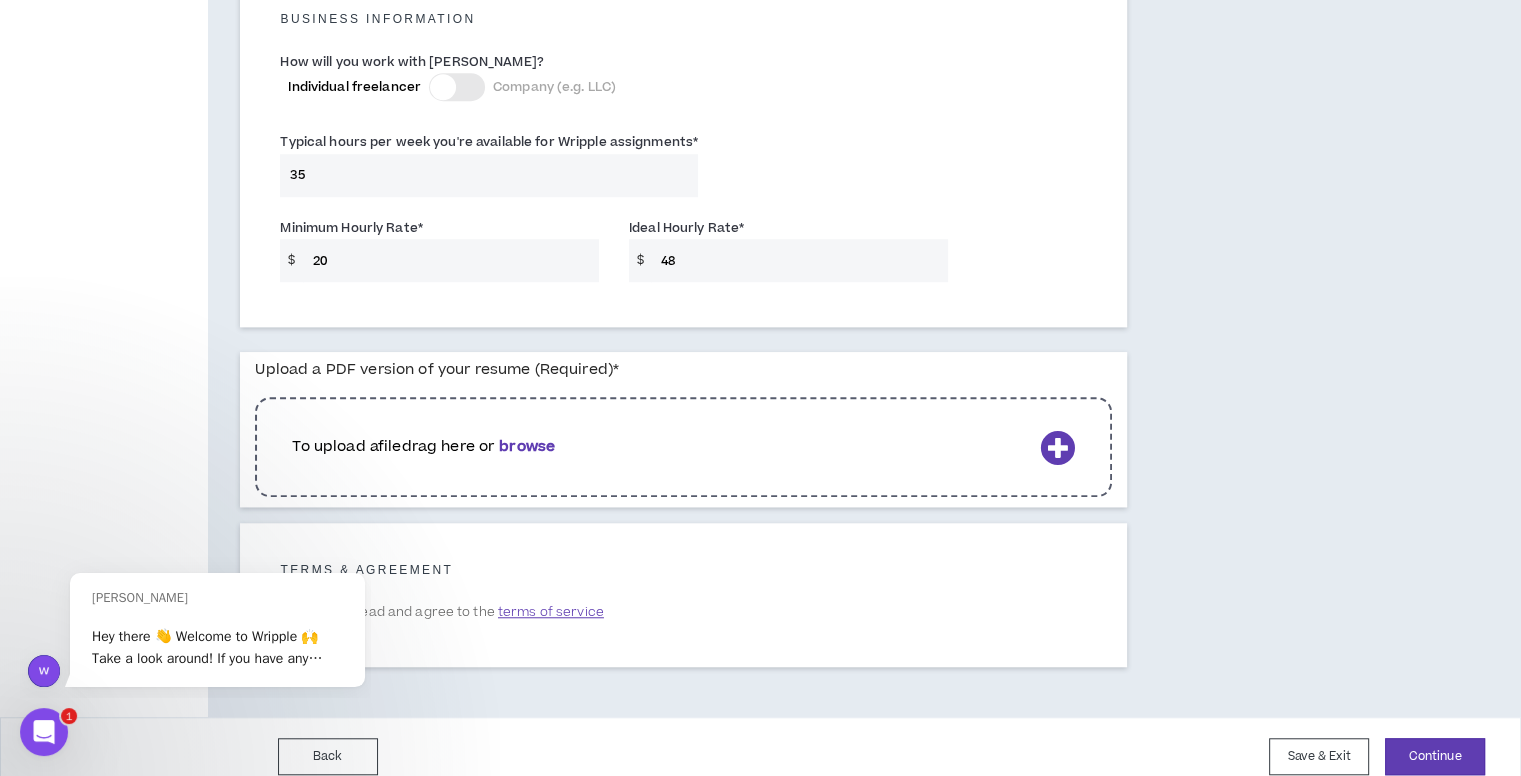 type on "48" 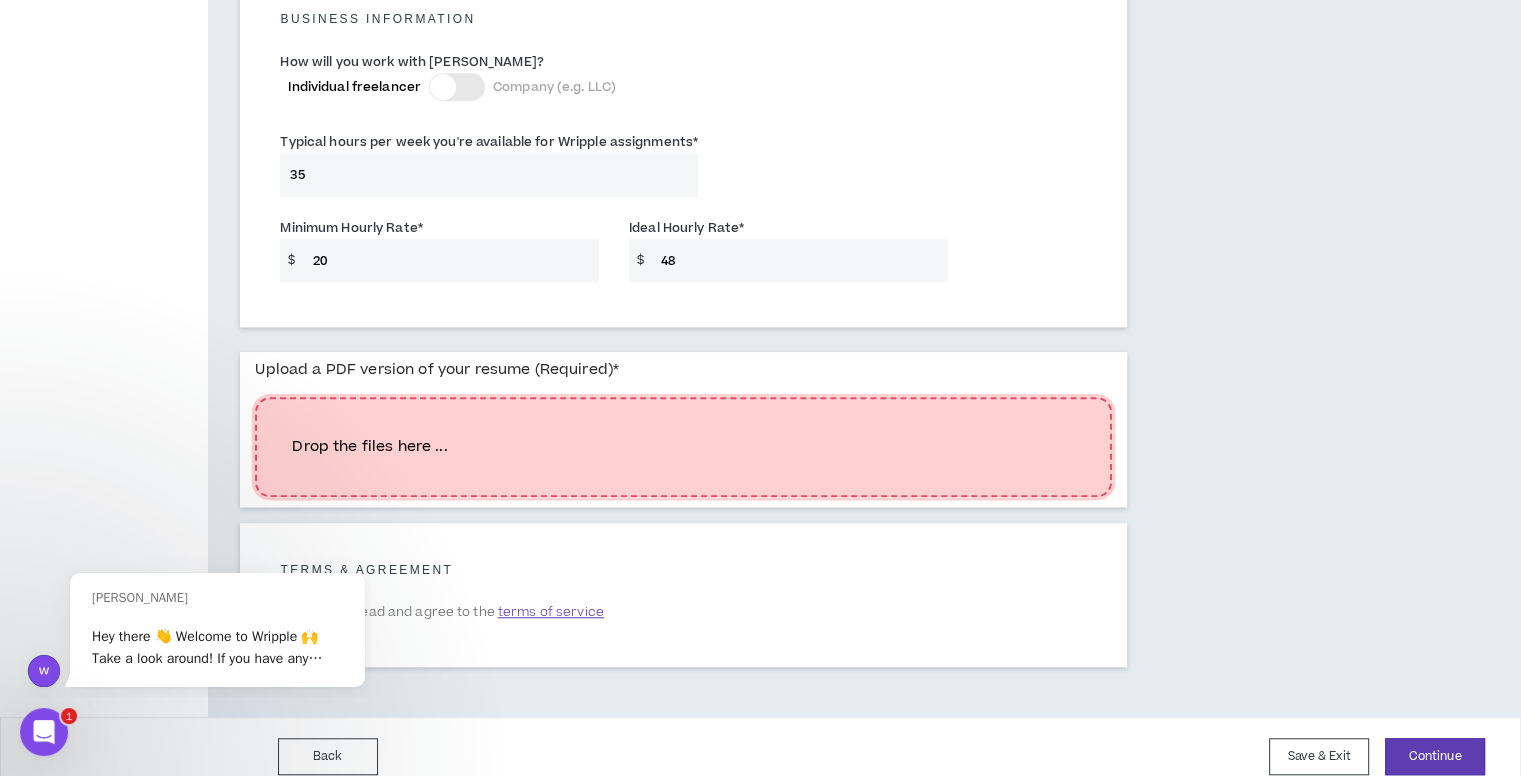 scroll, scrollTop: 1411, scrollLeft: 0, axis: vertical 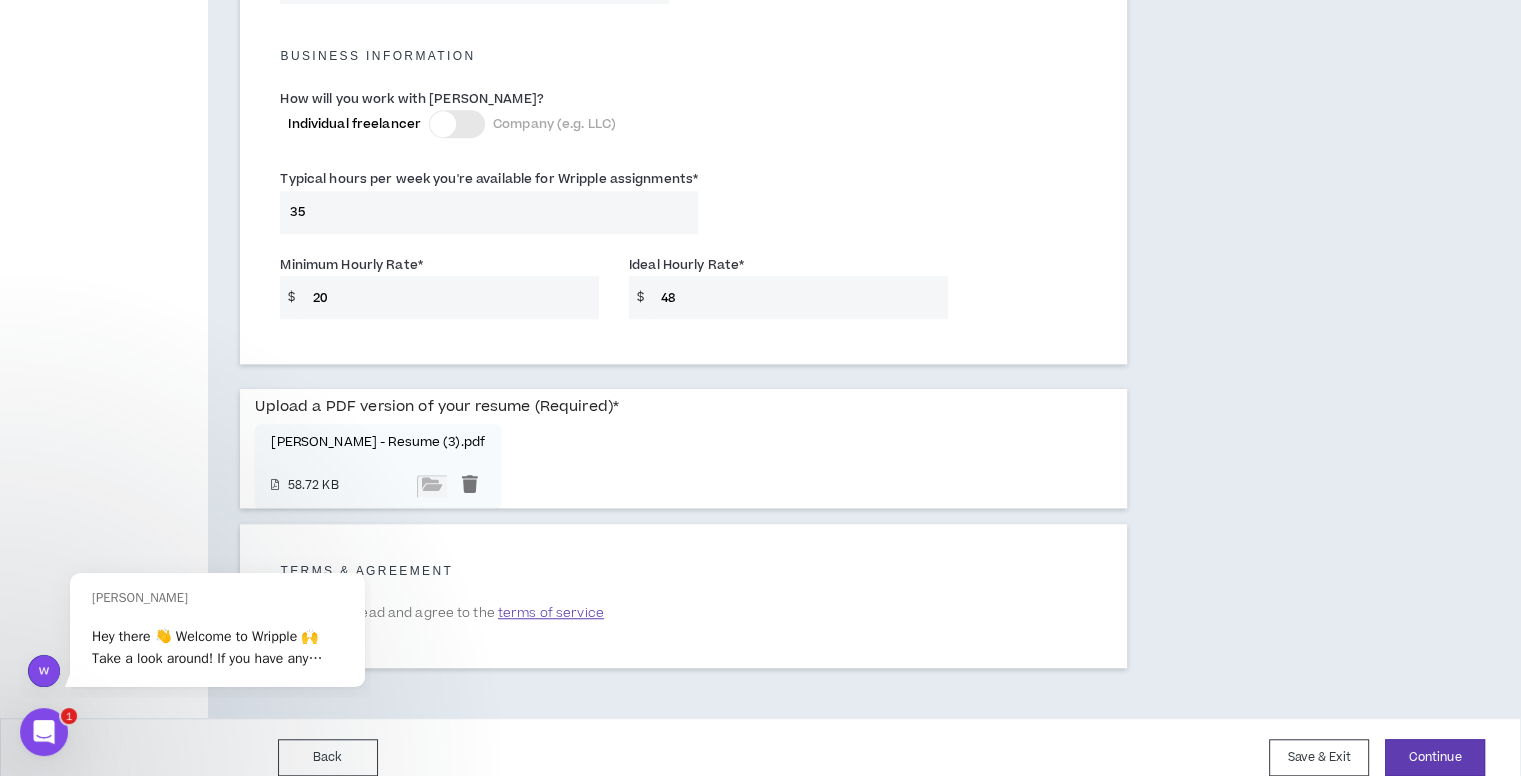 click on "**********" at bounding box center (778, -302) 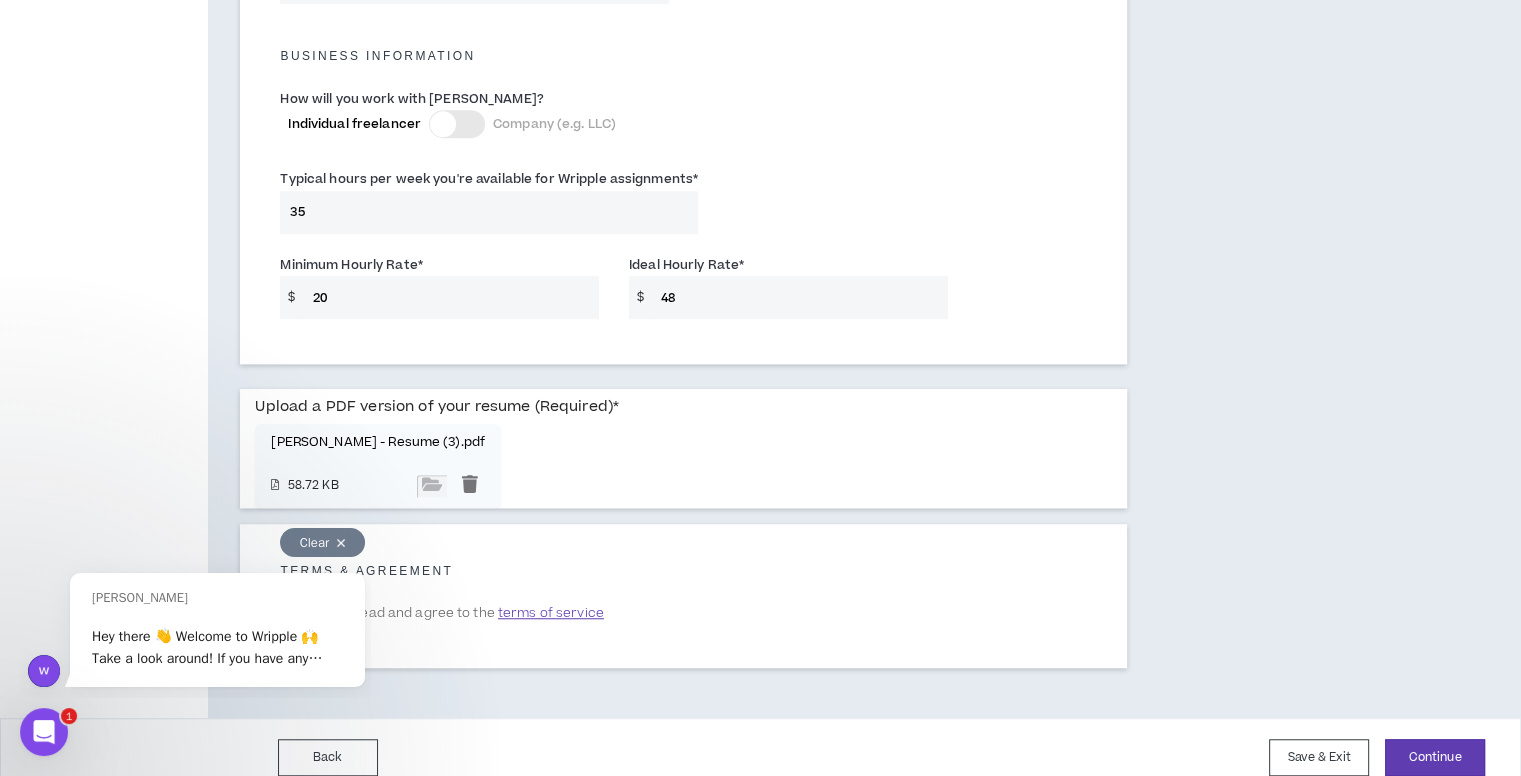 click on "Clear" at bounding box center [322, 542] 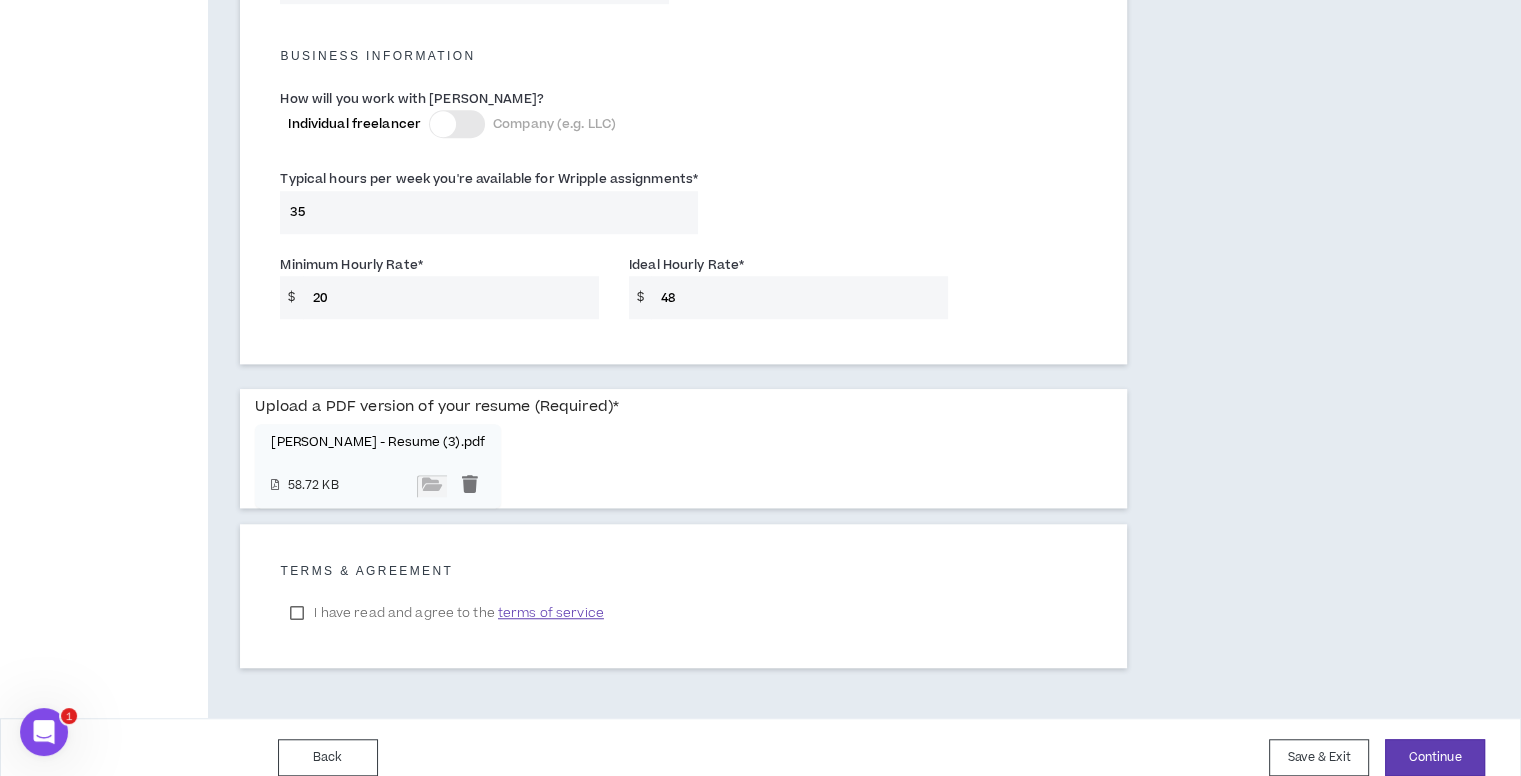 click on "I have read and agree to the    terms of service" at bounding box center [446, 613] 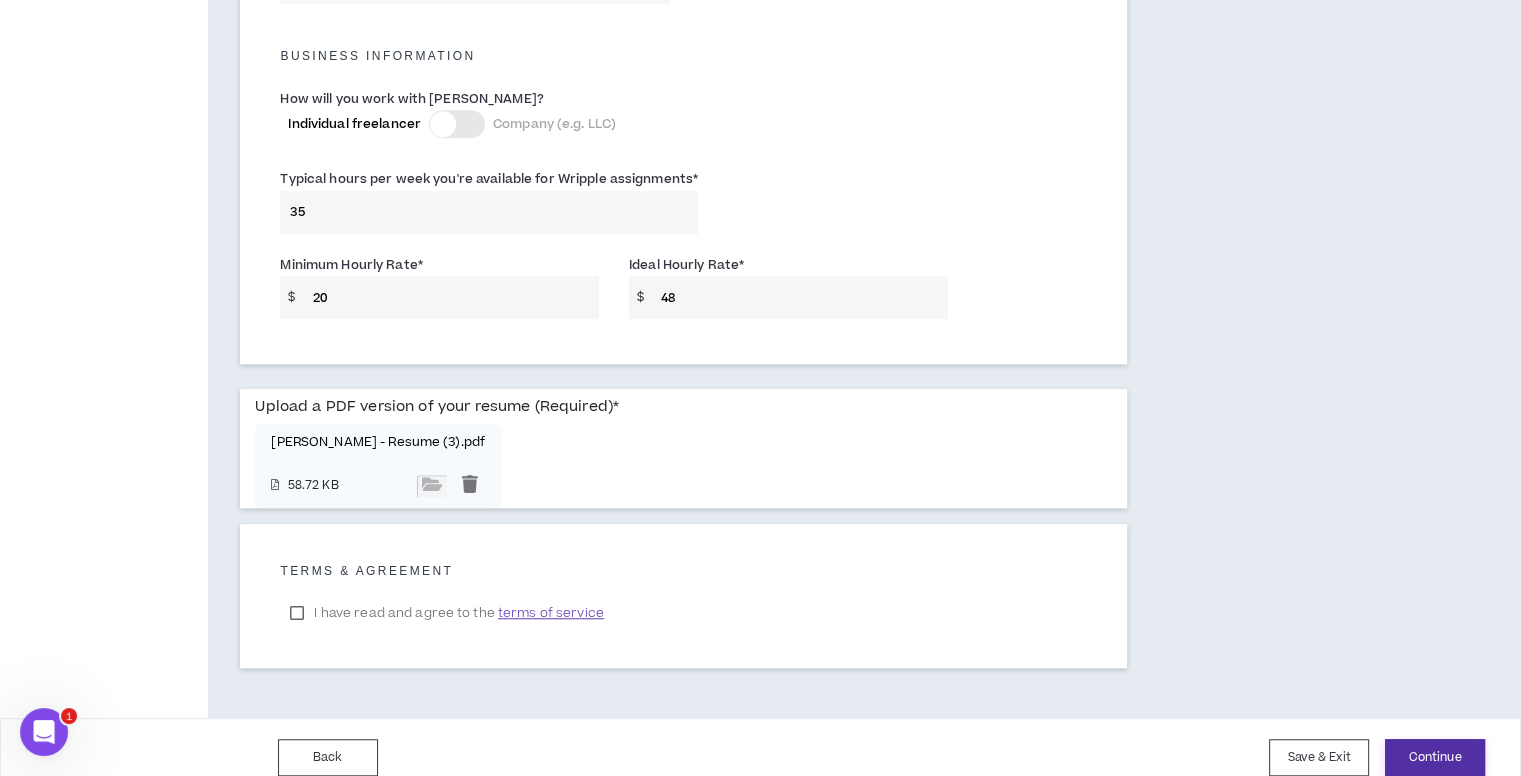 click on "Continue" at bounding box center (1435, 757) 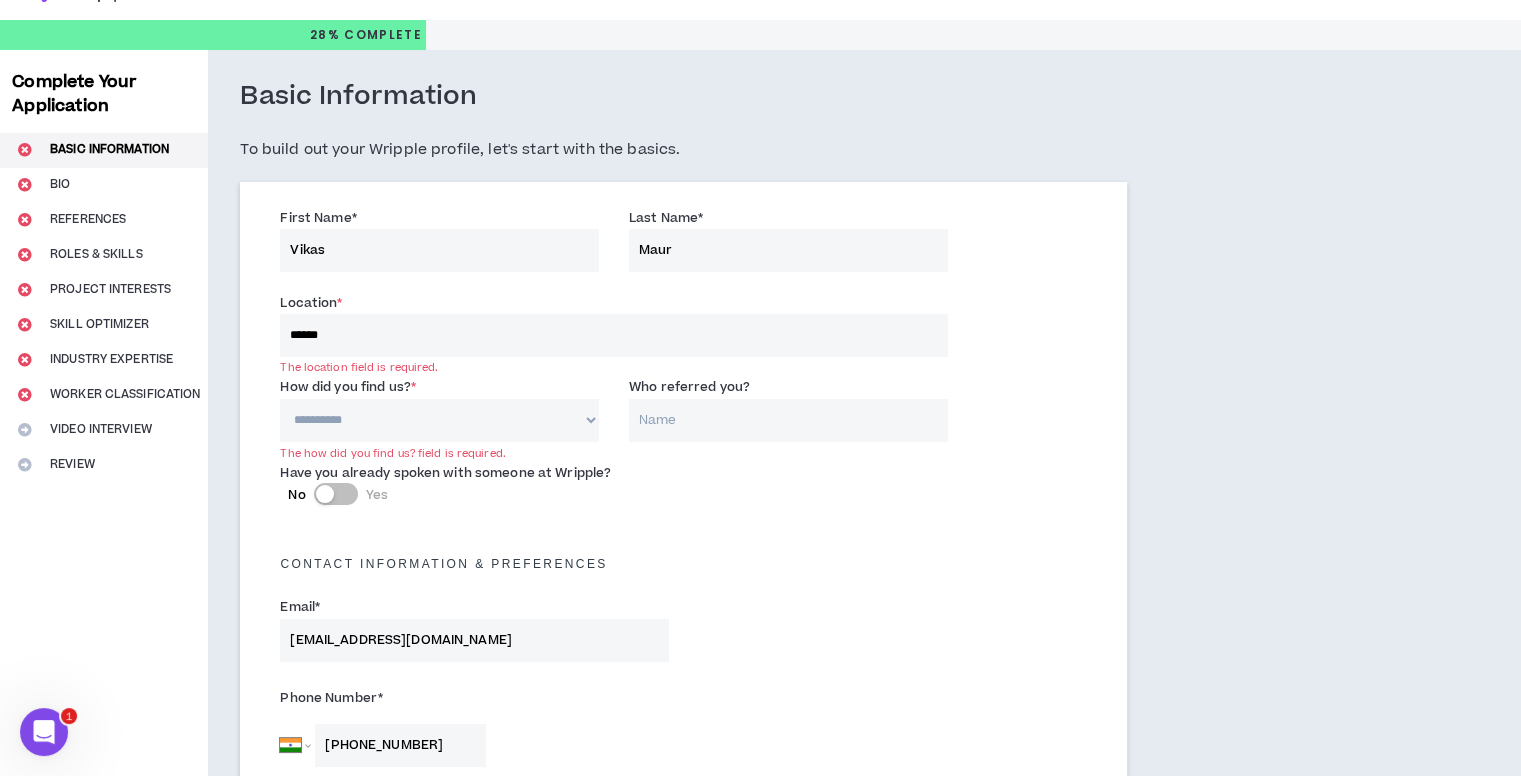 scroll, scrollTop: 36, scrollLeft: 0, axis: vertical 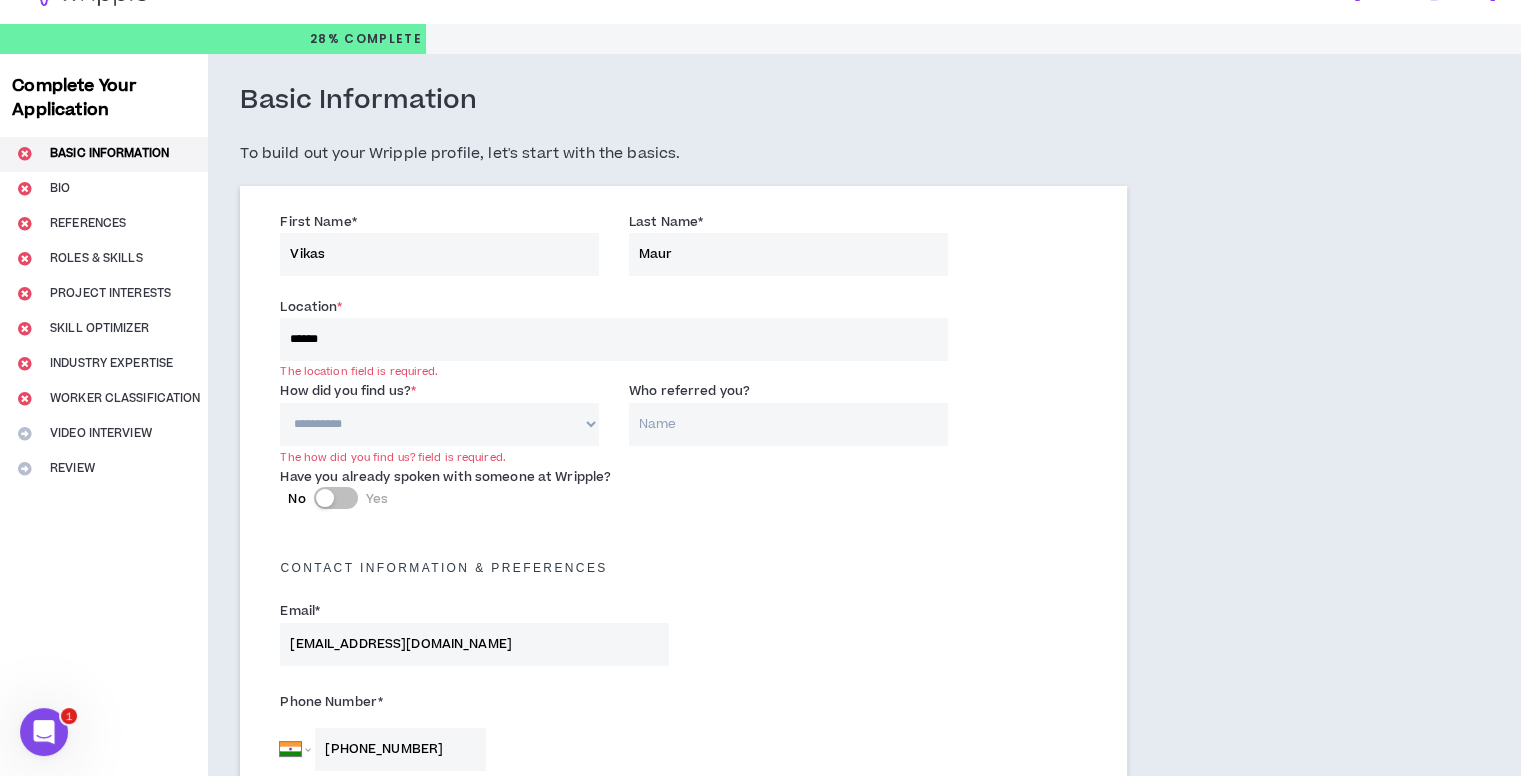 click on "**********" at bounding box center (439, 424) 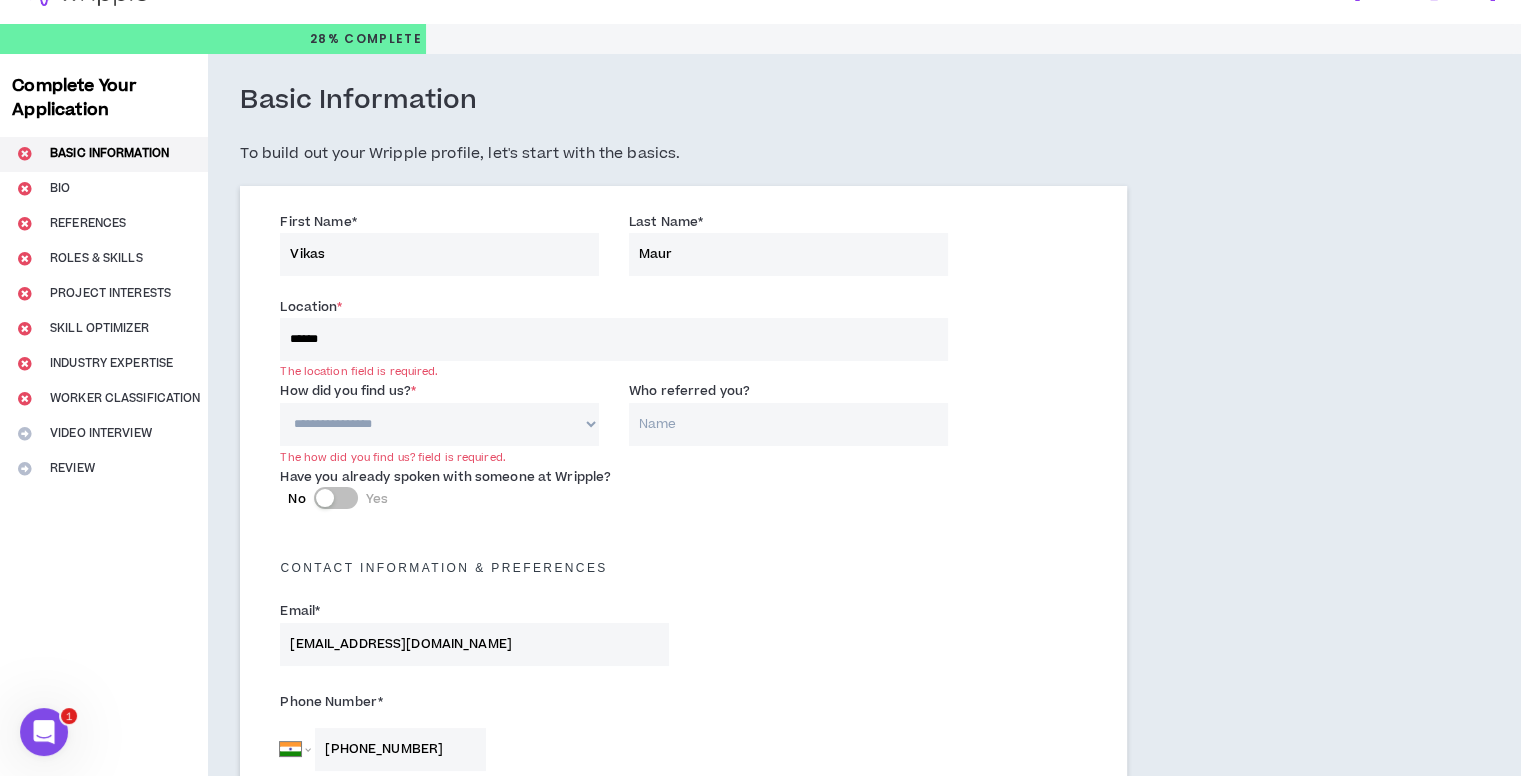 click on "**********" at bounding box center [439, 424] 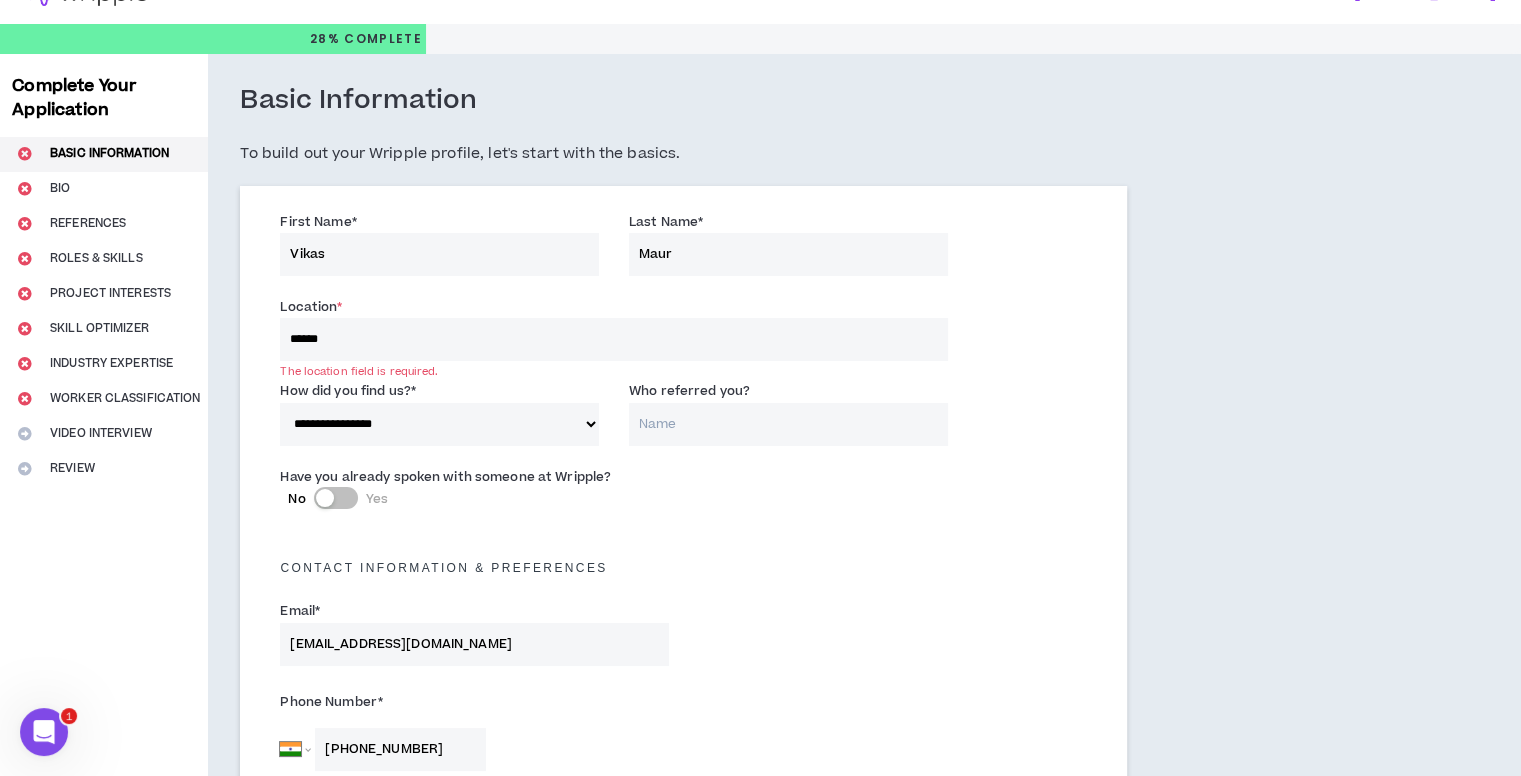 click on "******" at bounding box center (613, 339) 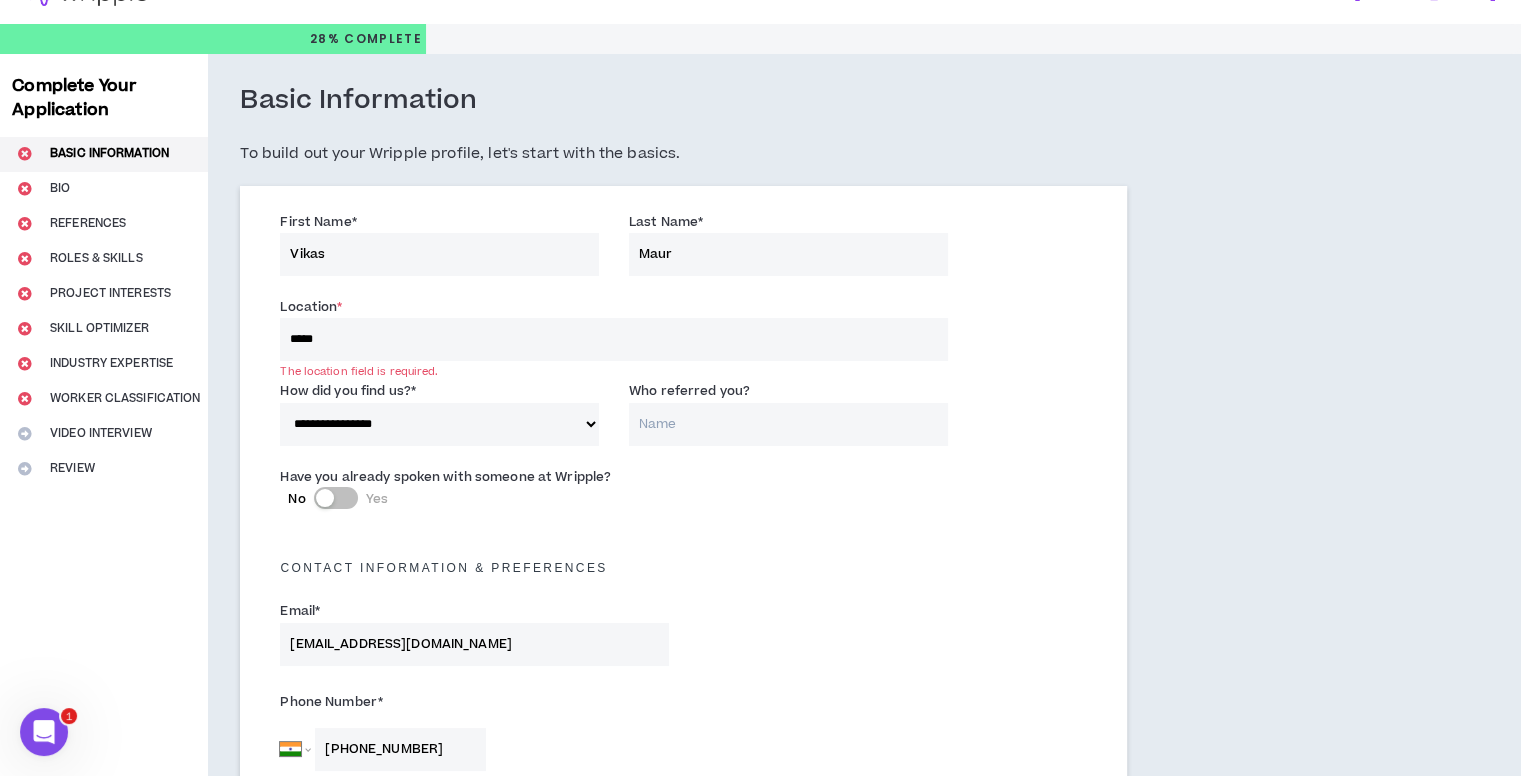 type on "******" 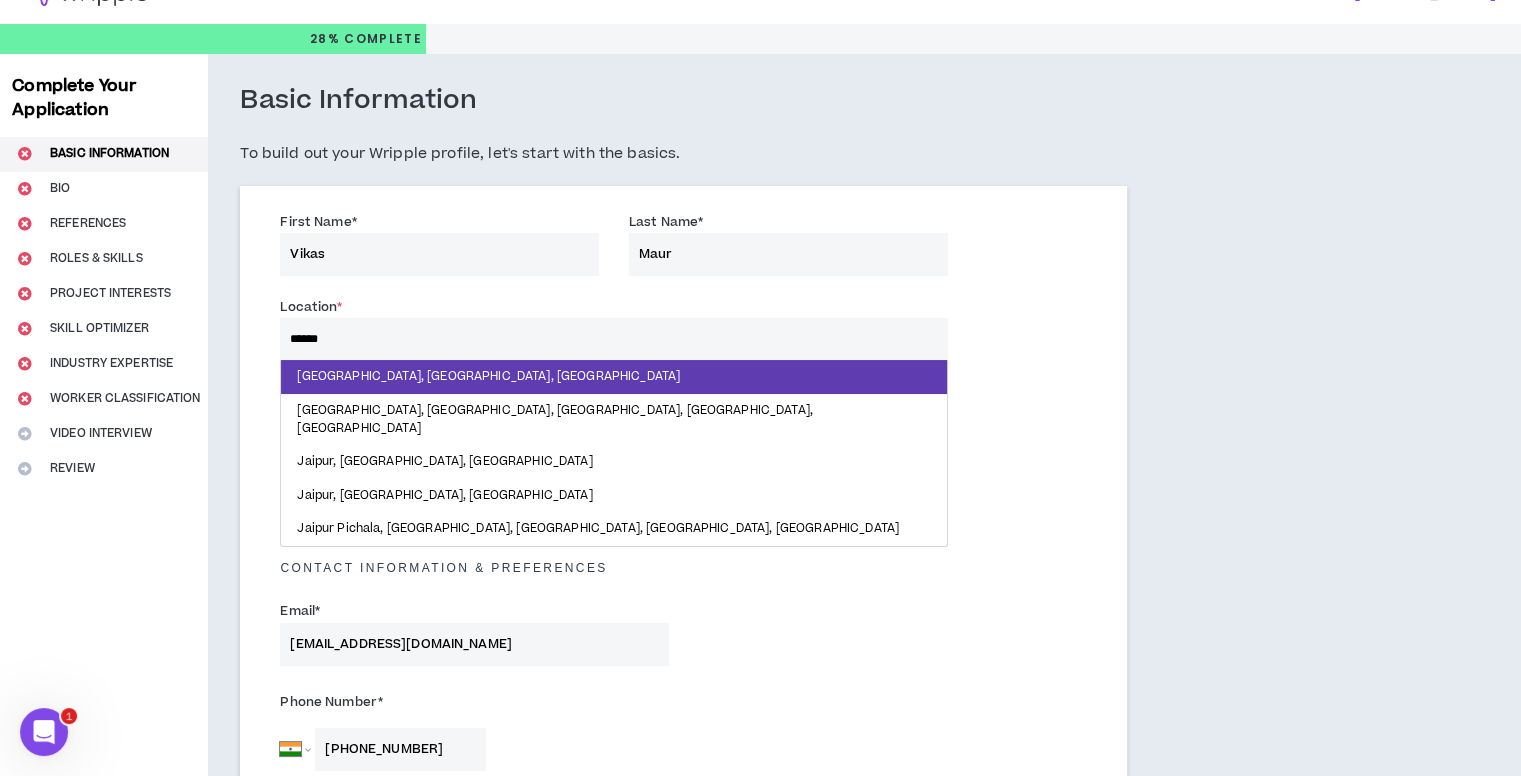 click on "******" at bounding box center [613, 339] 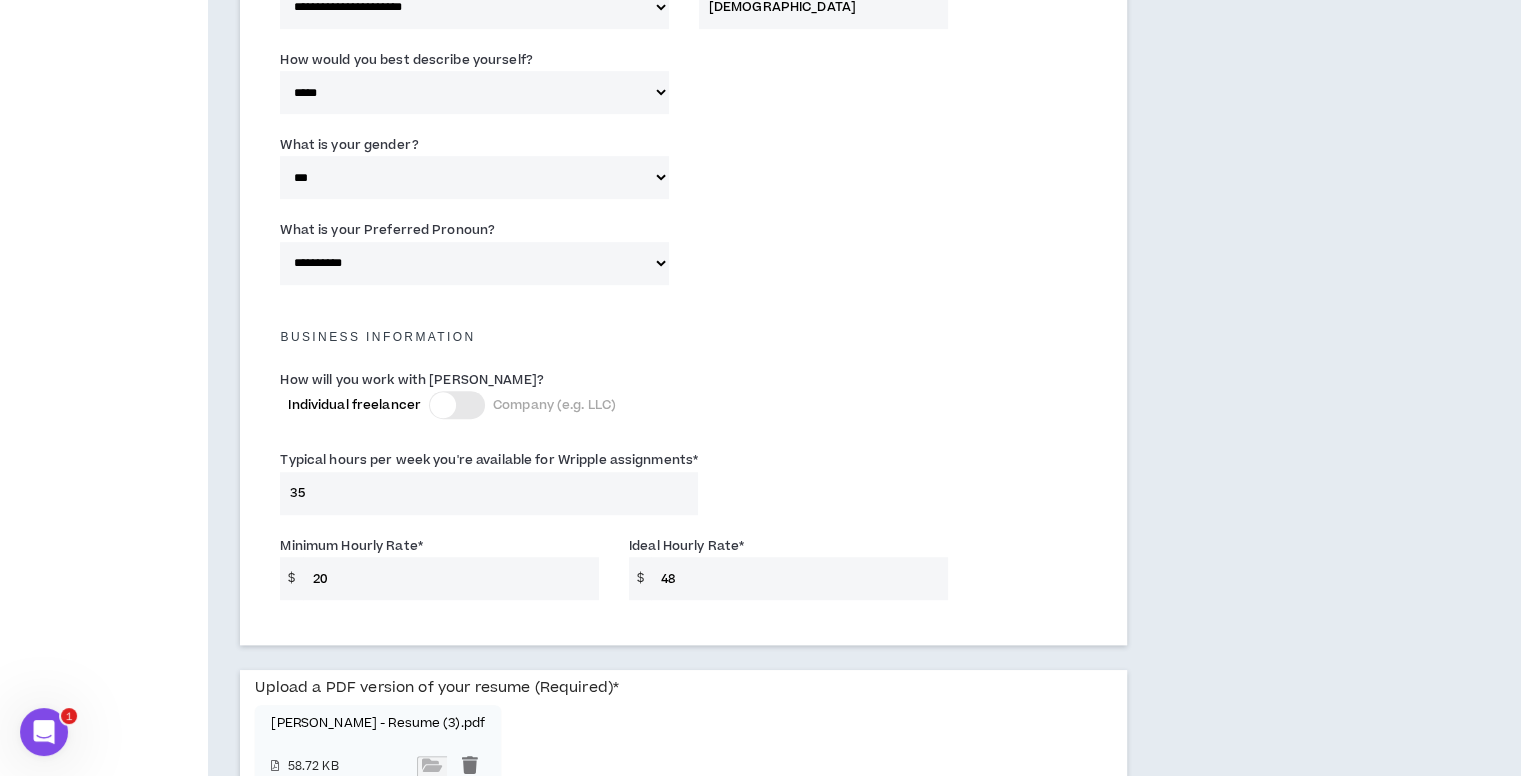 scroll, scrollTop: 1413, scrollLeft: 0, axis: vertical 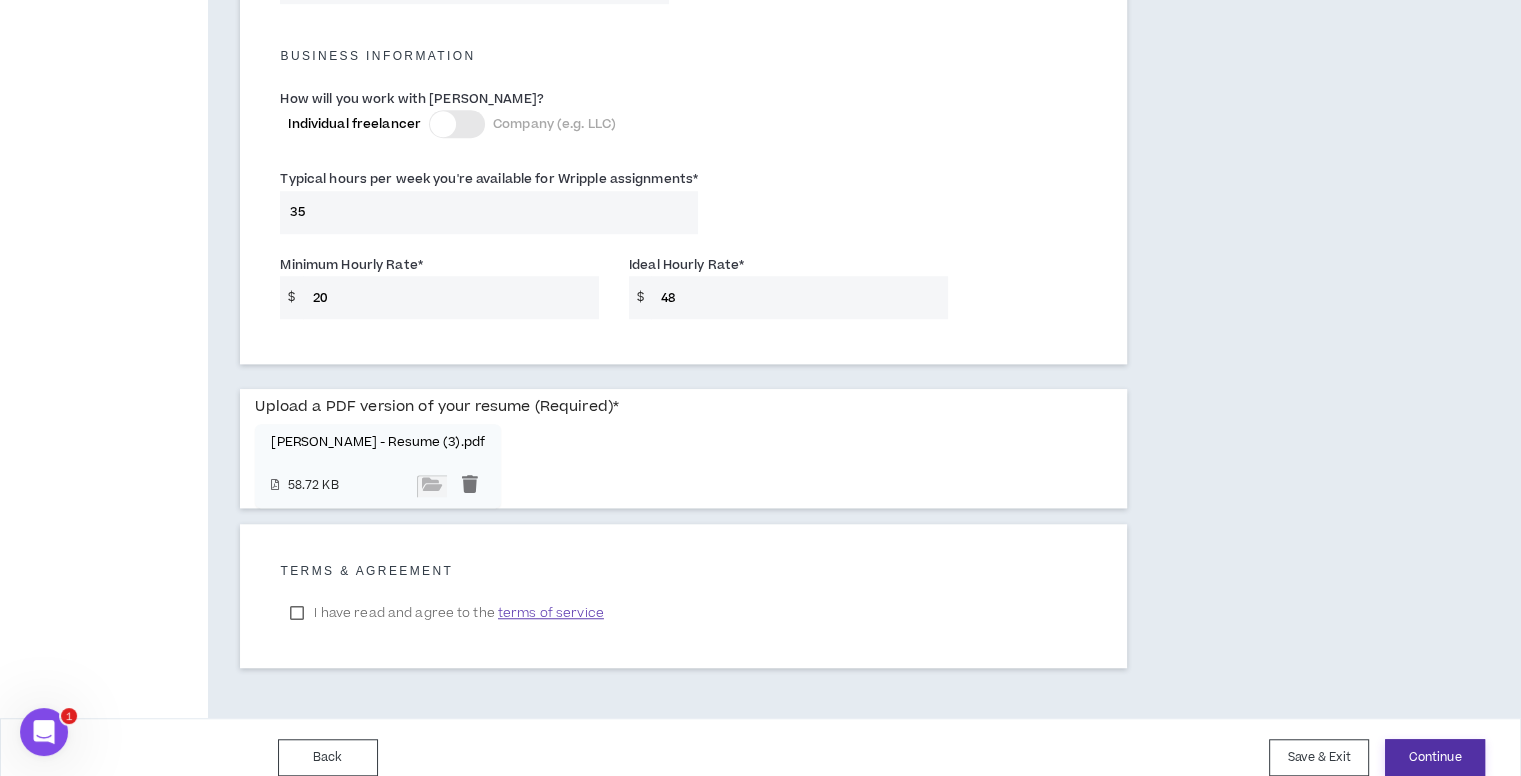 click on "Continue" at bounding box center (1435, 757) 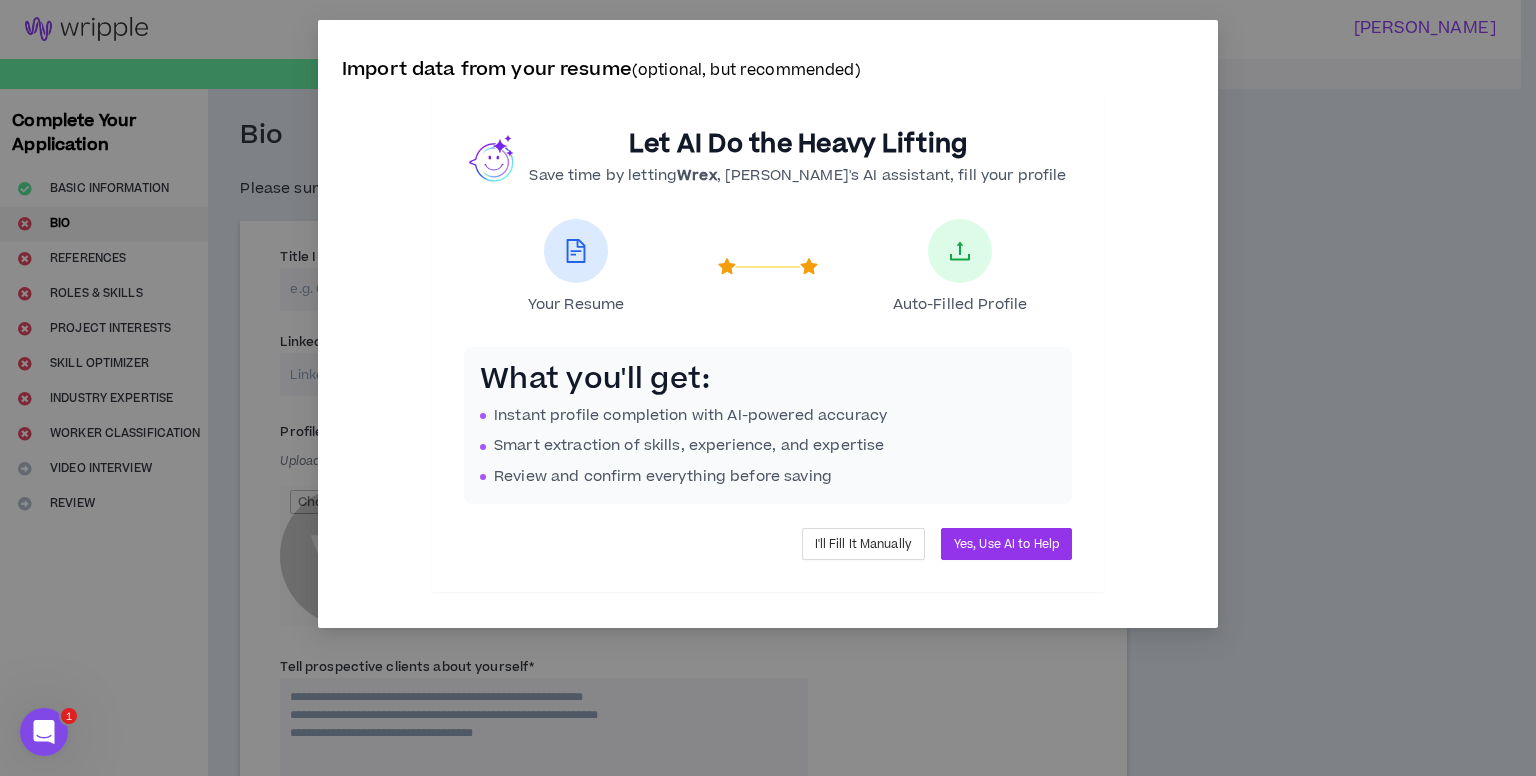 scroll, scrollTop: 0, scrollLeft: 0, axis: both 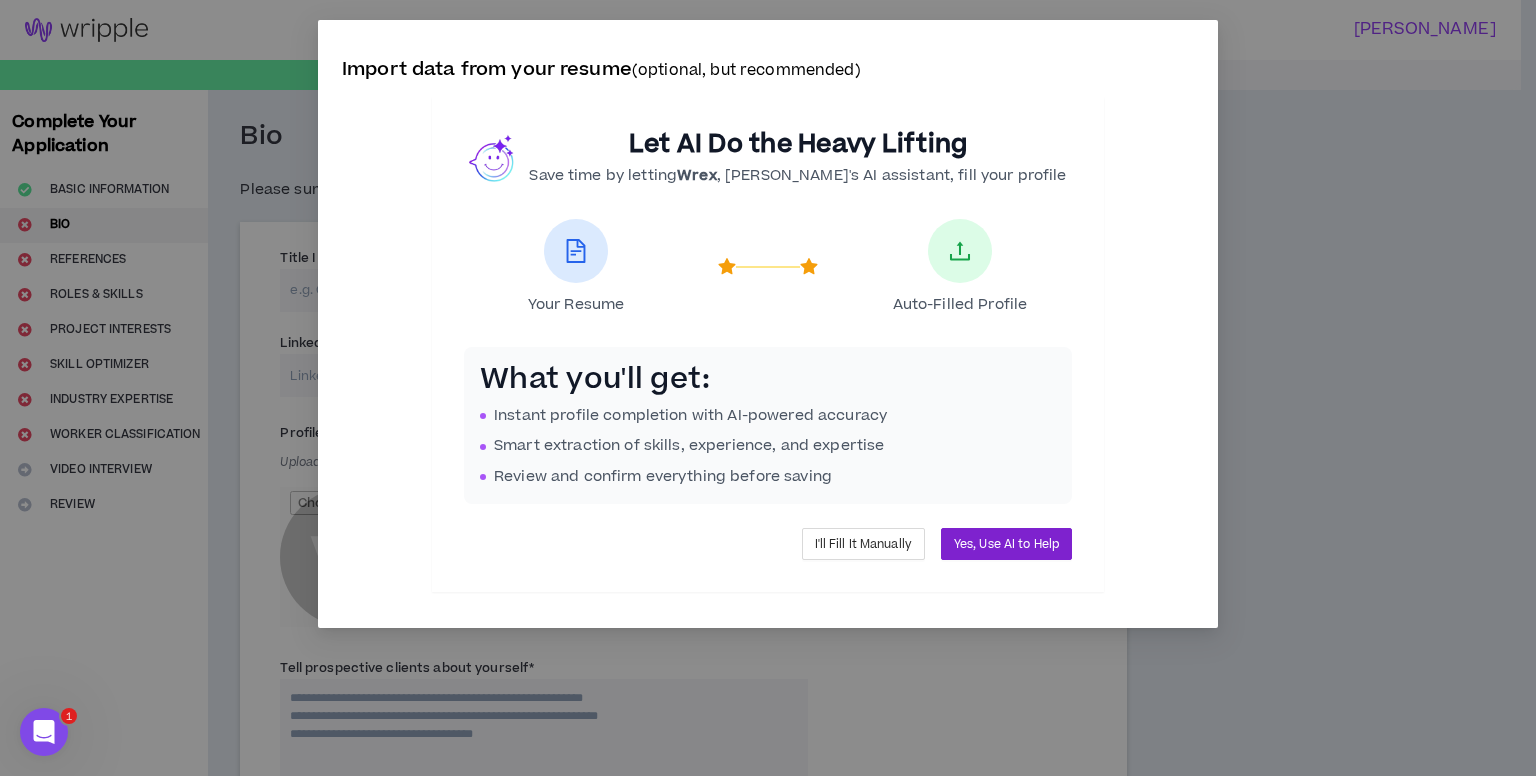 click on "Yes, Use AI to Help" at bounding box center [1006, 544] 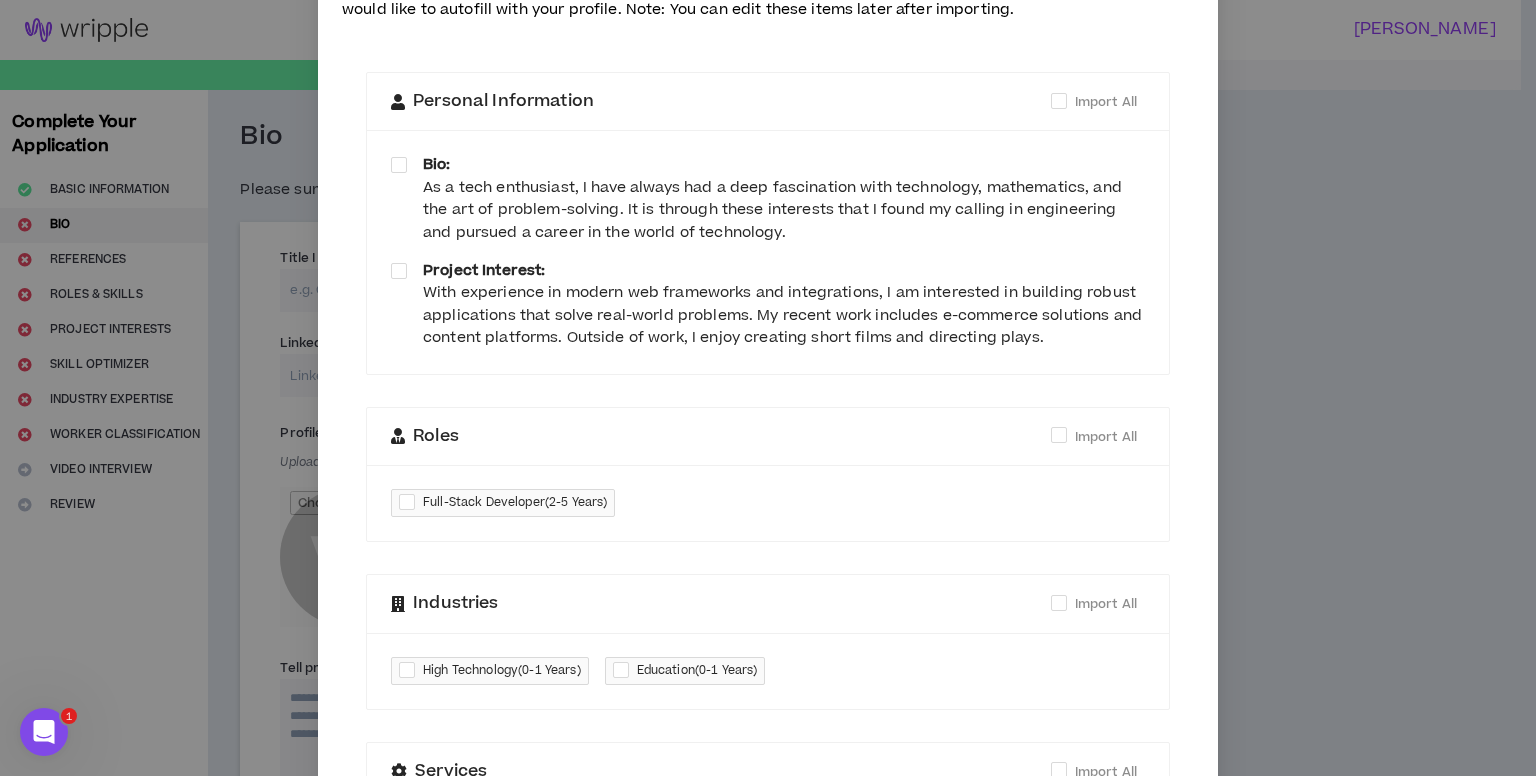 scroll, scrollTop: 128, scrollLeft: 0, axis: vertical 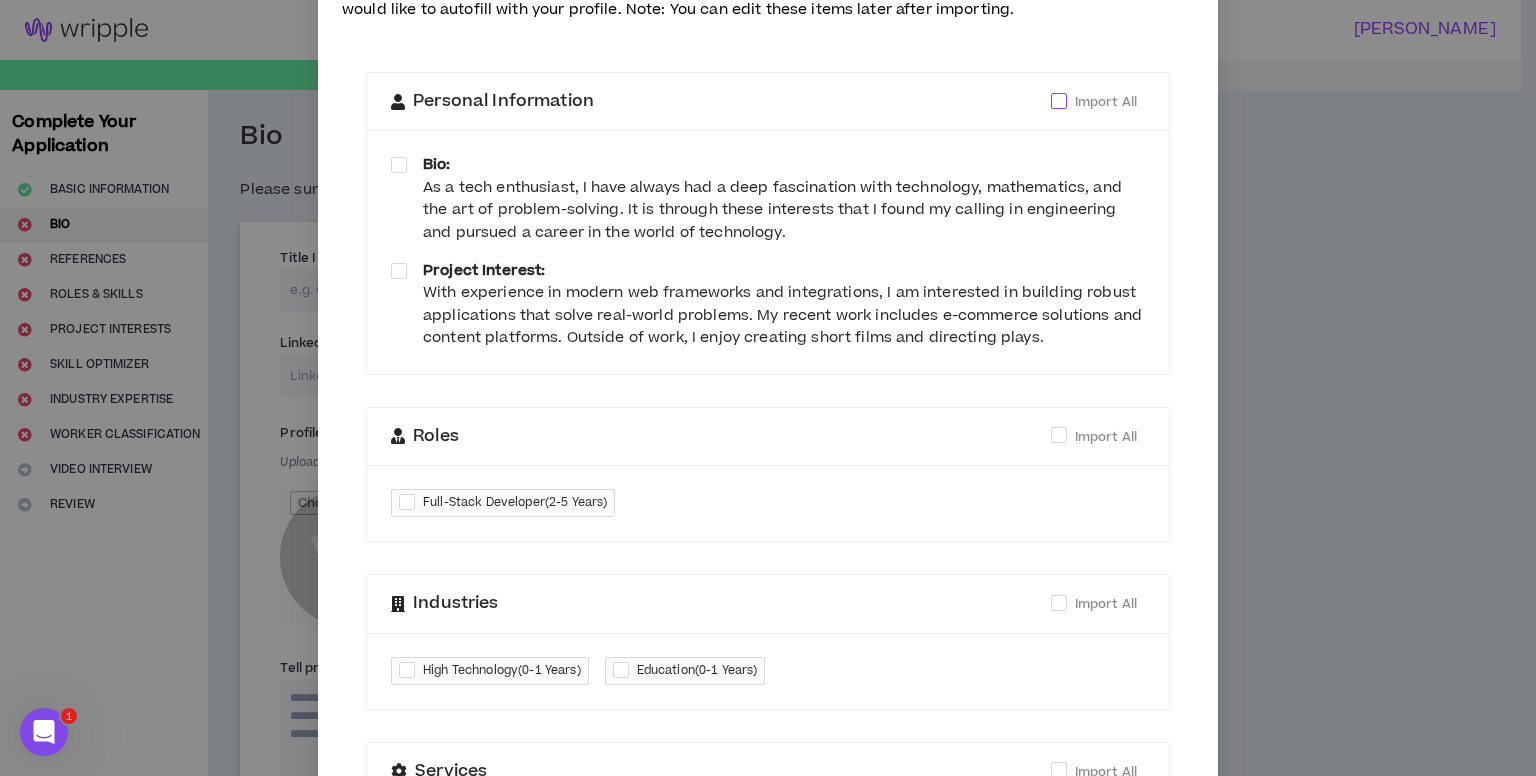 click at bounding box center (1059, 101) 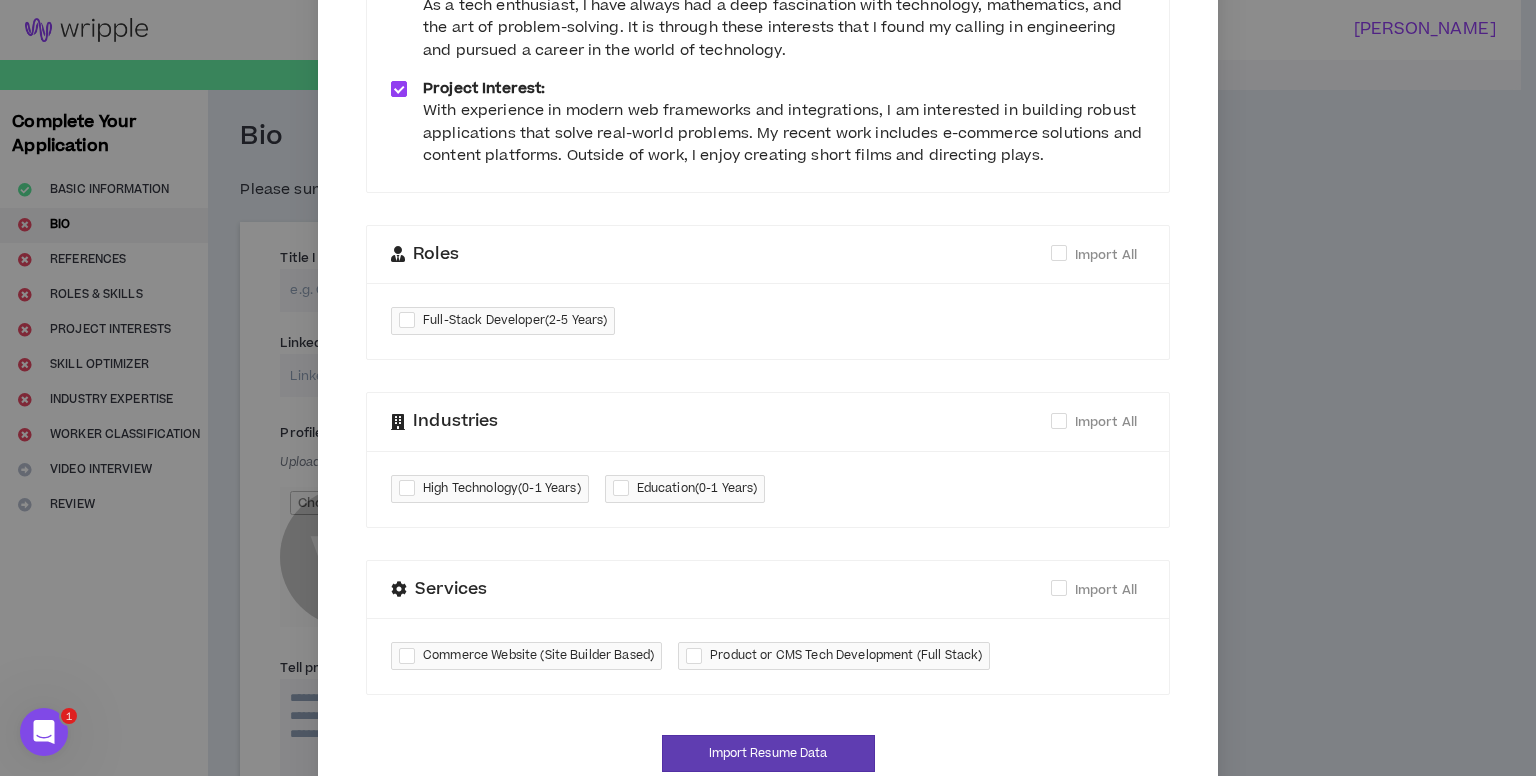 scroll, scrollTop: 364, scrollLeft: 0, axis: vertical 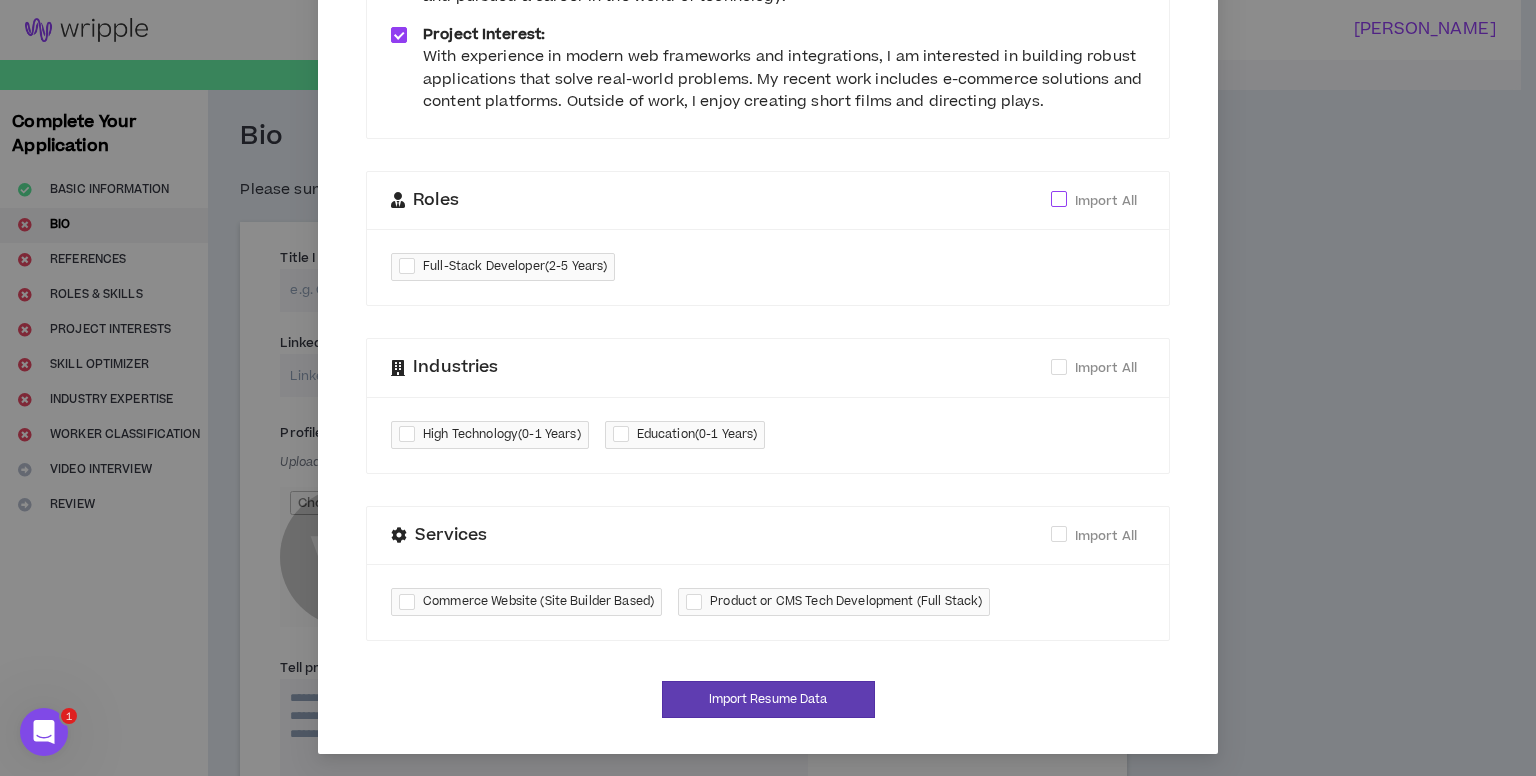 click at bounding box center (1059, 199) 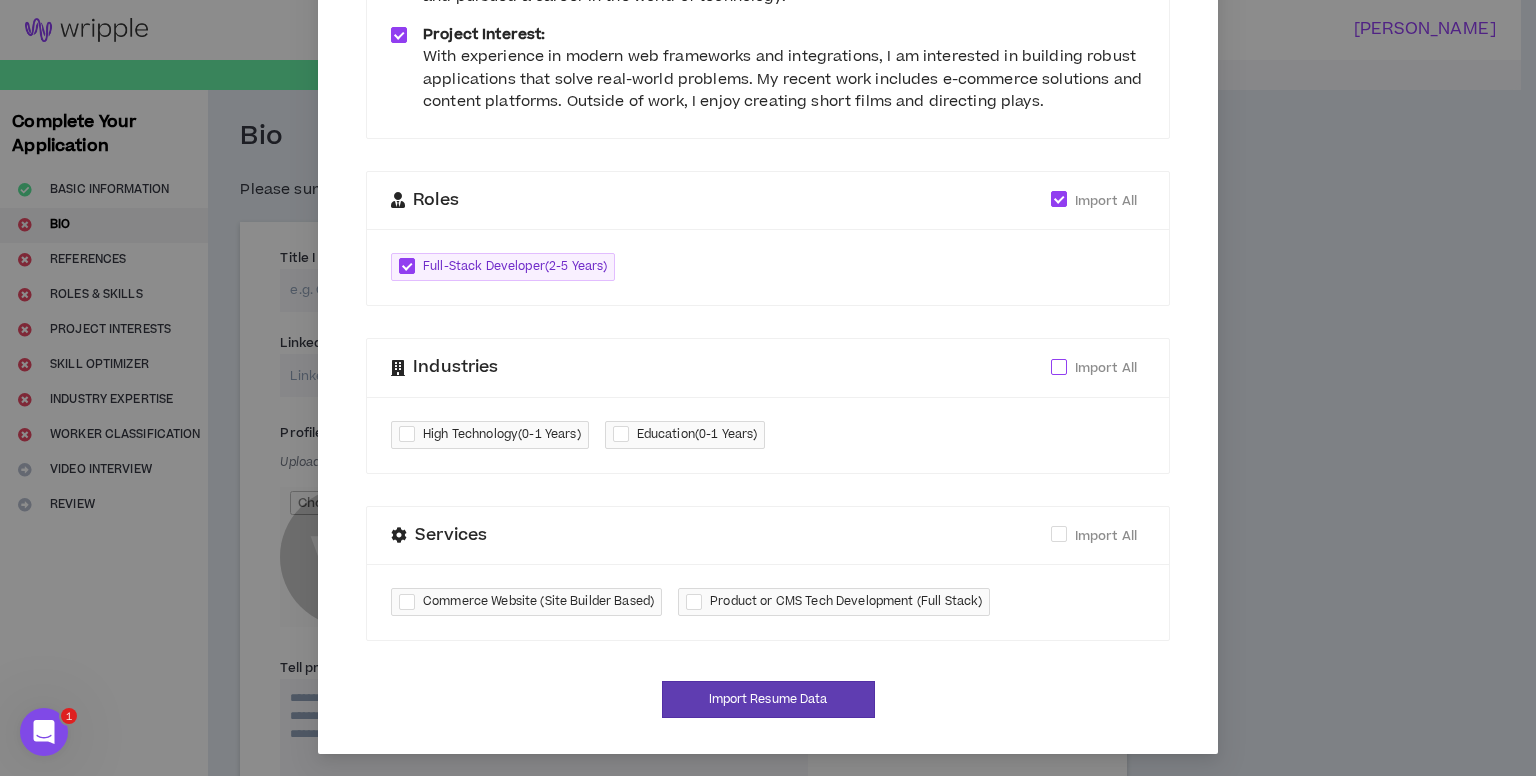 click on "Import All" at bounding box center (1106, 368) 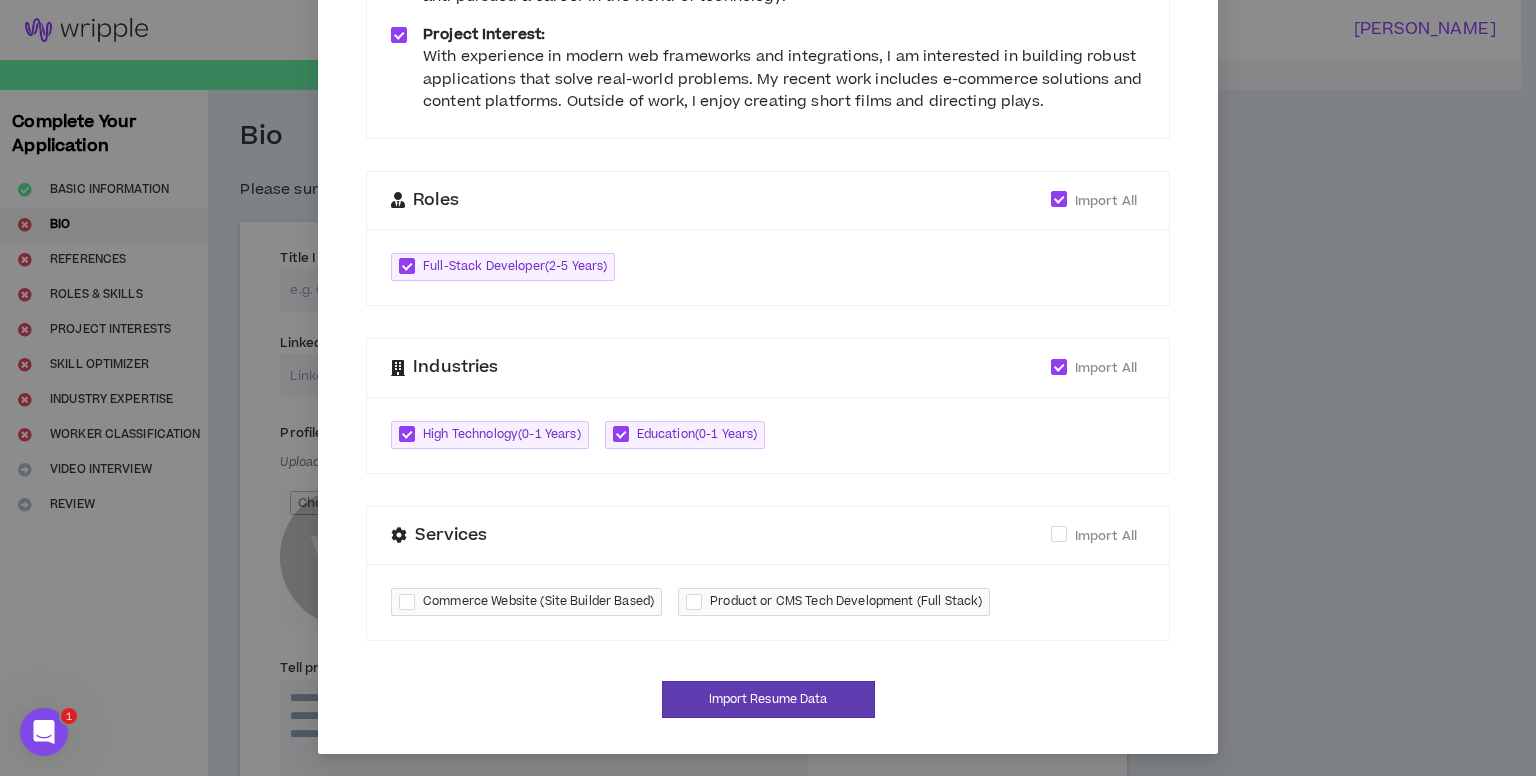 click on "Import All" at bounding box center (1106, 368) 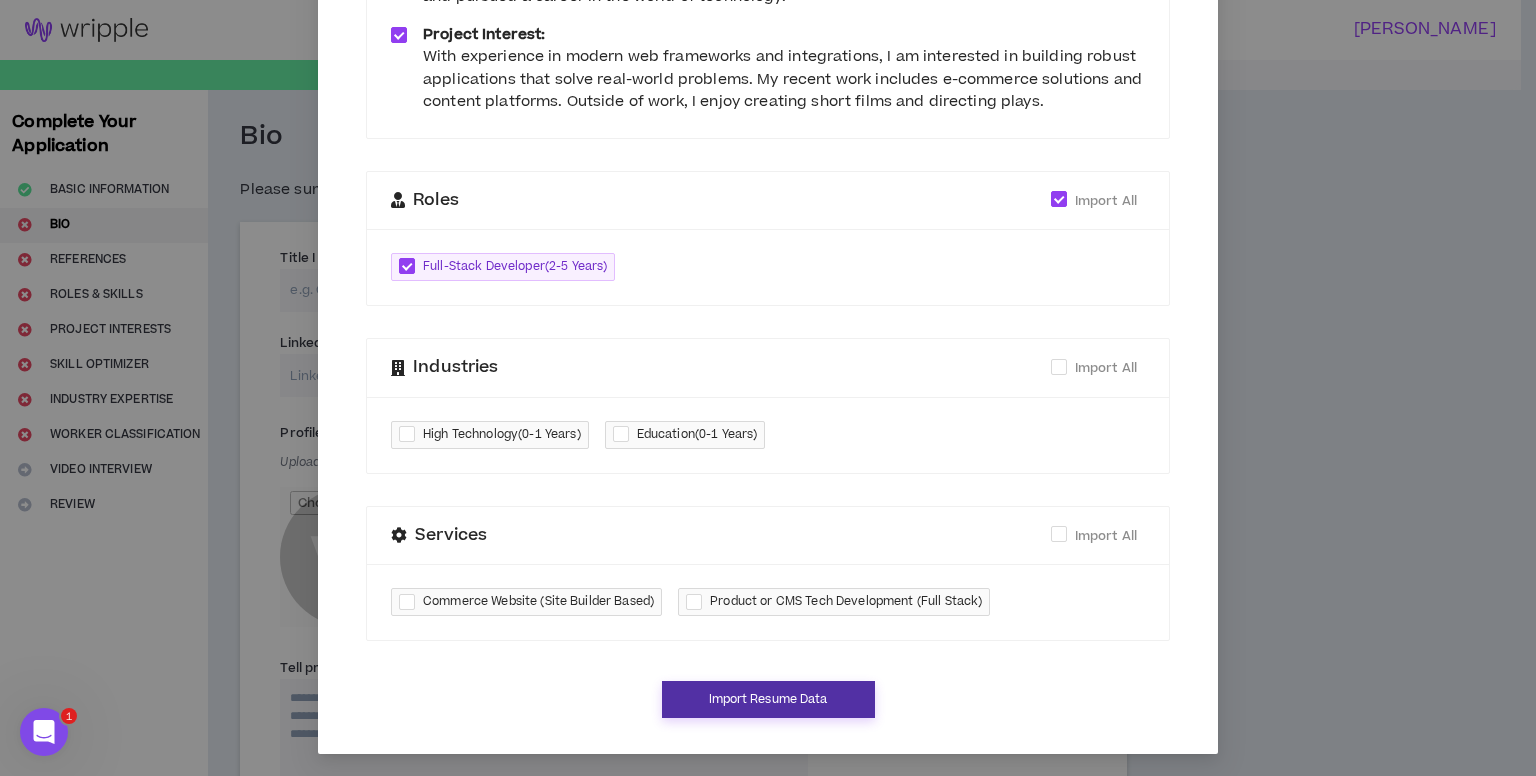click on "Import Resume Data" at bounding box center [768, 699] 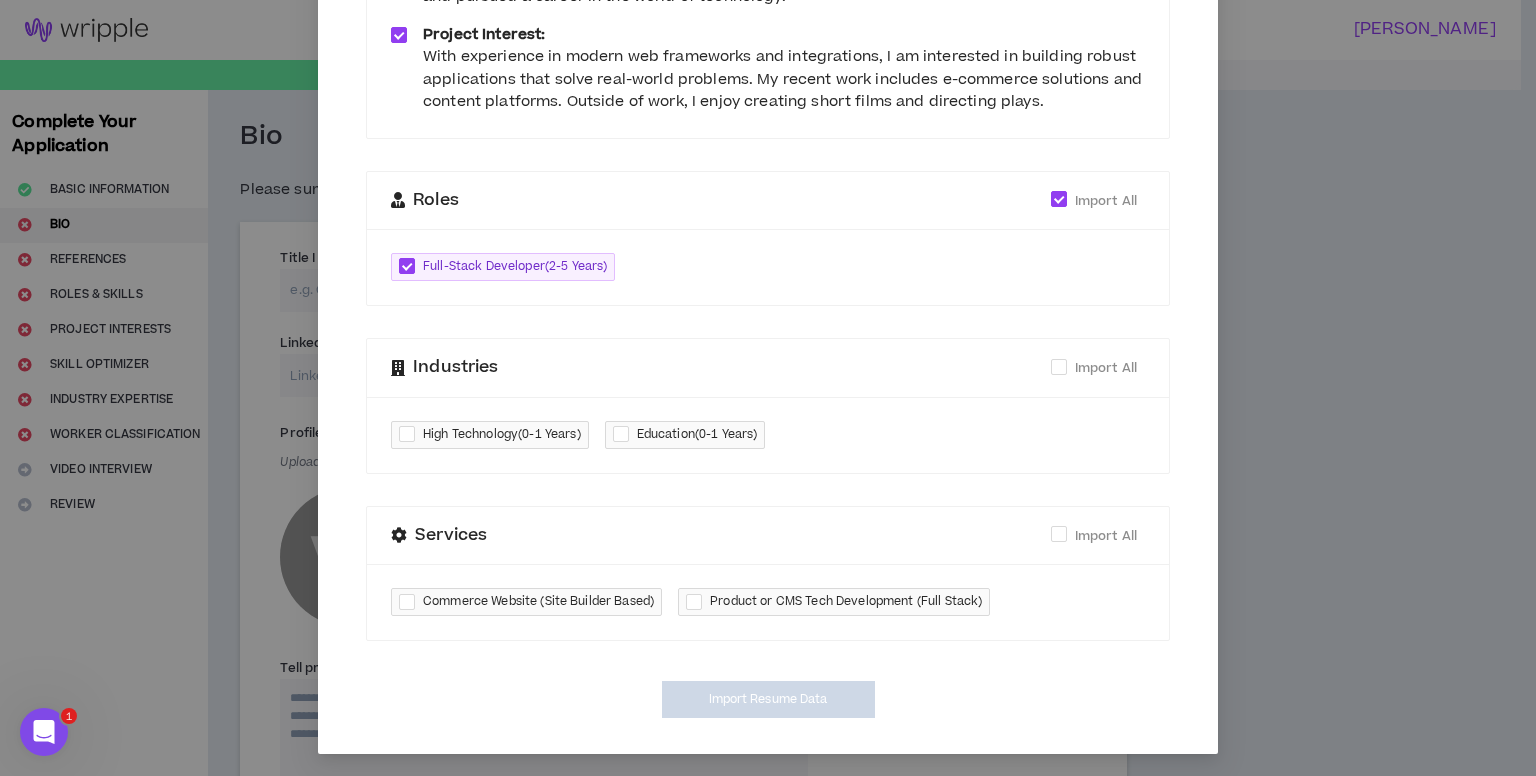 type on "**********" 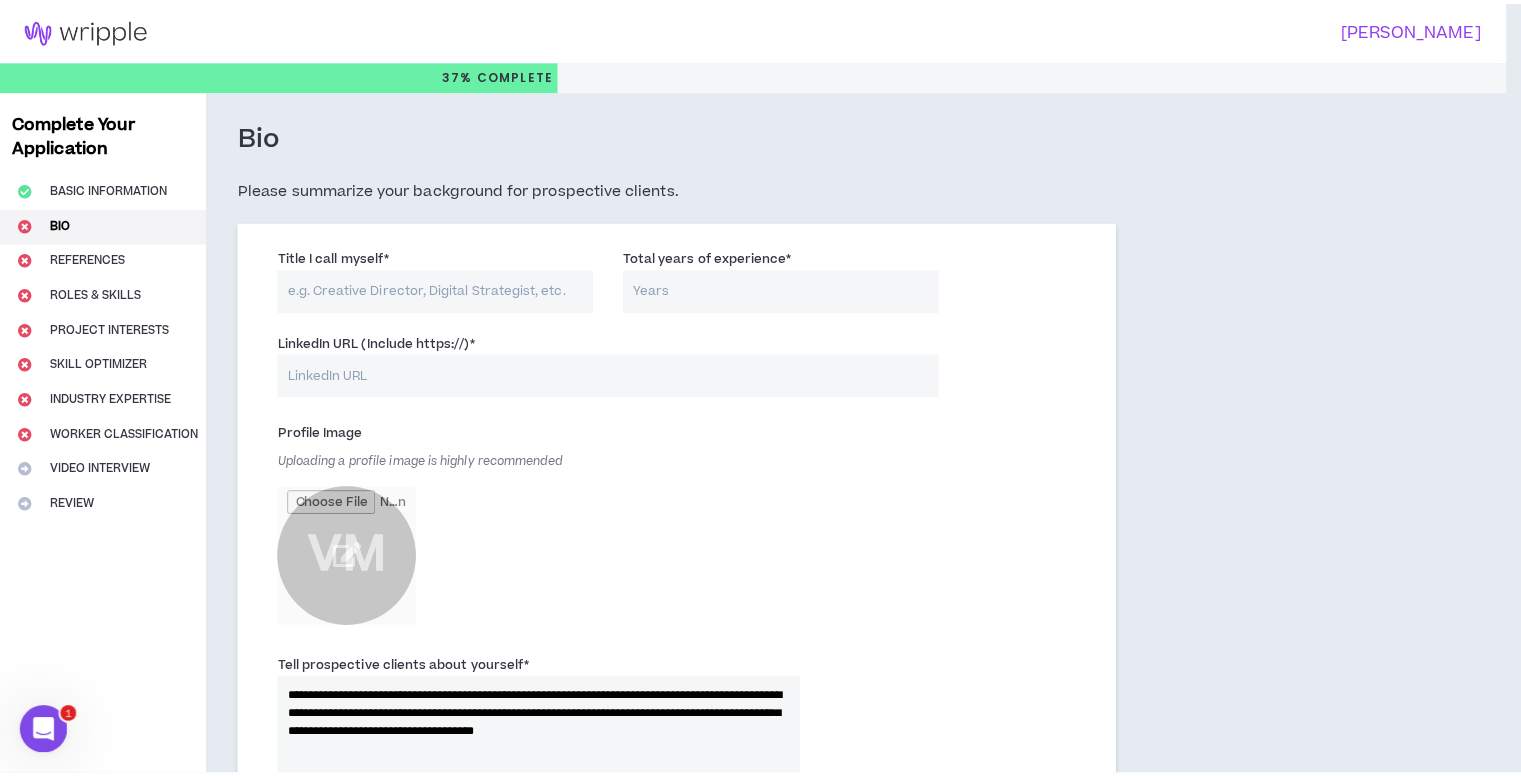scroll, scrollTop: 344, scrollLeft: 0, axis: vertical 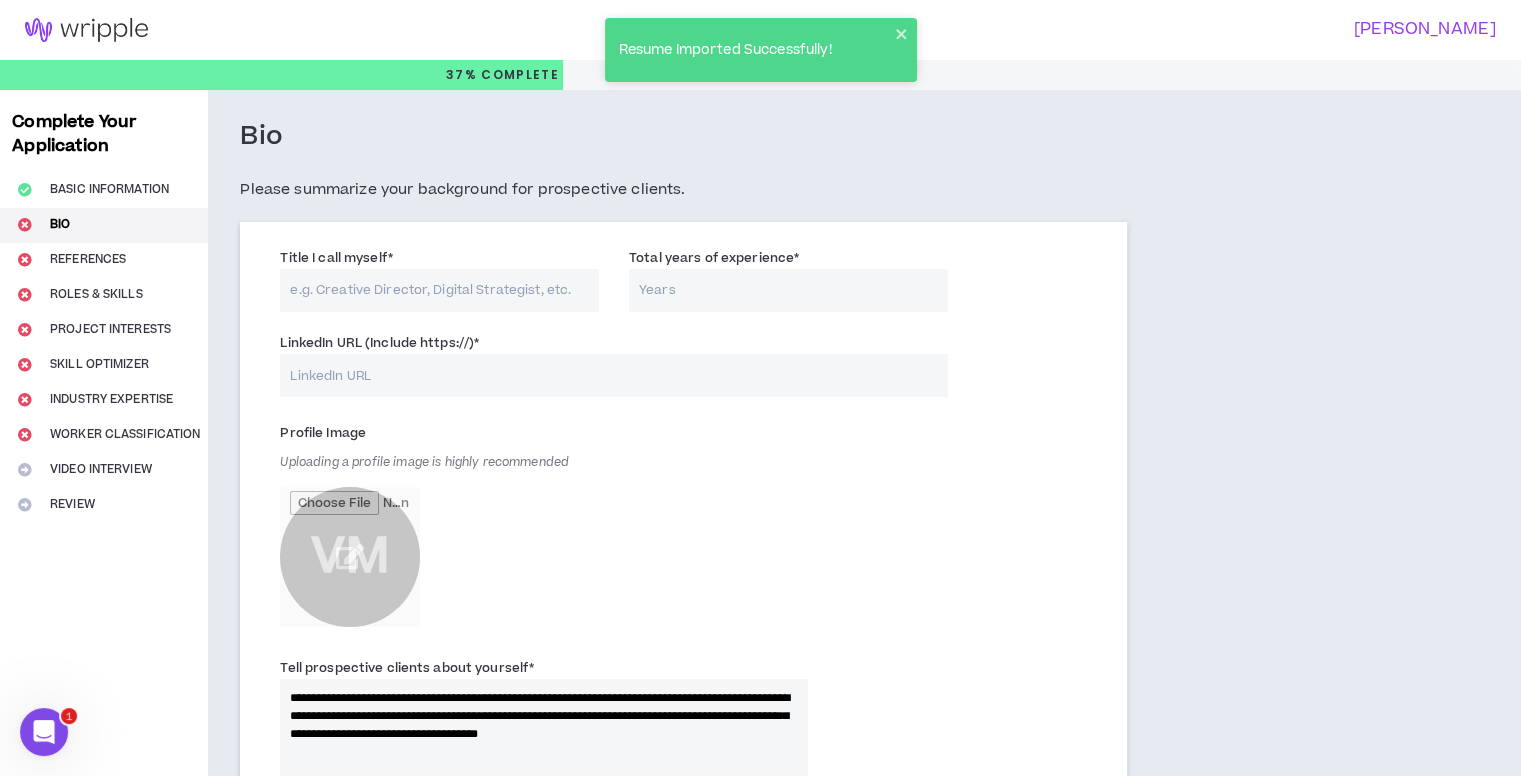 click on "Title I call myself  *" at bounding box center [439, 290] 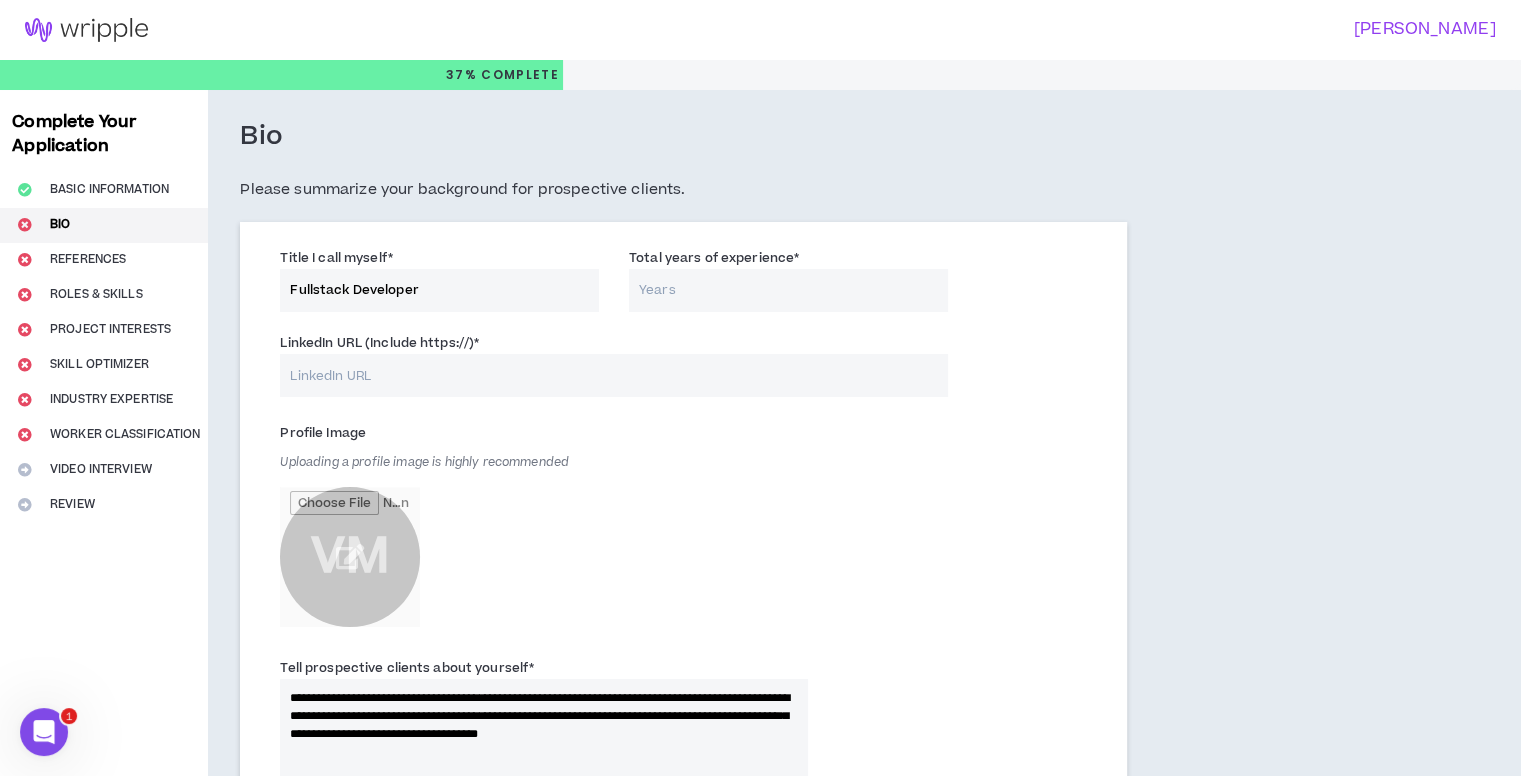 type on "Fullstack Developer" 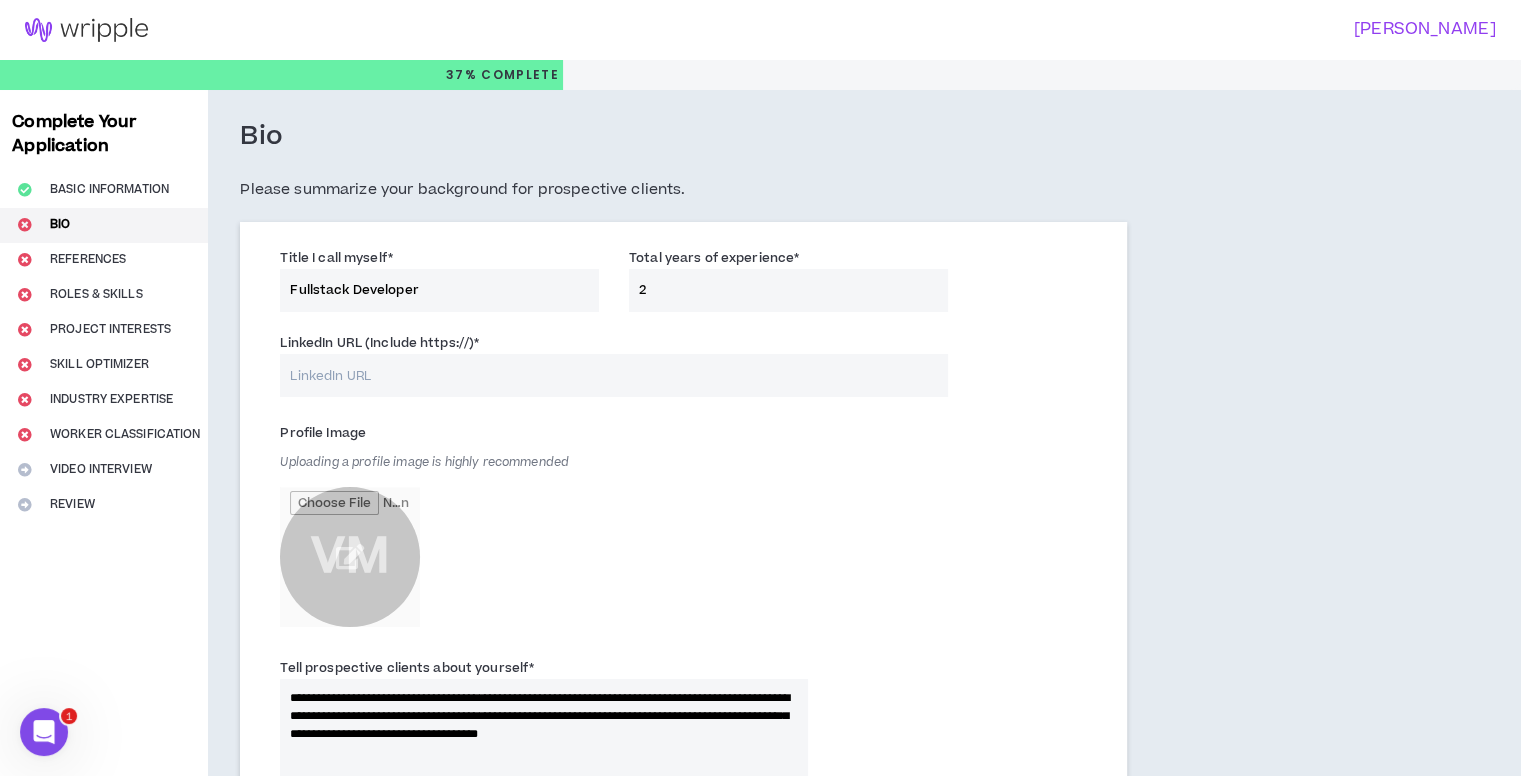 type on "2" 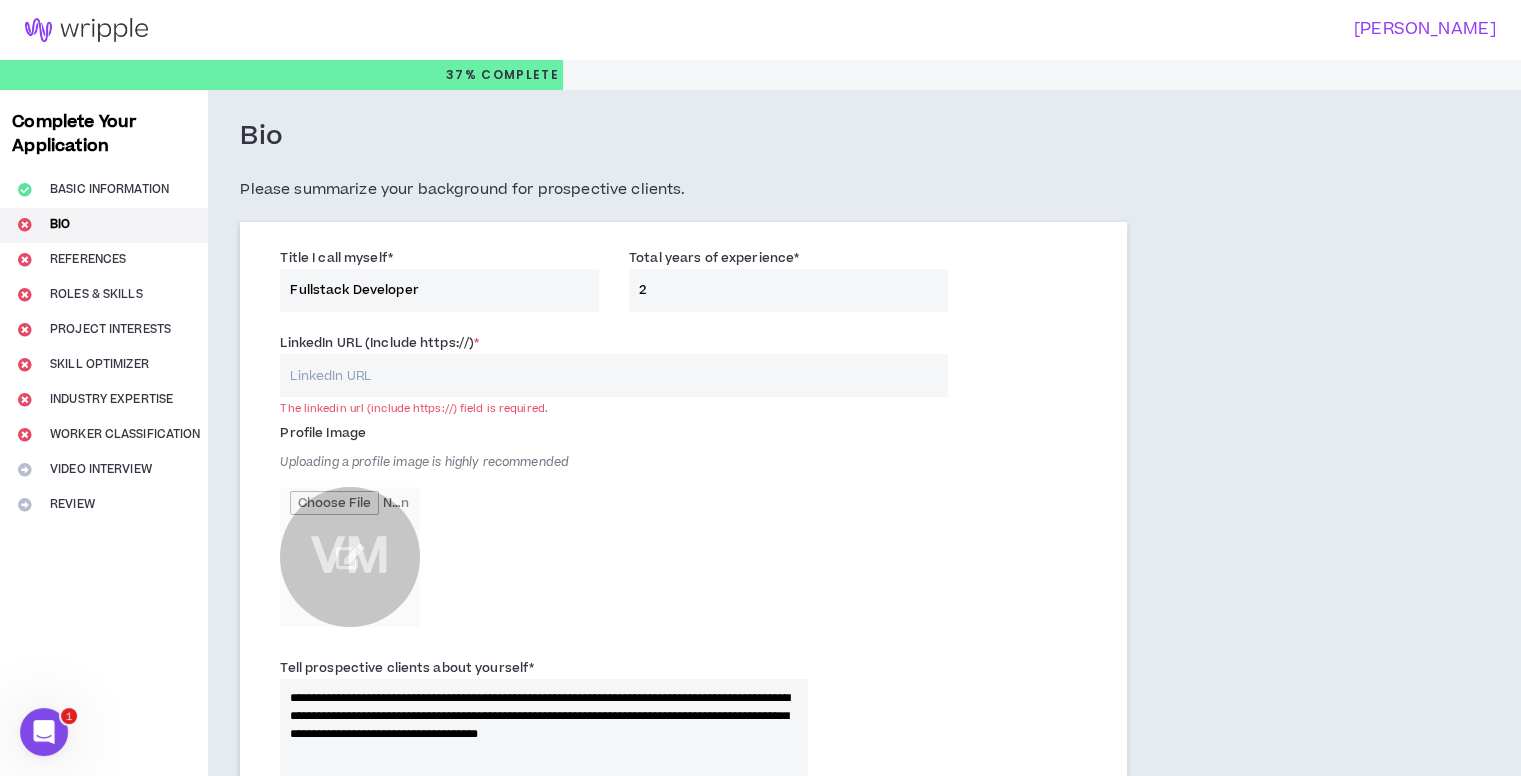 paste on "[URL][DOMAIN_NAME]" 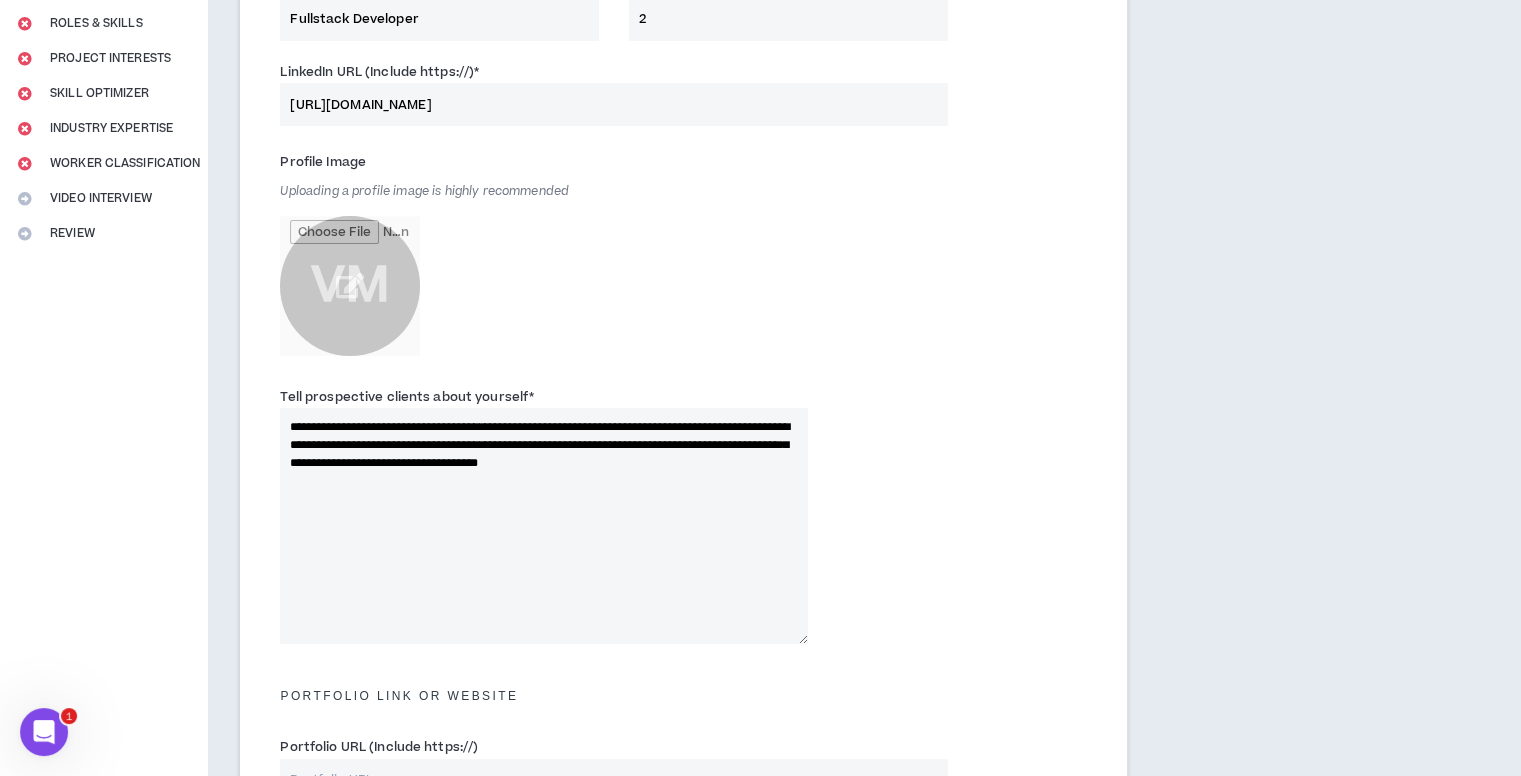 scroll, scrollTop: 272, scrollLeft: 0, axis: vertical 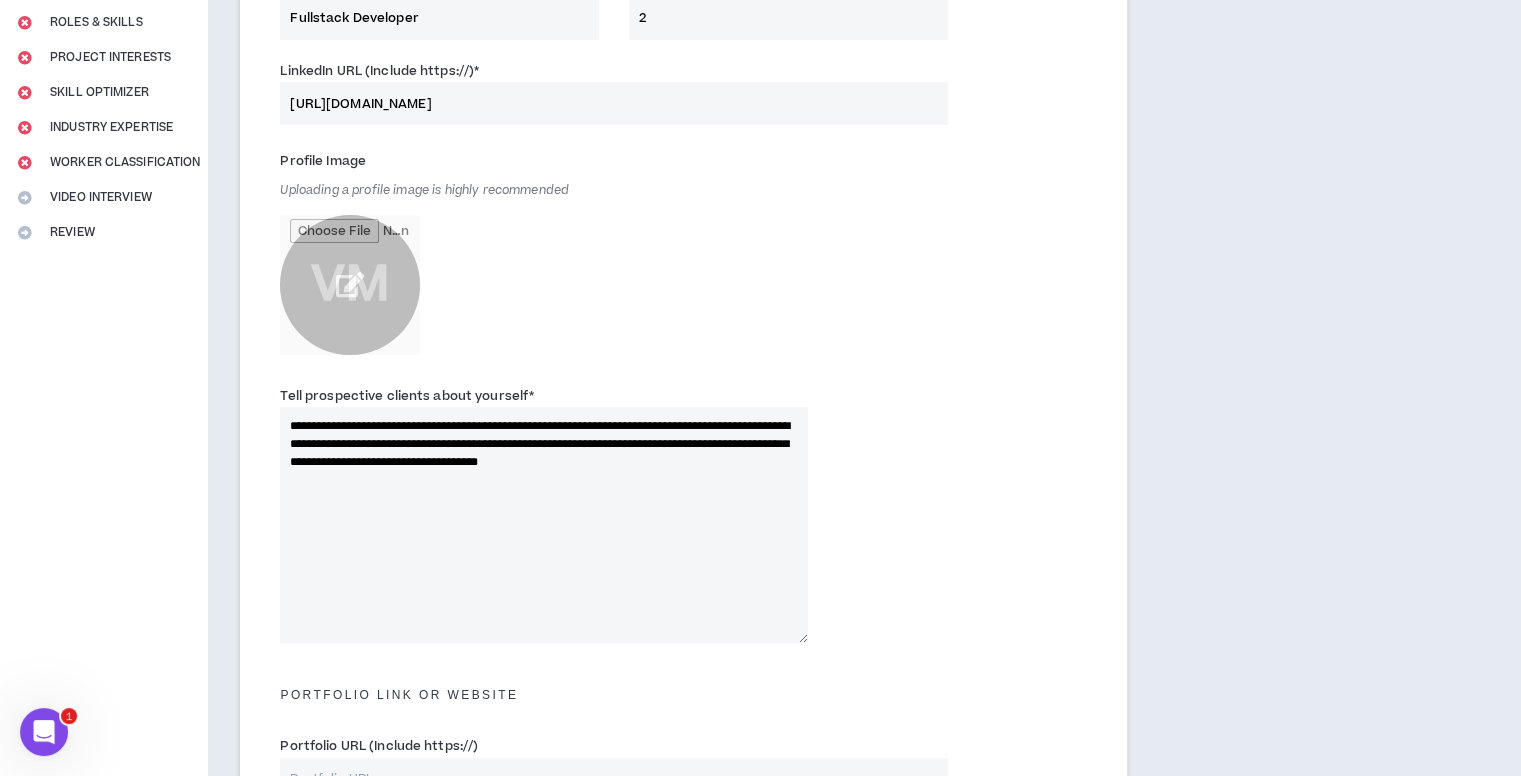 type on "[URL][DOMAIN_NAME]" 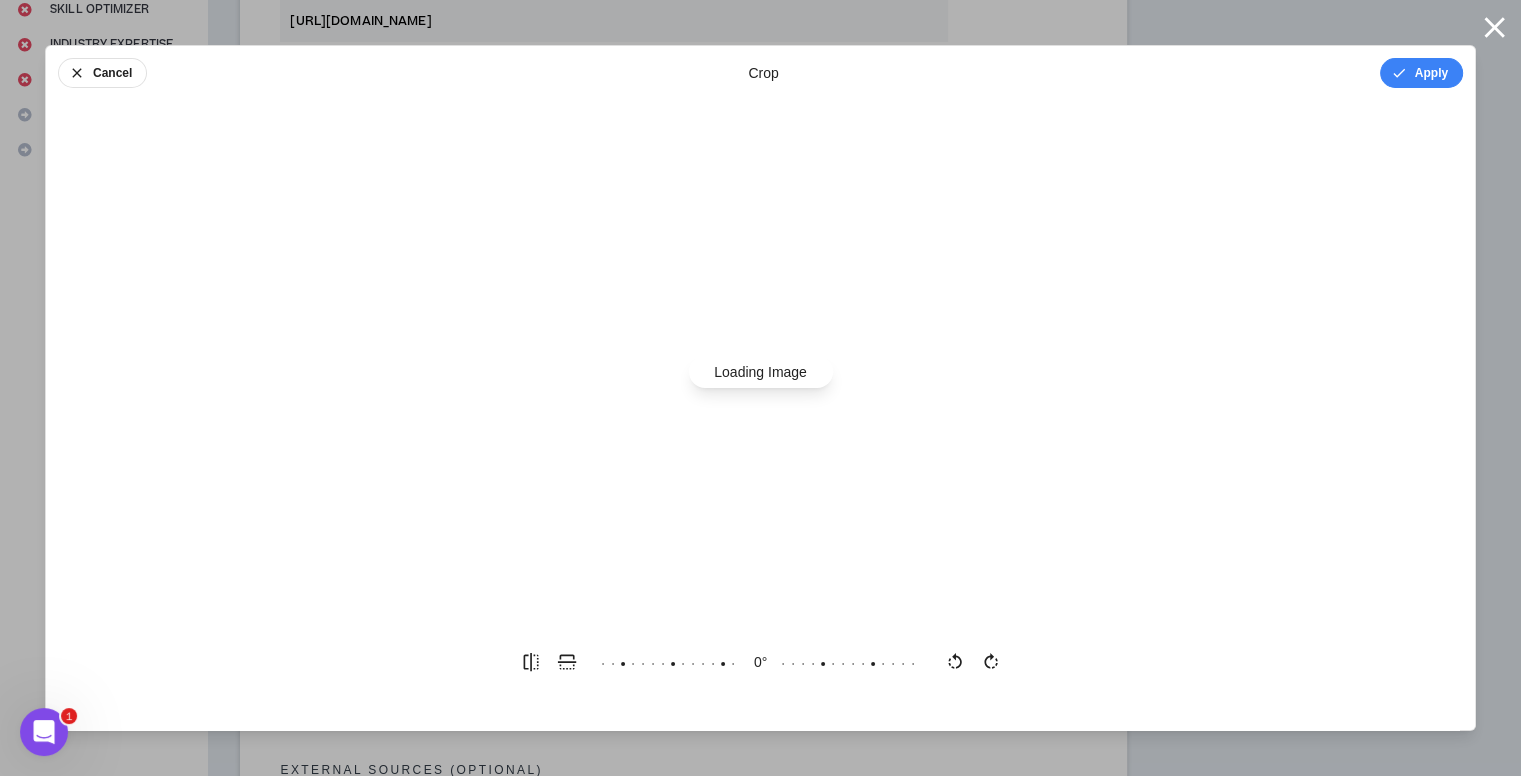 scroll, scrollTop: 356, scrollLeft: 0, axis: vertical 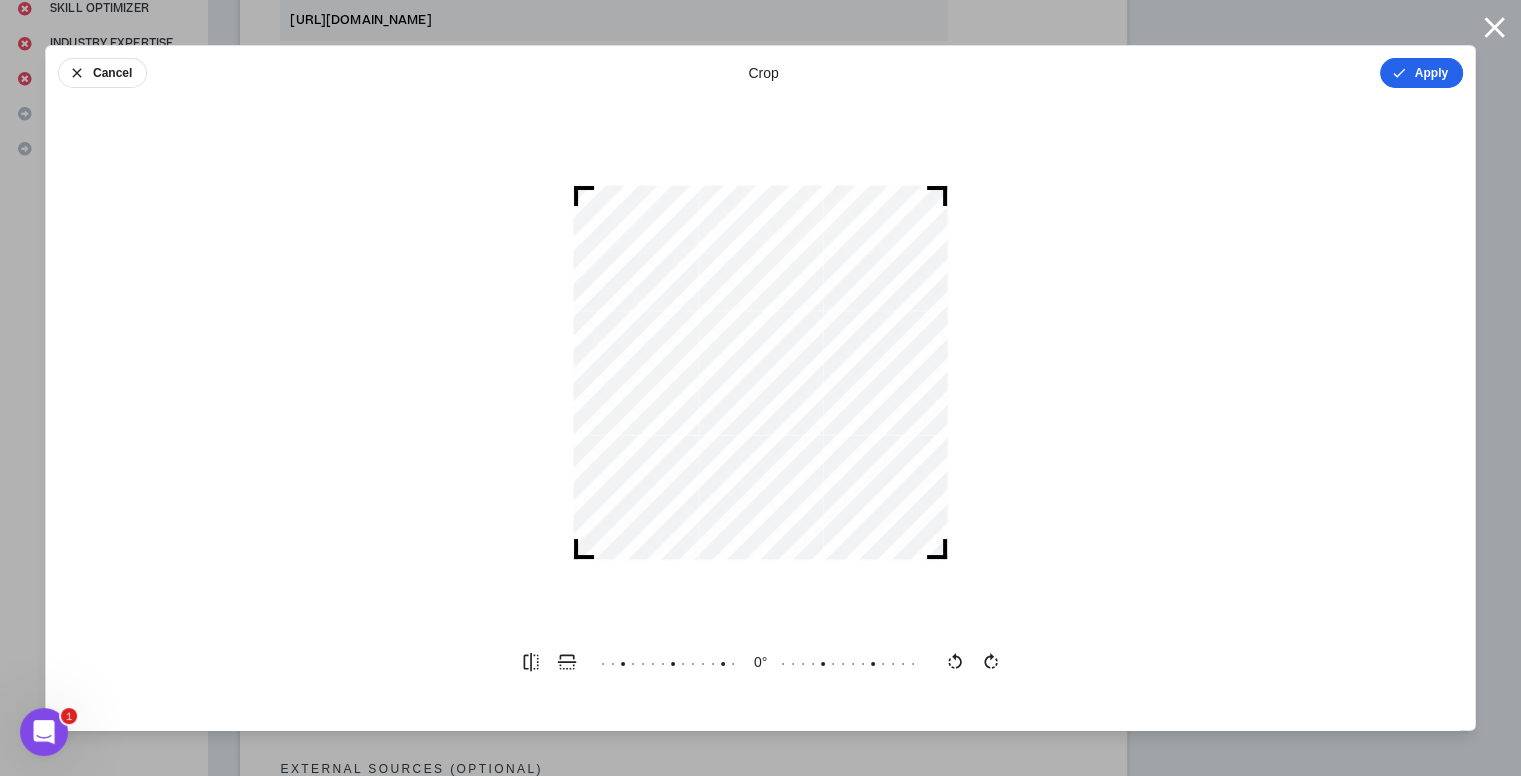 click on "Apply" at bounding box center (1421, 73) 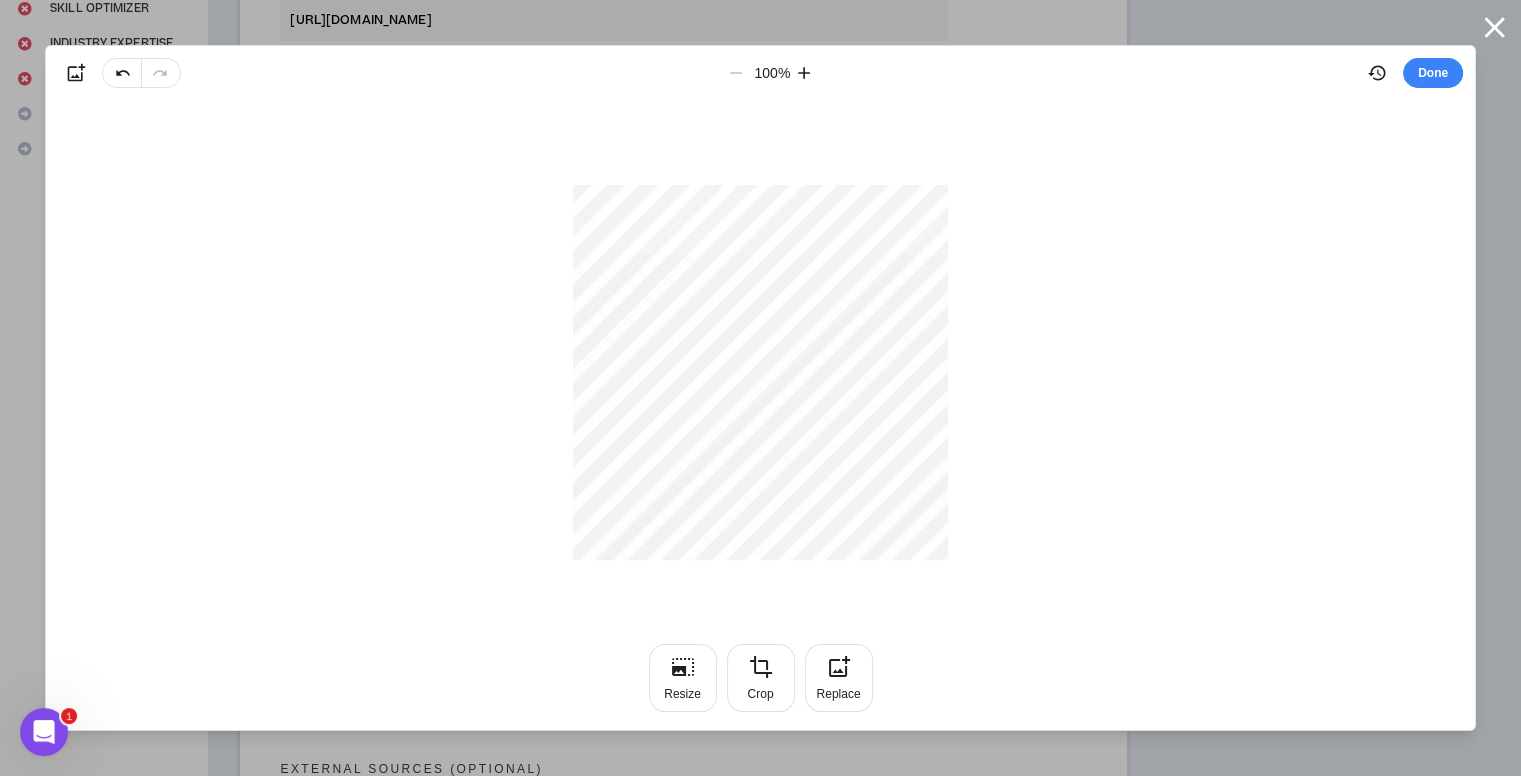 click on "Done" at bounding box center (1433, 73) 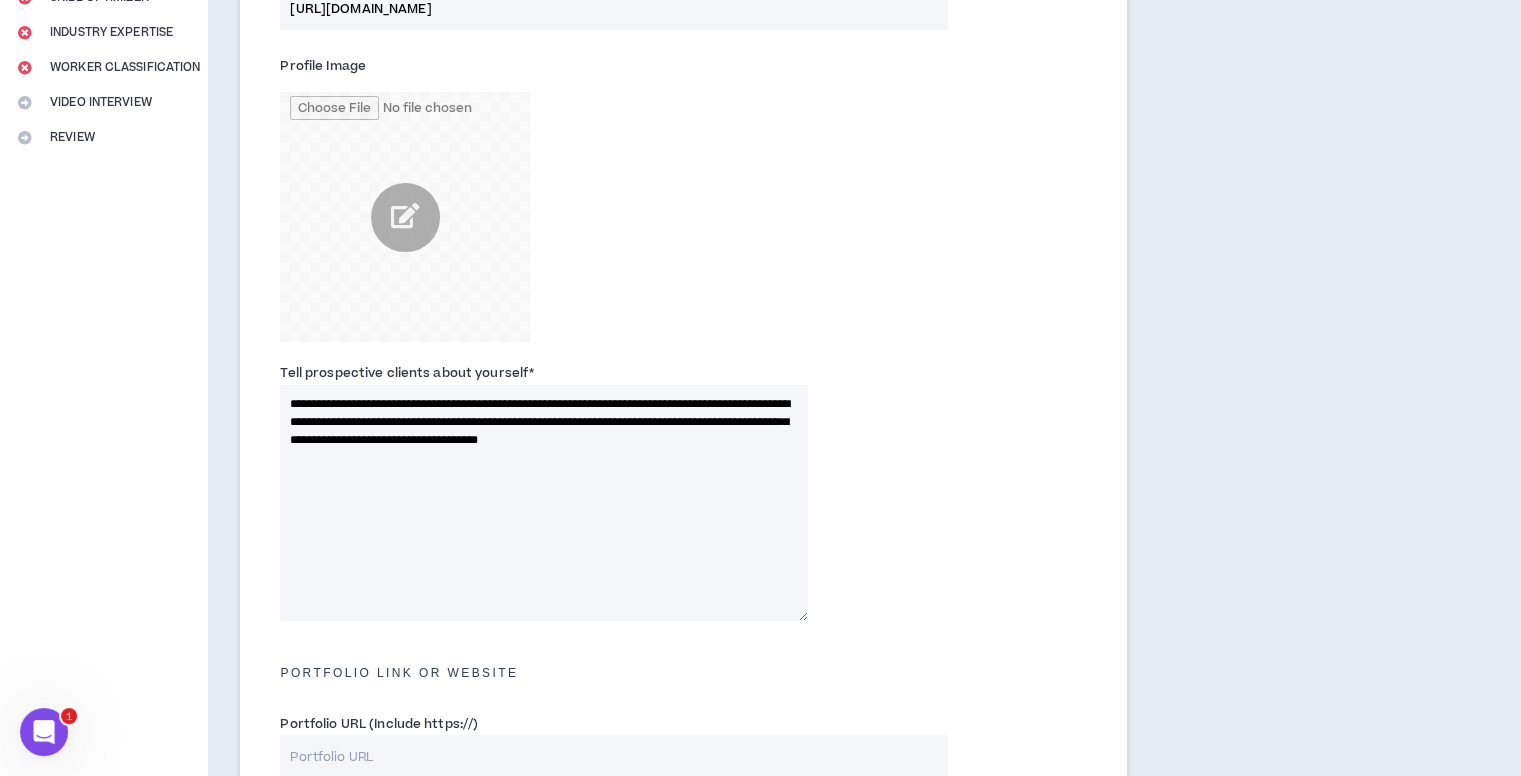 scroll, scrollTop: 368, scrollLeft: 0, axis: vertical 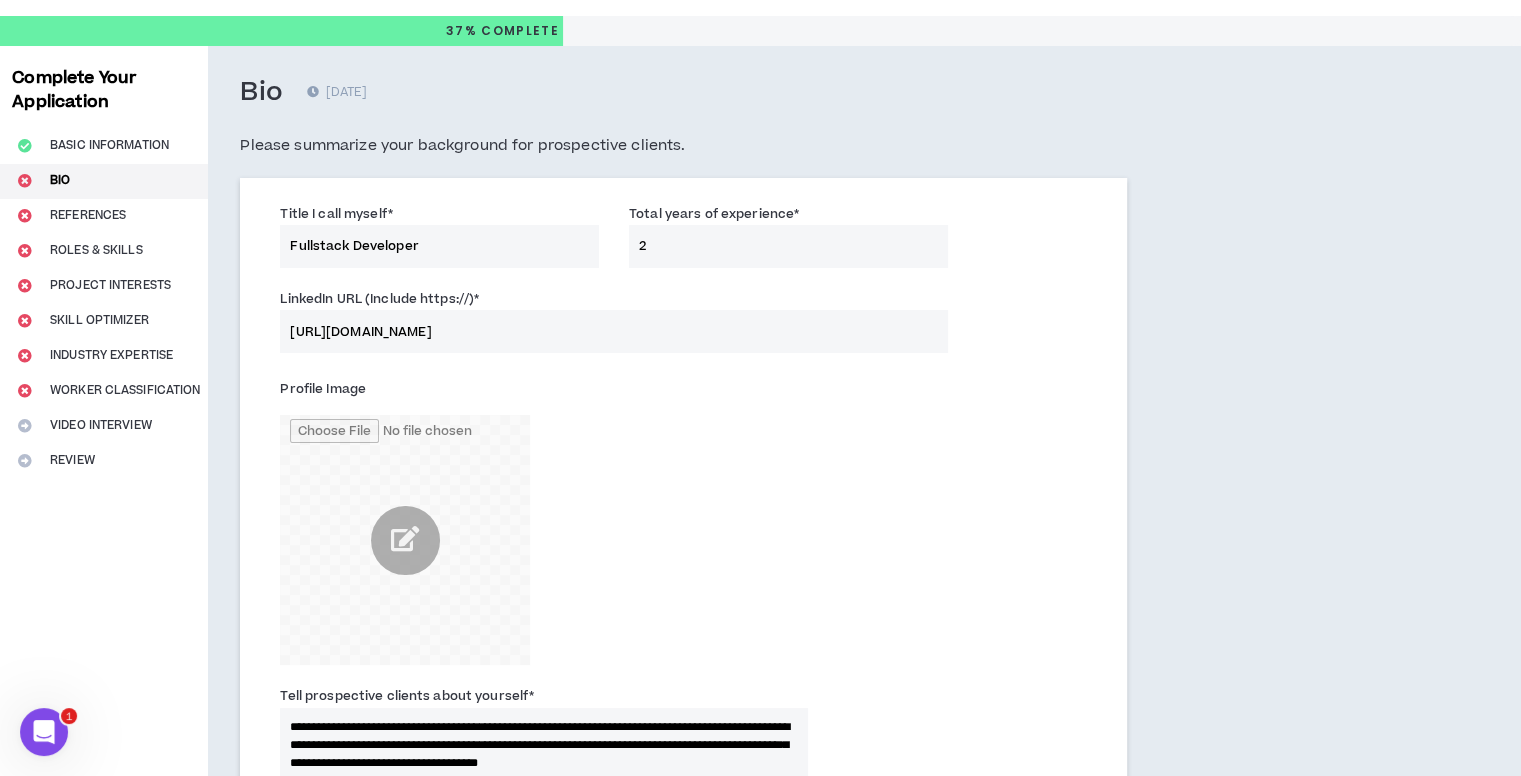 click on "[URL][DOMAIN_NAME]" at bounding box center [613, 331] 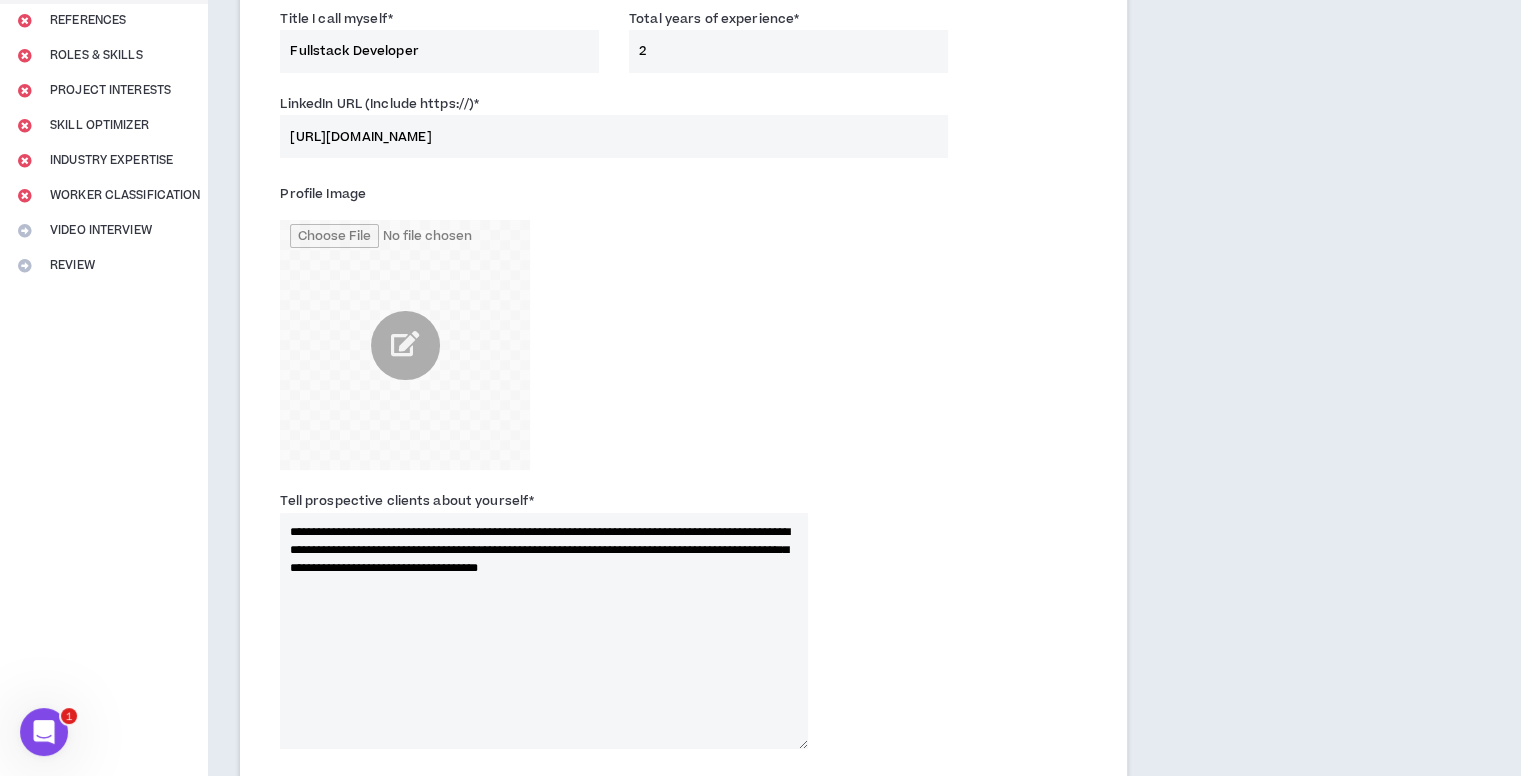 scroll, scrollTop: 240, scrollLeft: 0, axis: vertical 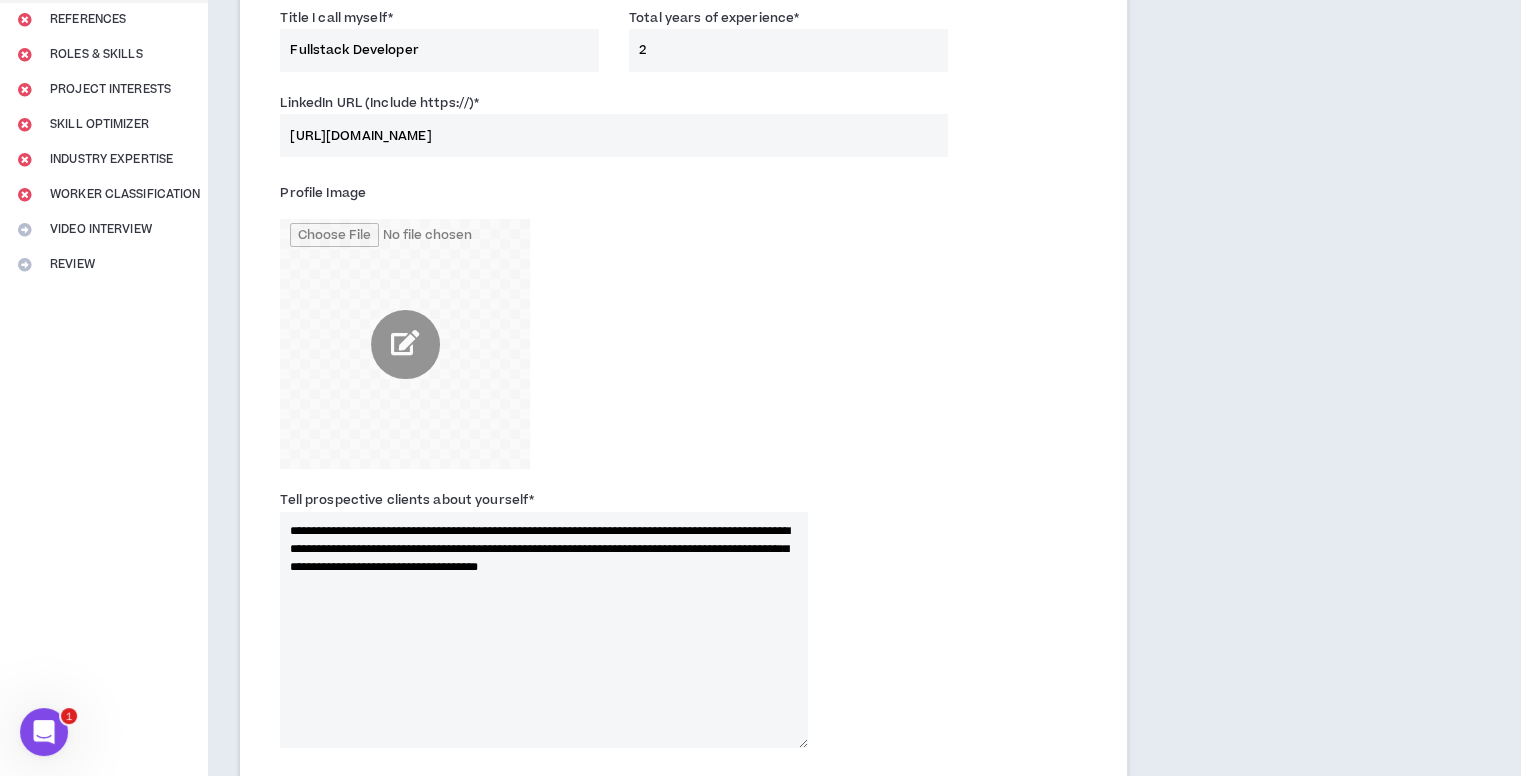 click at bounding box center (405, 344) 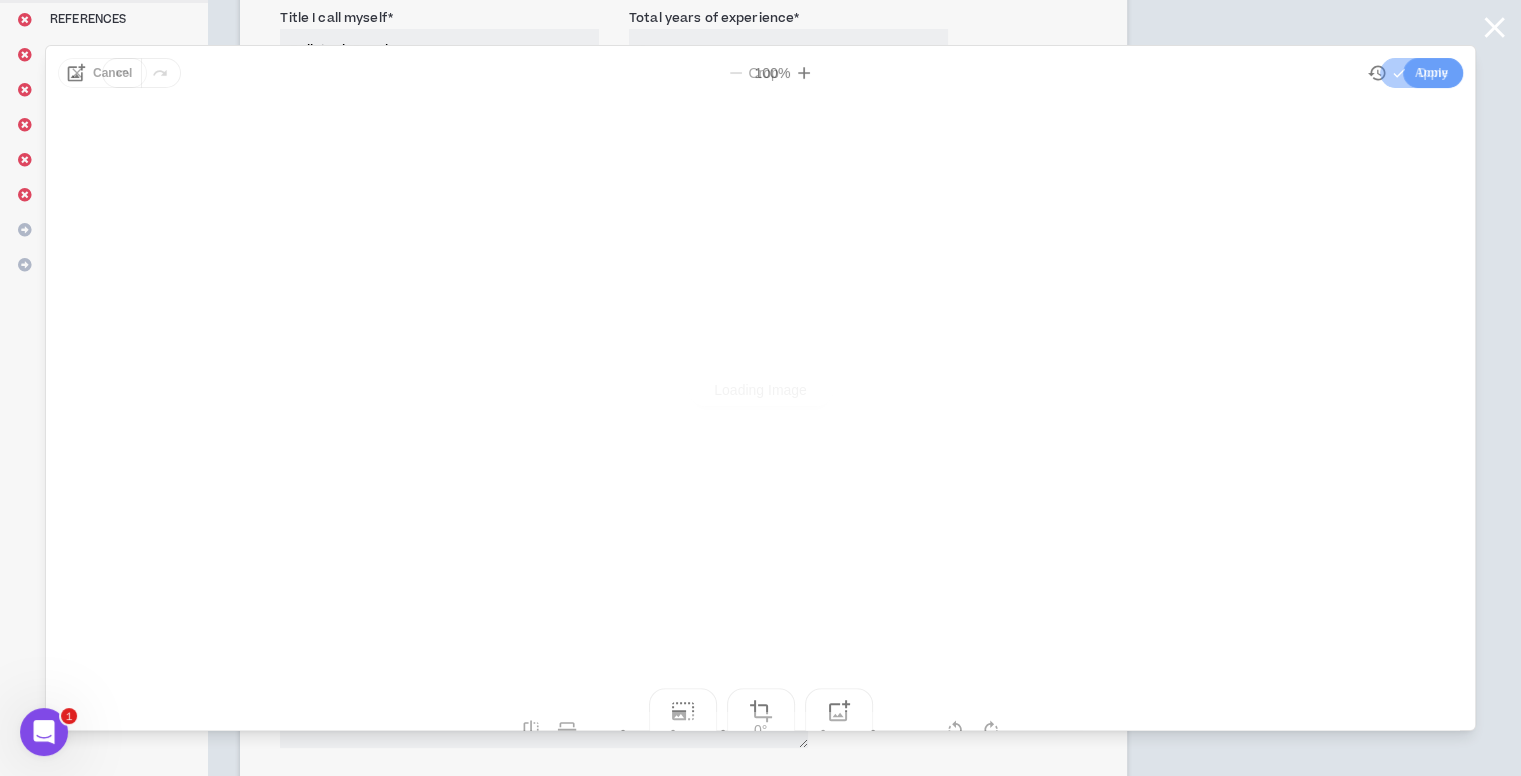 scroll, scrollTop: 0, scrollLeft: 0, axis: both 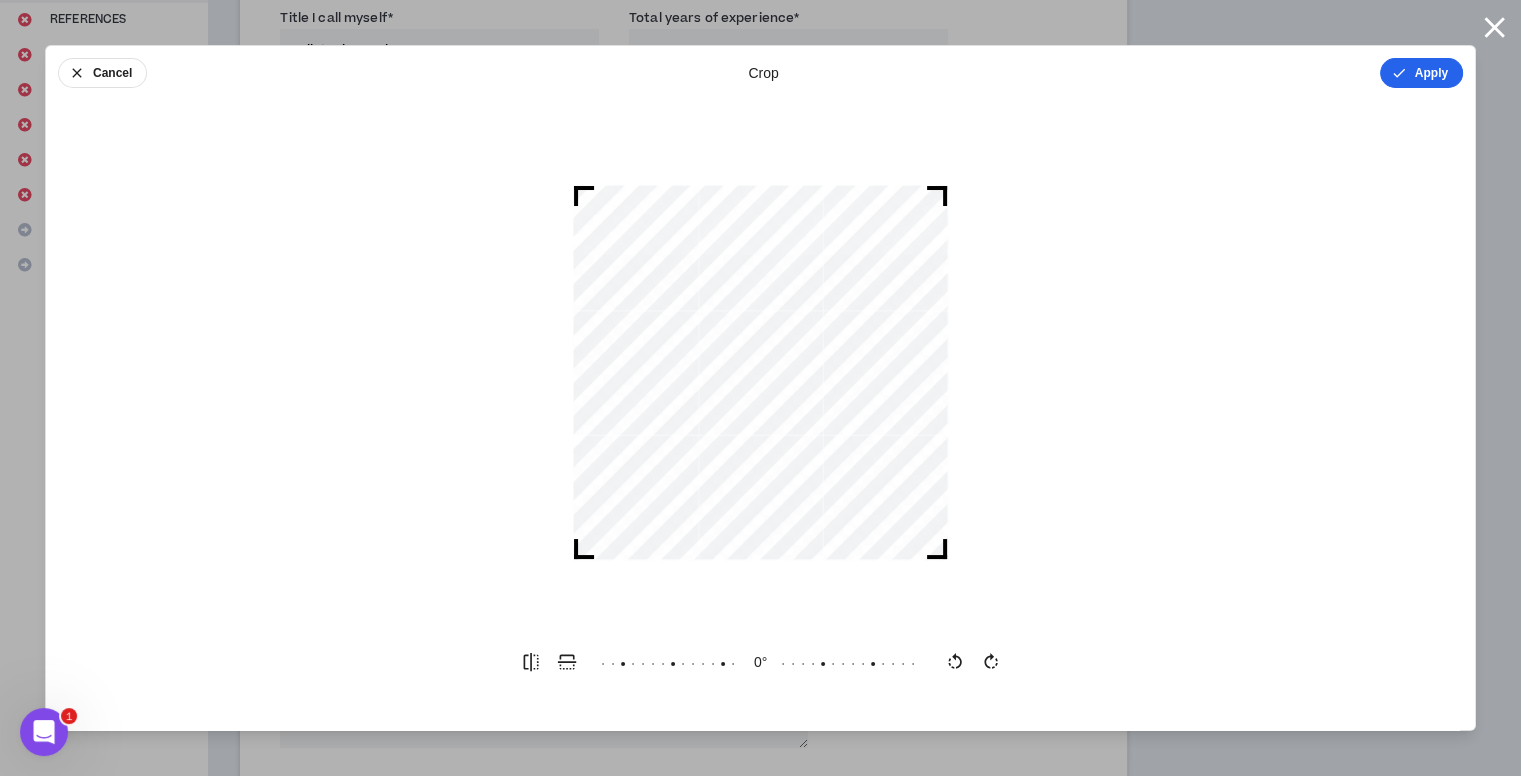 click 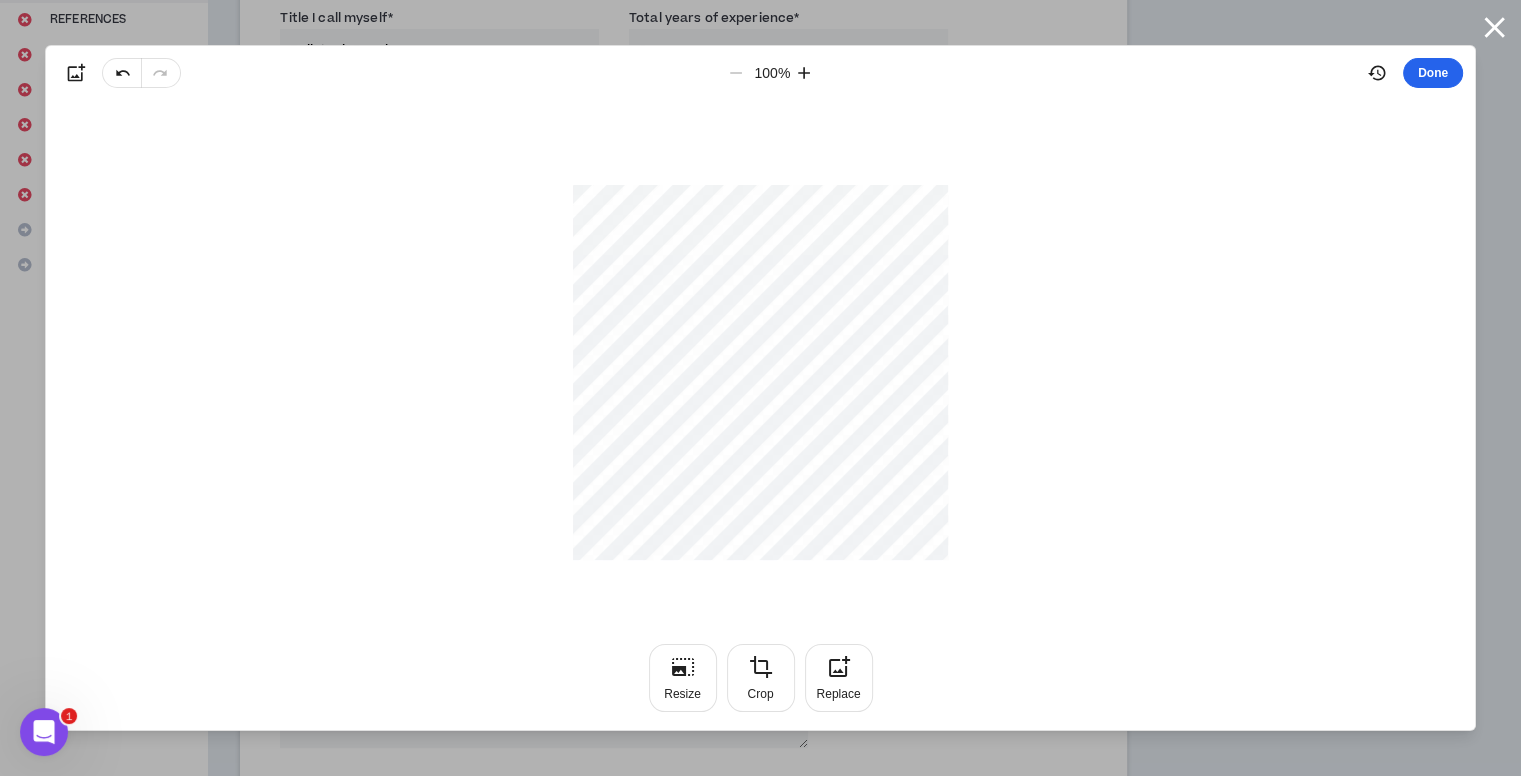 click on "Done" at bounding box center [1433, 73] 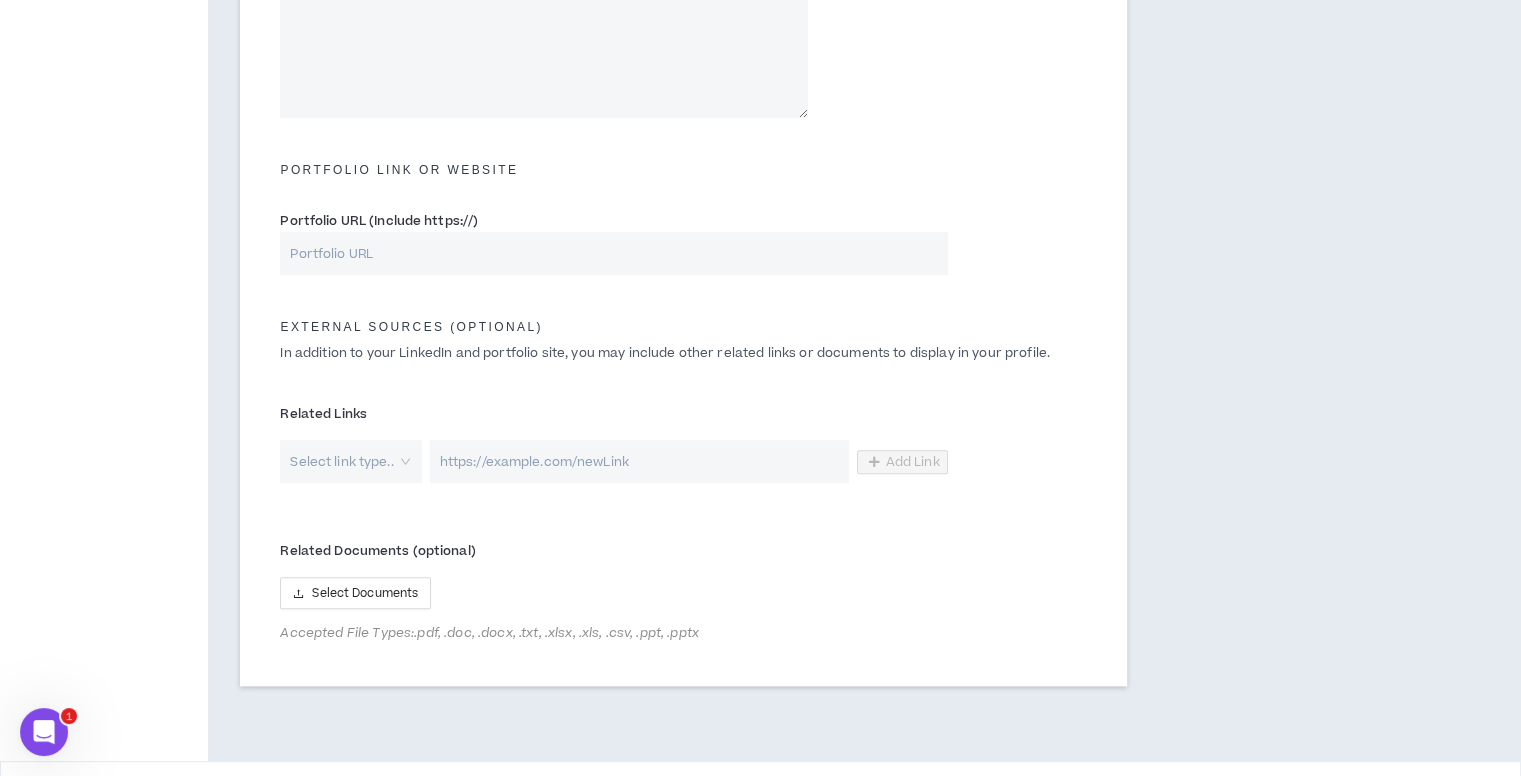 scroll, scrollTop: 868, scrollLeft: 0, axis: vertical 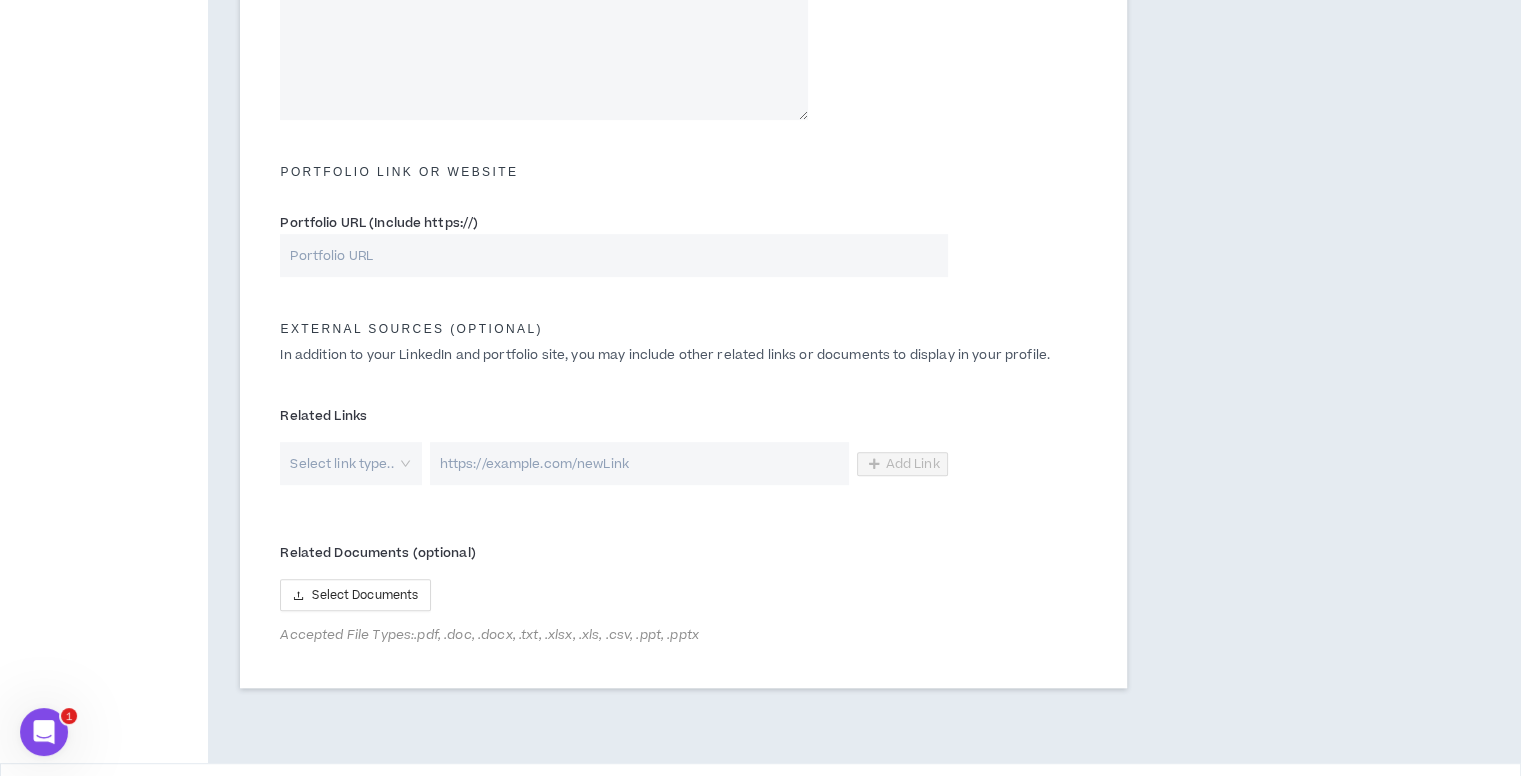 click on "Portfolio URL (Include https://)" at bounding box center [613, 255] 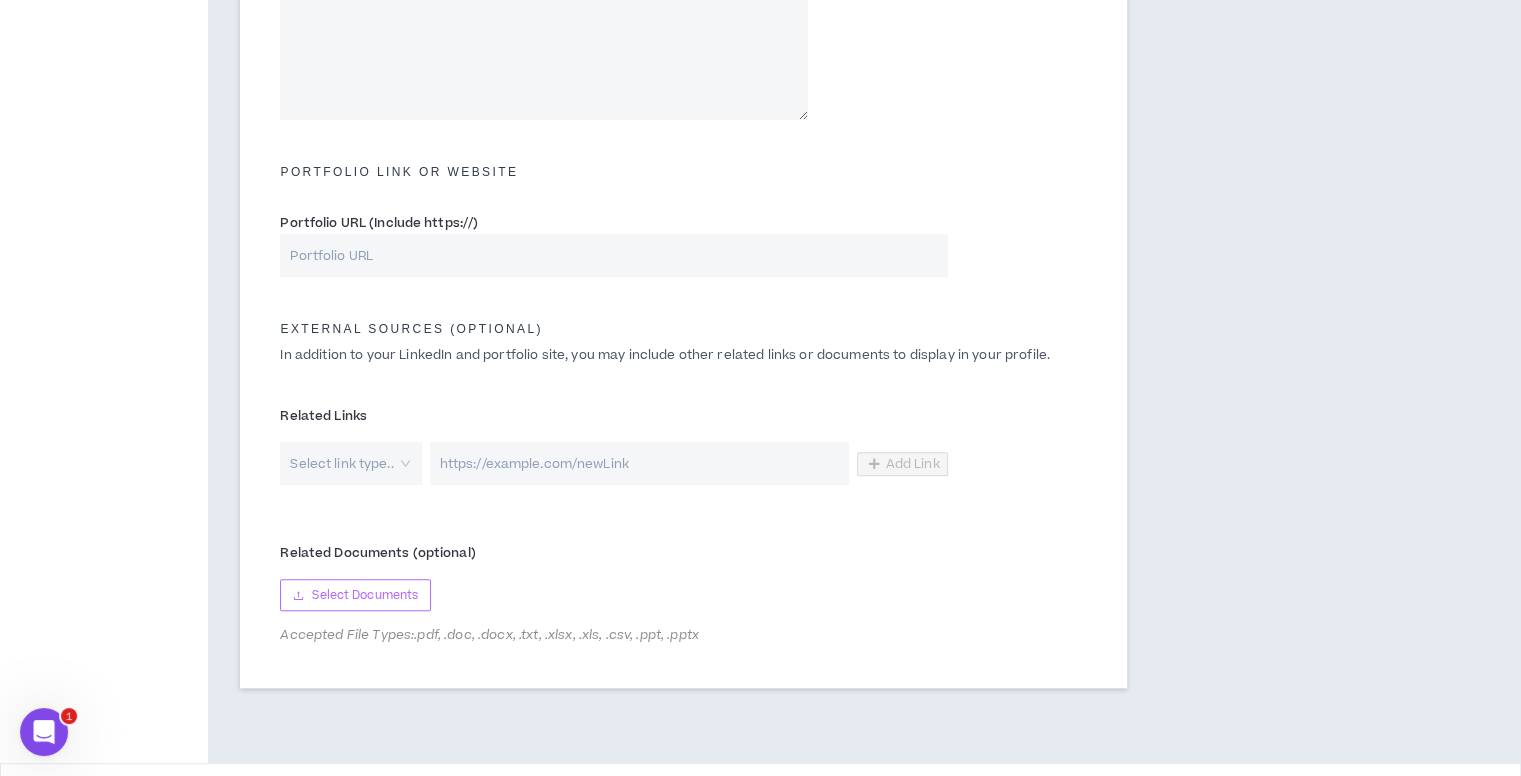 click on "Select Documents" at bounding box center [365, 595] 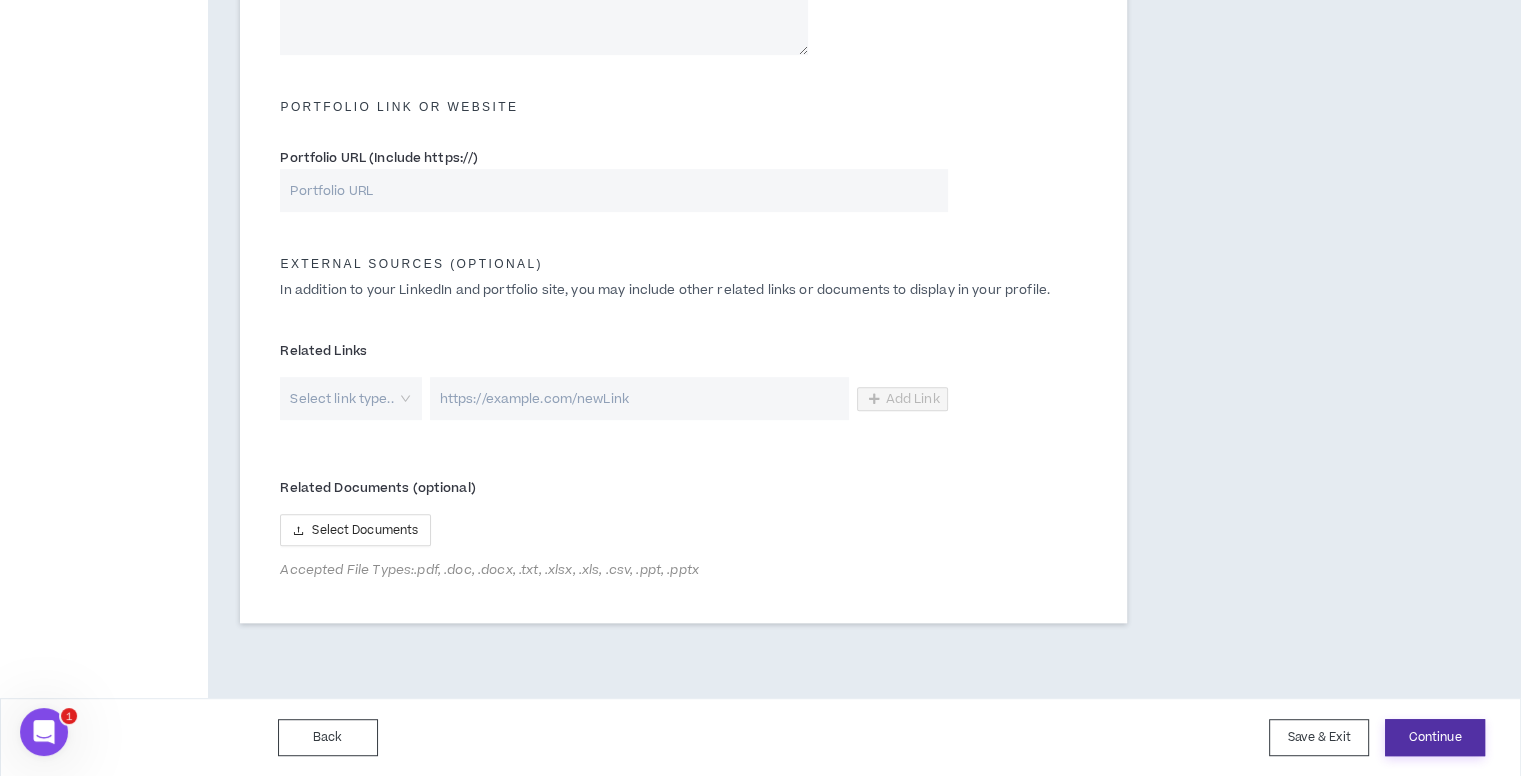 click on "Continue" at bounding box center (1435, 737) 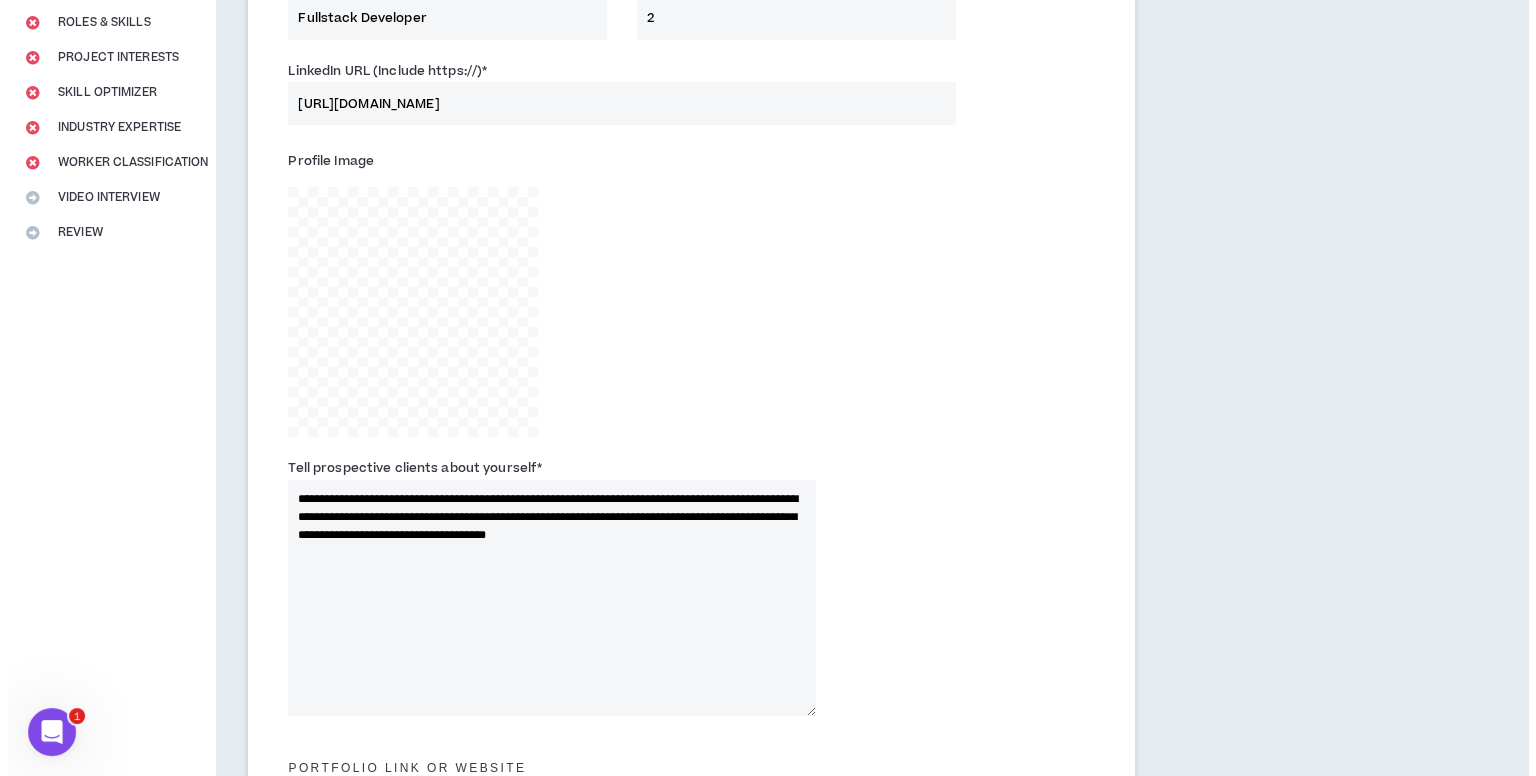 scroll, scrollTop: 0, scrollLeft: 0, axis: both 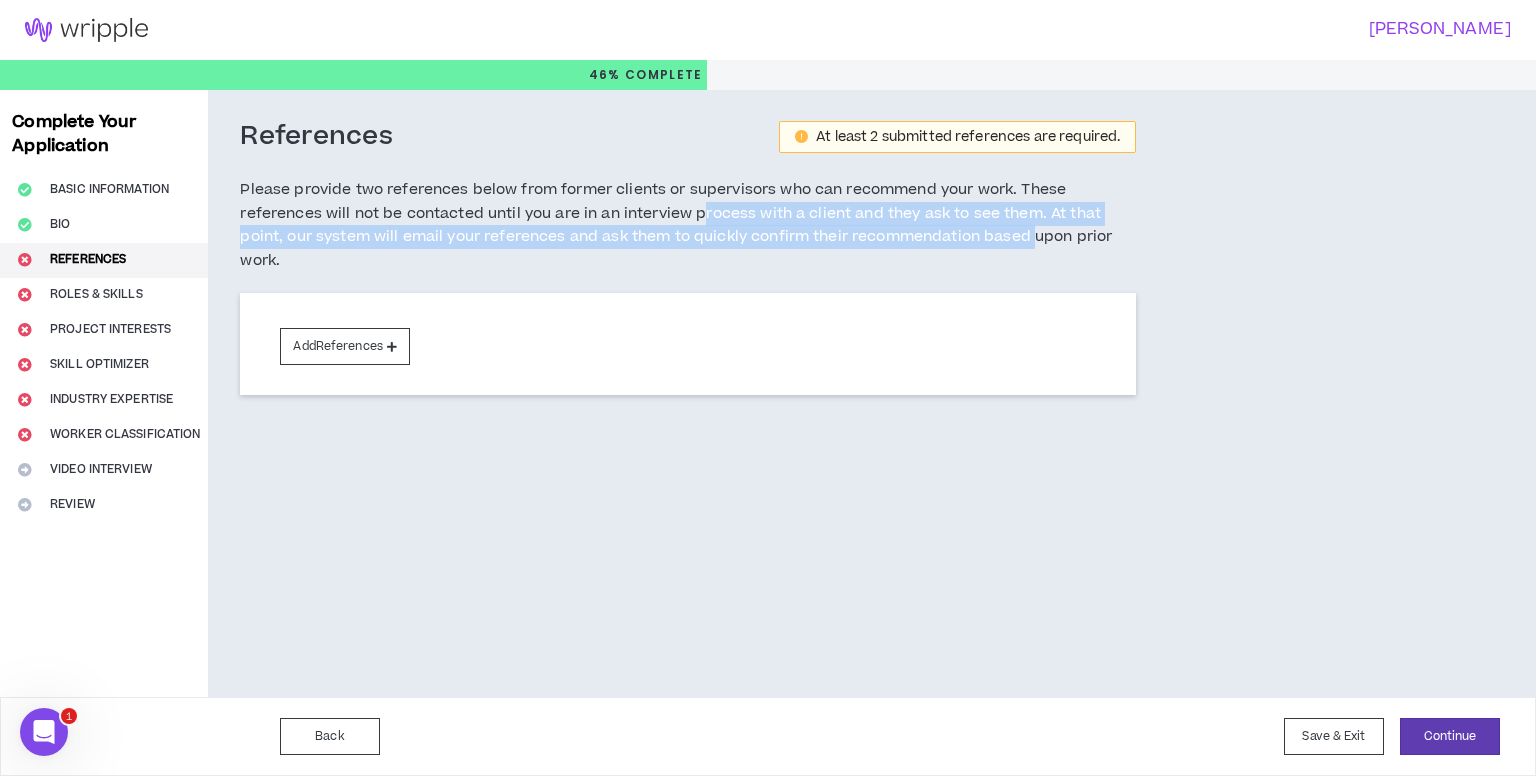 drag, startPoint x: 698, startPoint y: 210, endPoint x: 1038, endPoint y: 228, distance: 340.47614 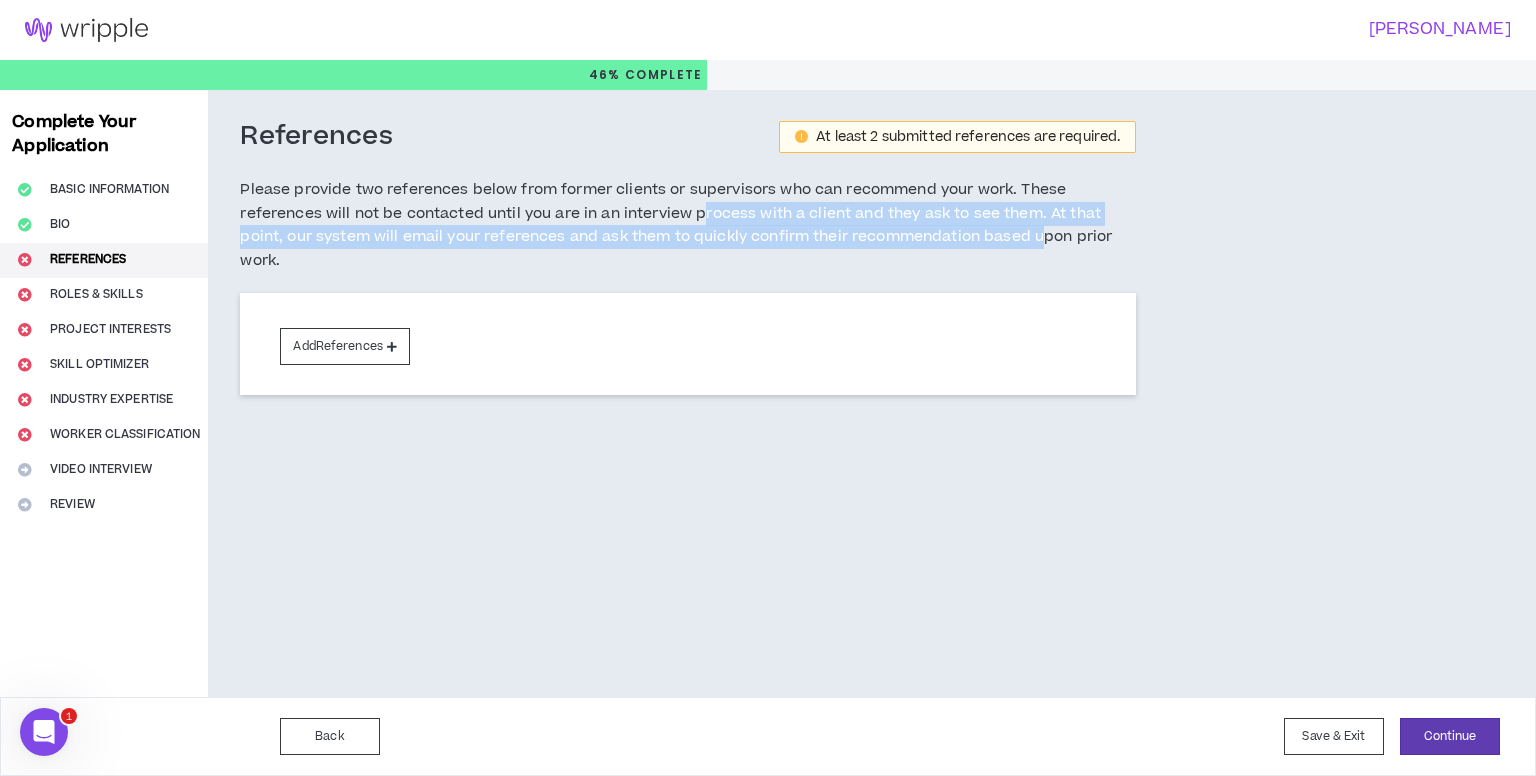 click on "Please provide two references below from former clients or supervisors who can recommend your work. These references will not be contacted until you are in an interview process with a client and they ask to see them. At that point, our system will email your references and ask them to quickly confirm their recommendation based upon prior work." at bounding box center [688, 225] 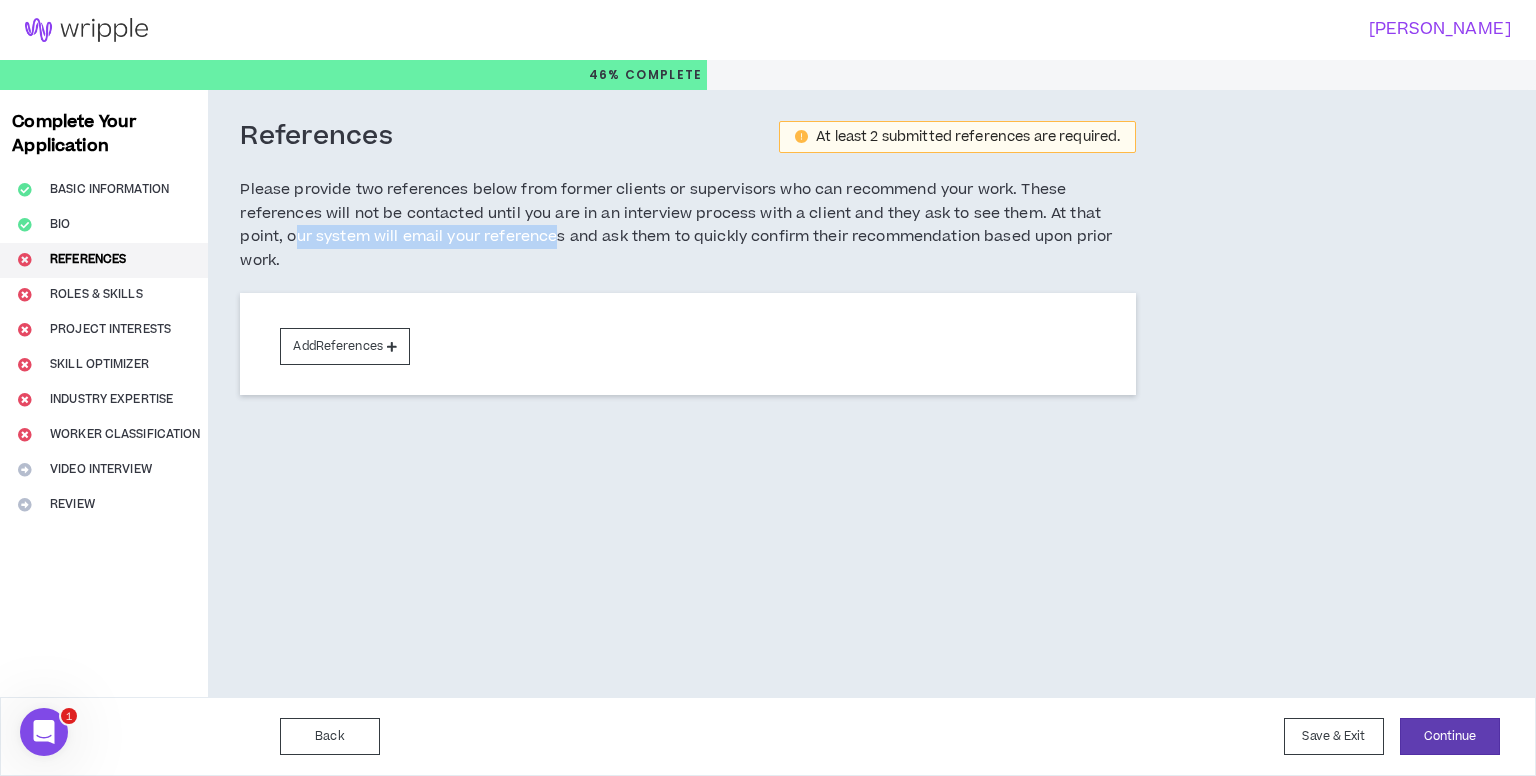 drag, startPoint x: 294, startPoint y: 237, endPoint x: 552, endPoint y: 234, distance: 258.01746 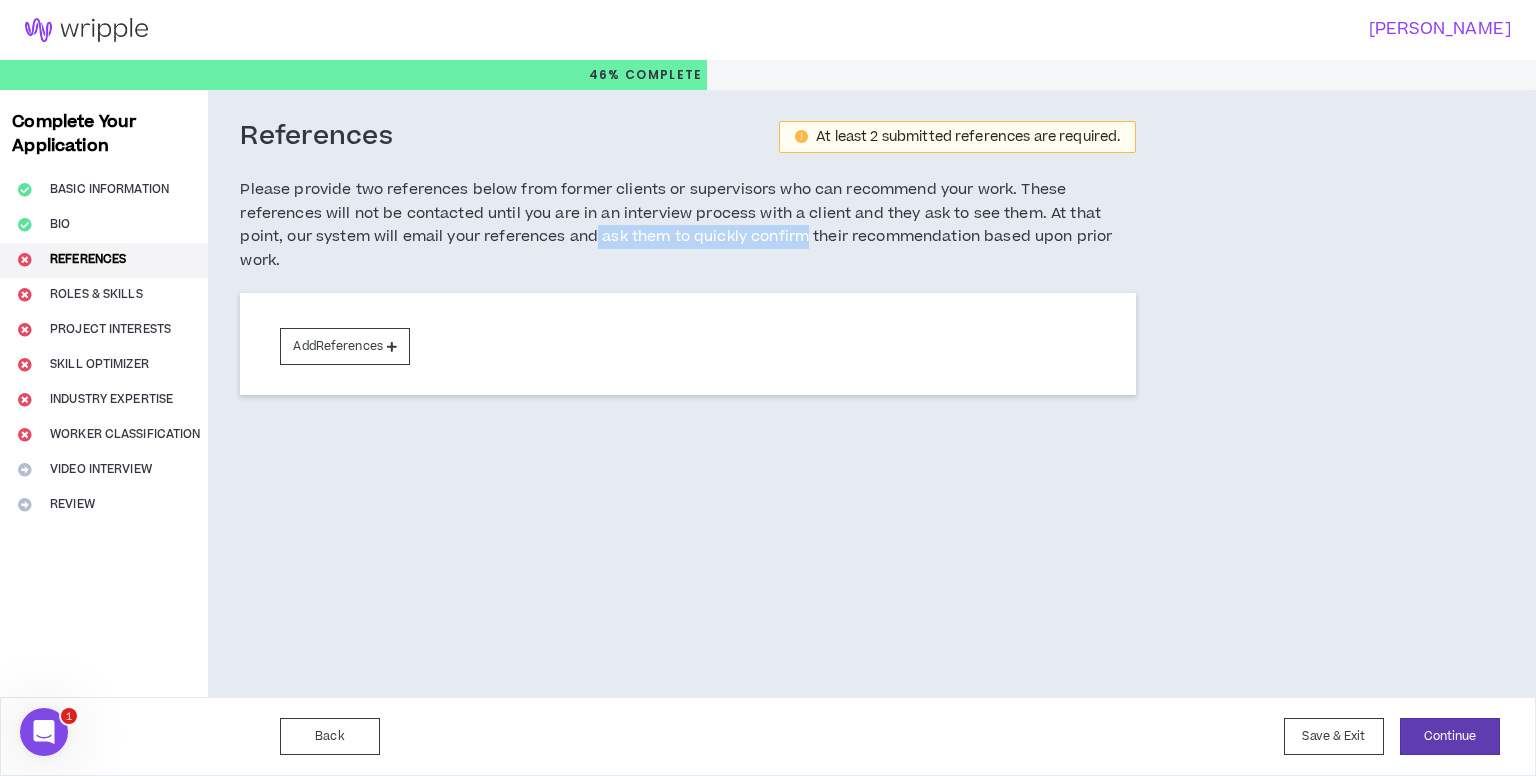 drag, startPoint x: 595, startPoint y: 238, endPoint x: 809, endPoint y: 237, distance: 214.00233 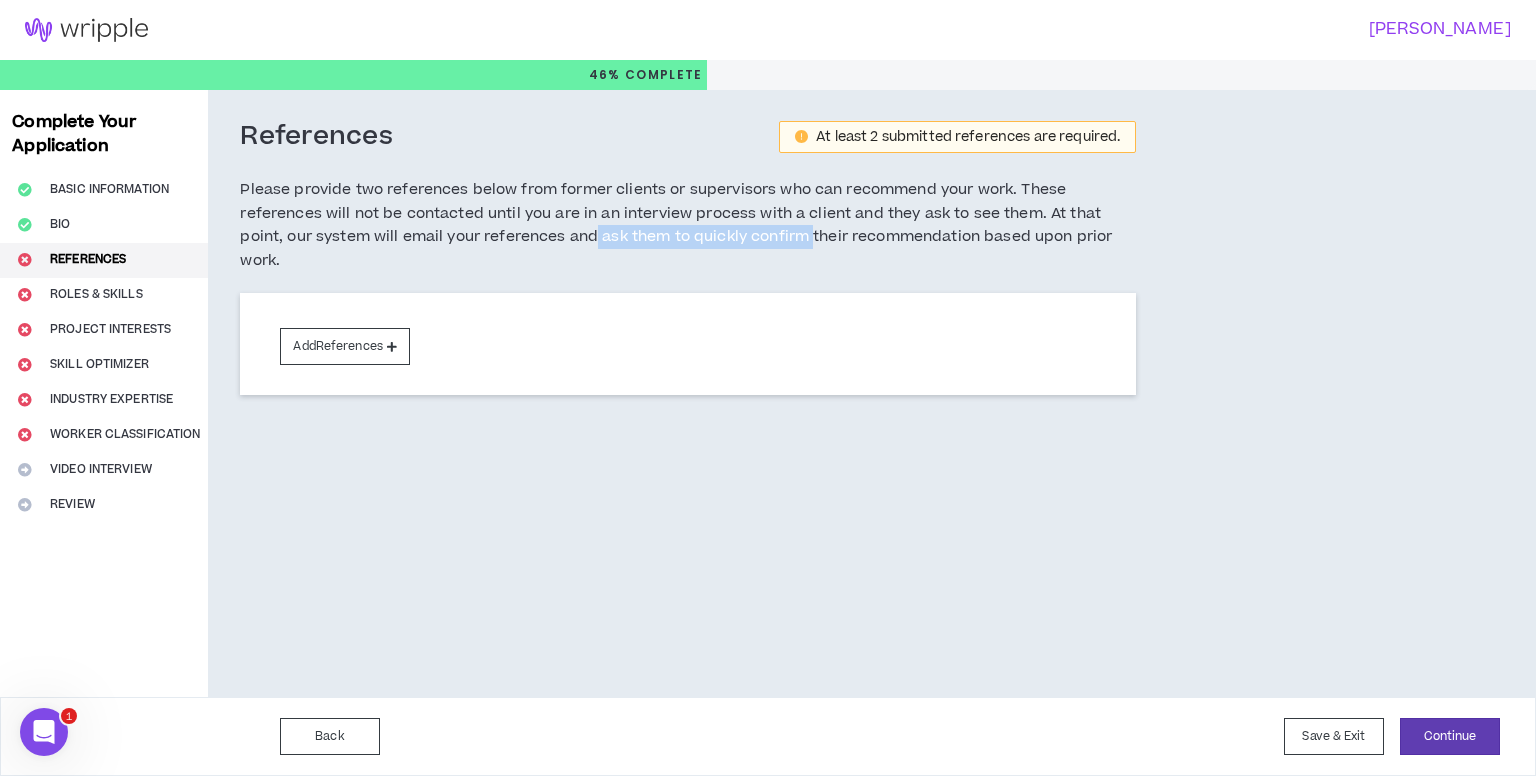 click on "Please provide two references below from former clients or supervisors who can recommend your work. These references will not be contacted until you are in an interview process with a client and they ask to see them. At that point, our system will email your references and ask them to quickly confirm their recommendation based upon prior work." at bounding box center [688, 225] 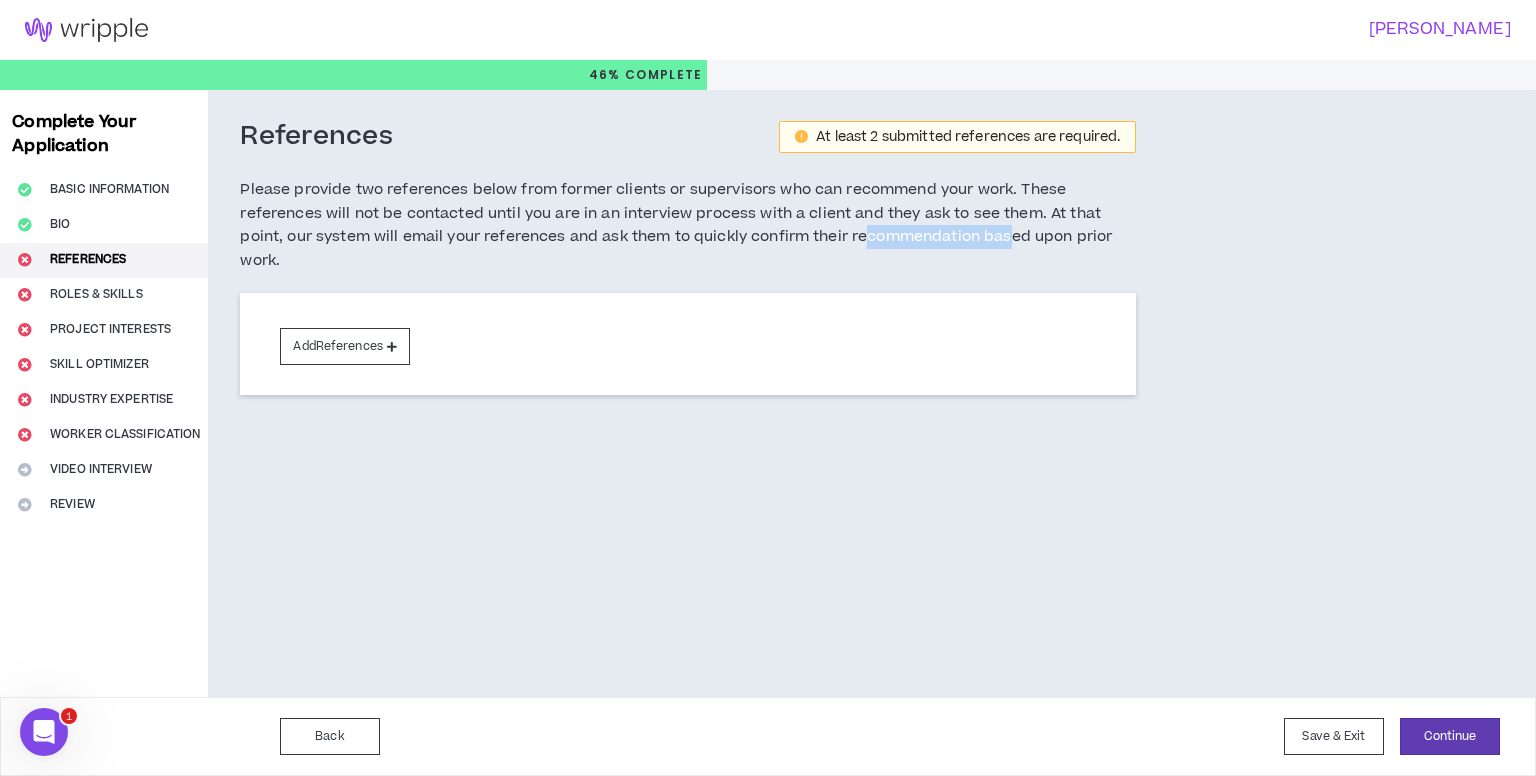 drag, startPoint x: 862, startPoint y: 240, endPoint x: 1007, endPoint y: 237, distance: 145.03104 